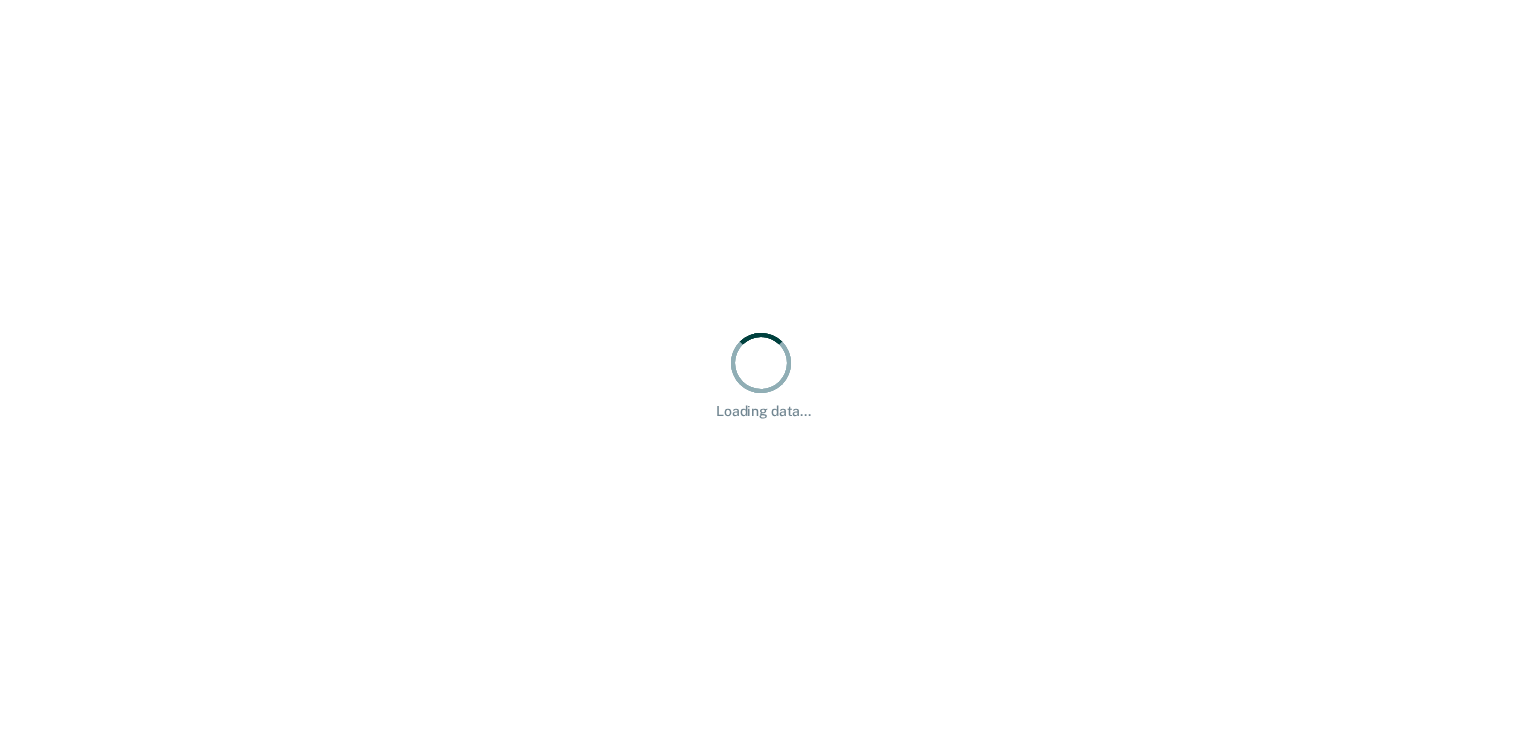 scroll, scrollTop: 0, scrollLeft: 0, axis: both 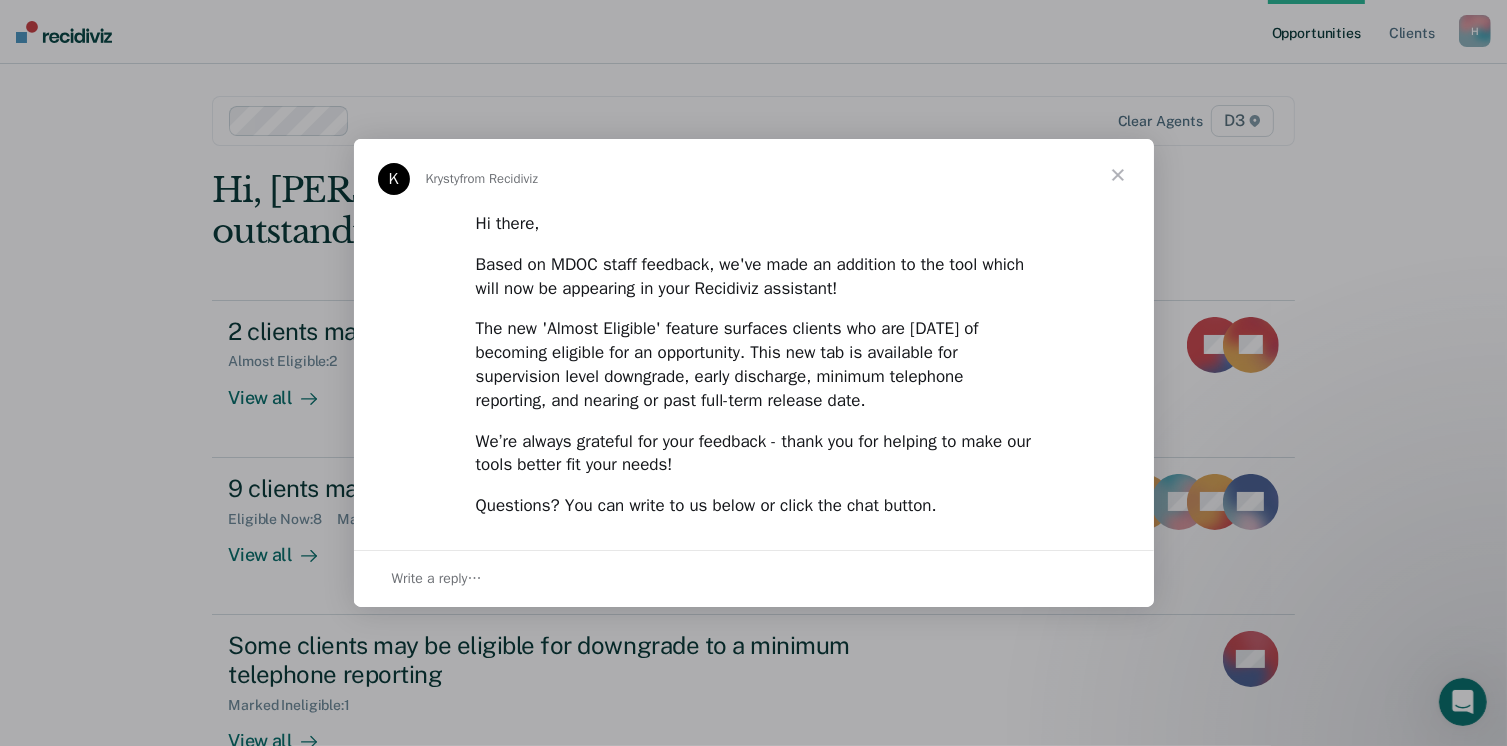 click at bounding box center (1118, 175) 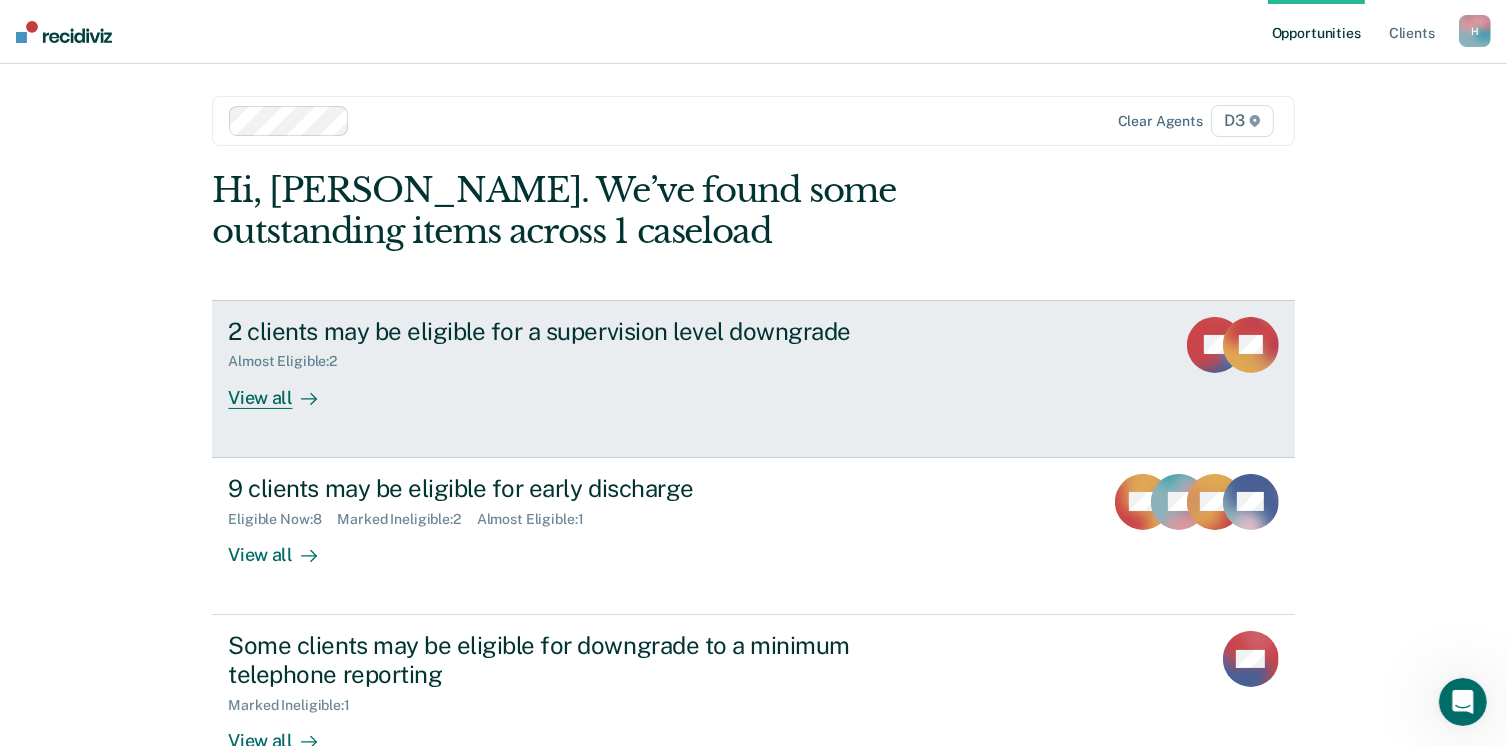 click on "View all" at bounding box center (284, 389) 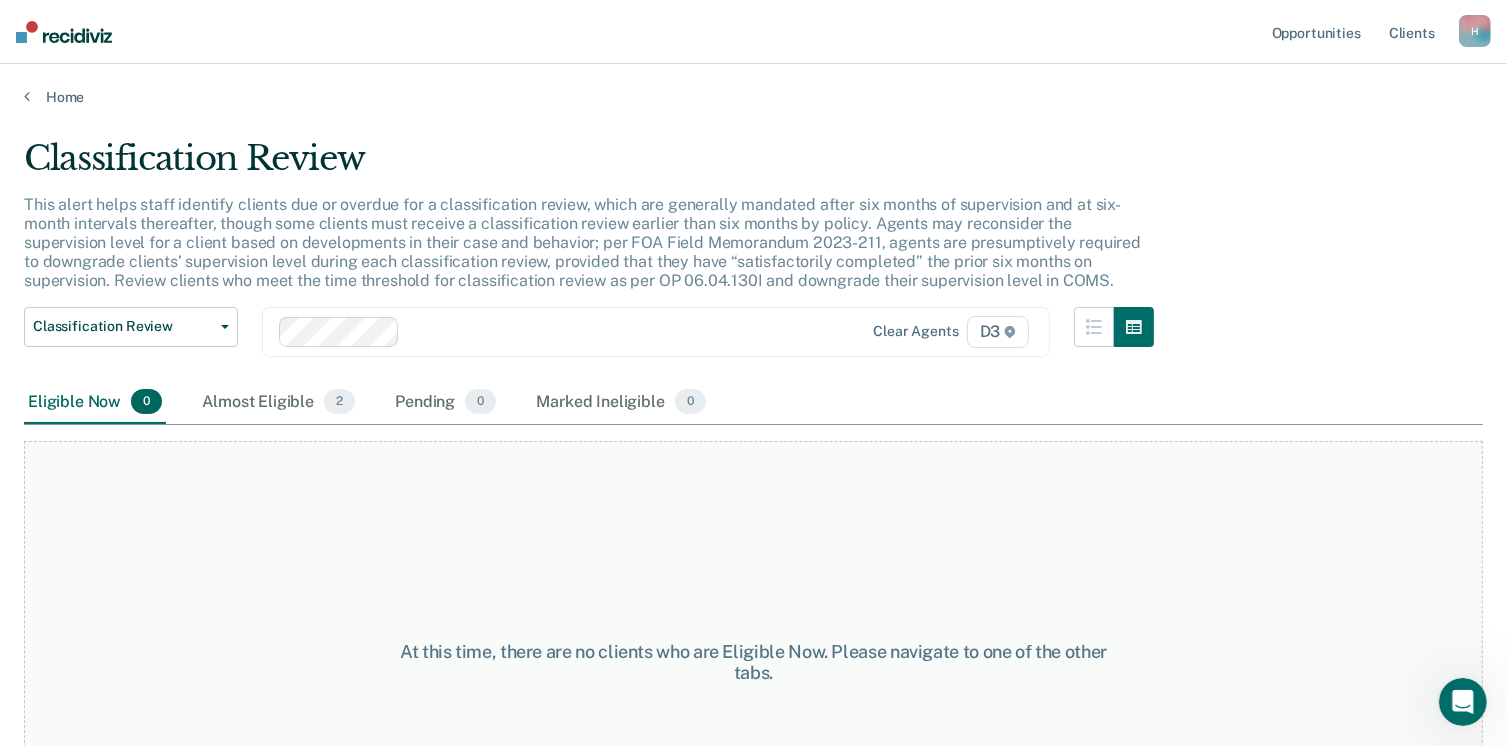 click on "At this time, there are no clients who are Eligible Now. Please navigate to one of the other tabs." at bounding box center [753, 662] 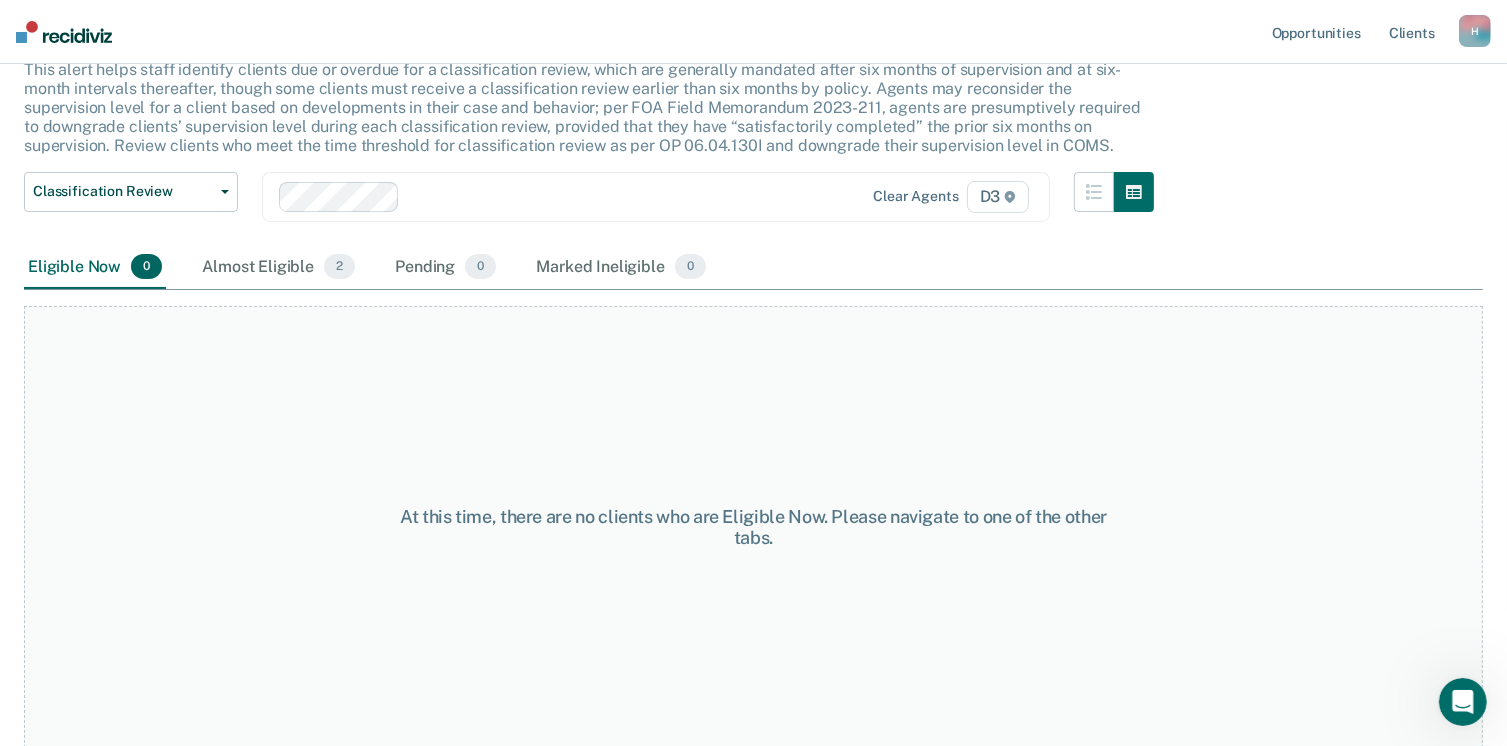 scroll, scrollTop: 0, scrollLeft: 0, axis: both 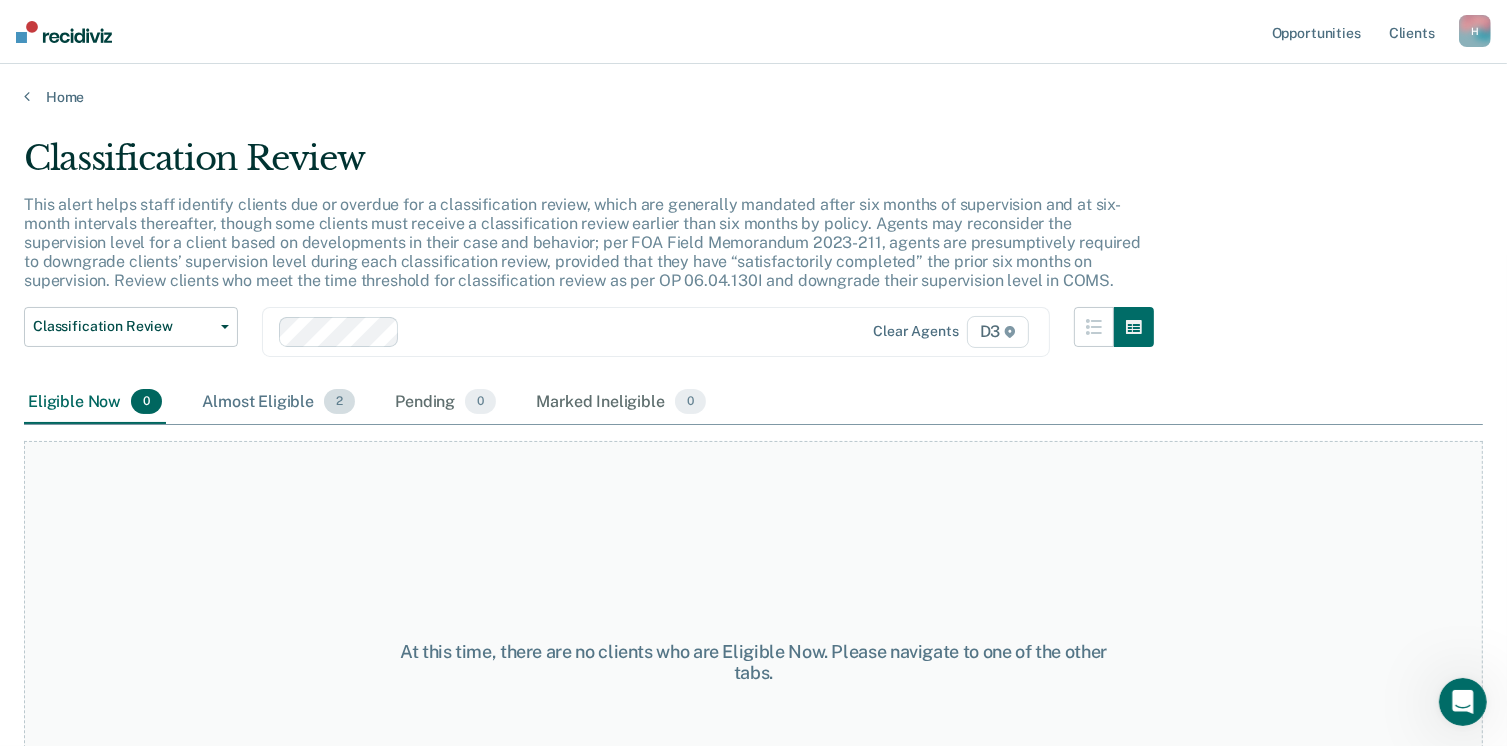 click on "Almost Eligible 2" at bounding box center (278, 403) 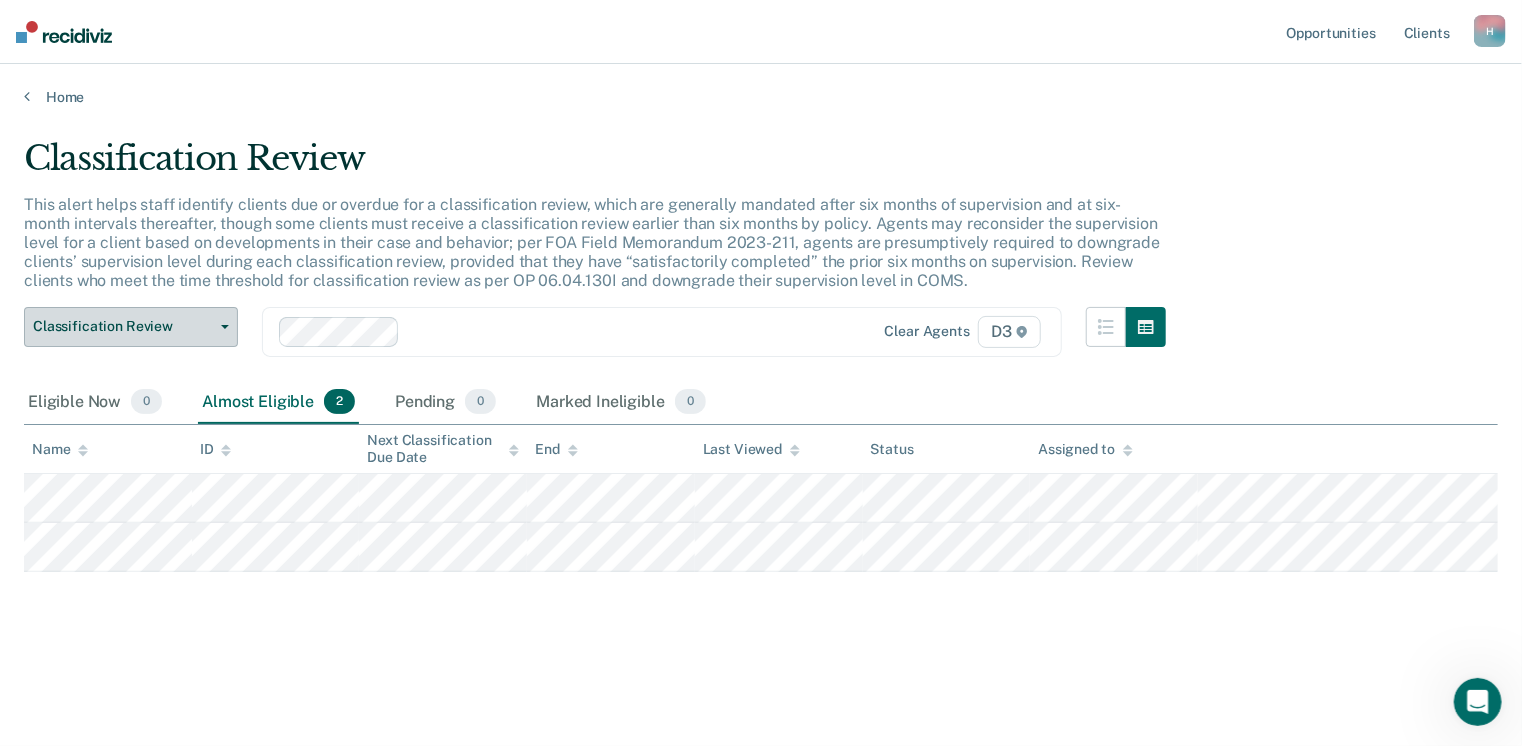 click on "Classification Review" at bounding box center (131, 327) 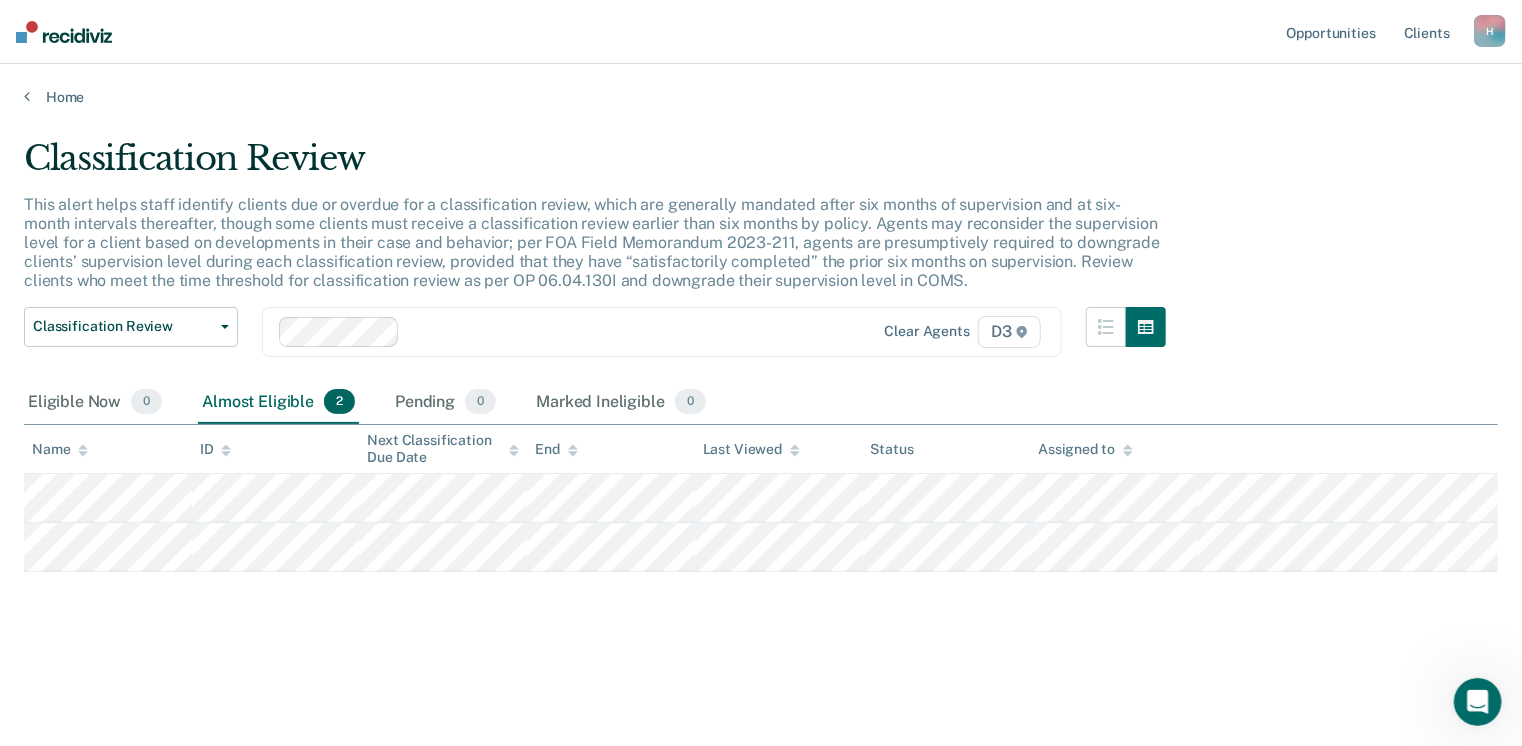 click at bounding box center (64, 32) 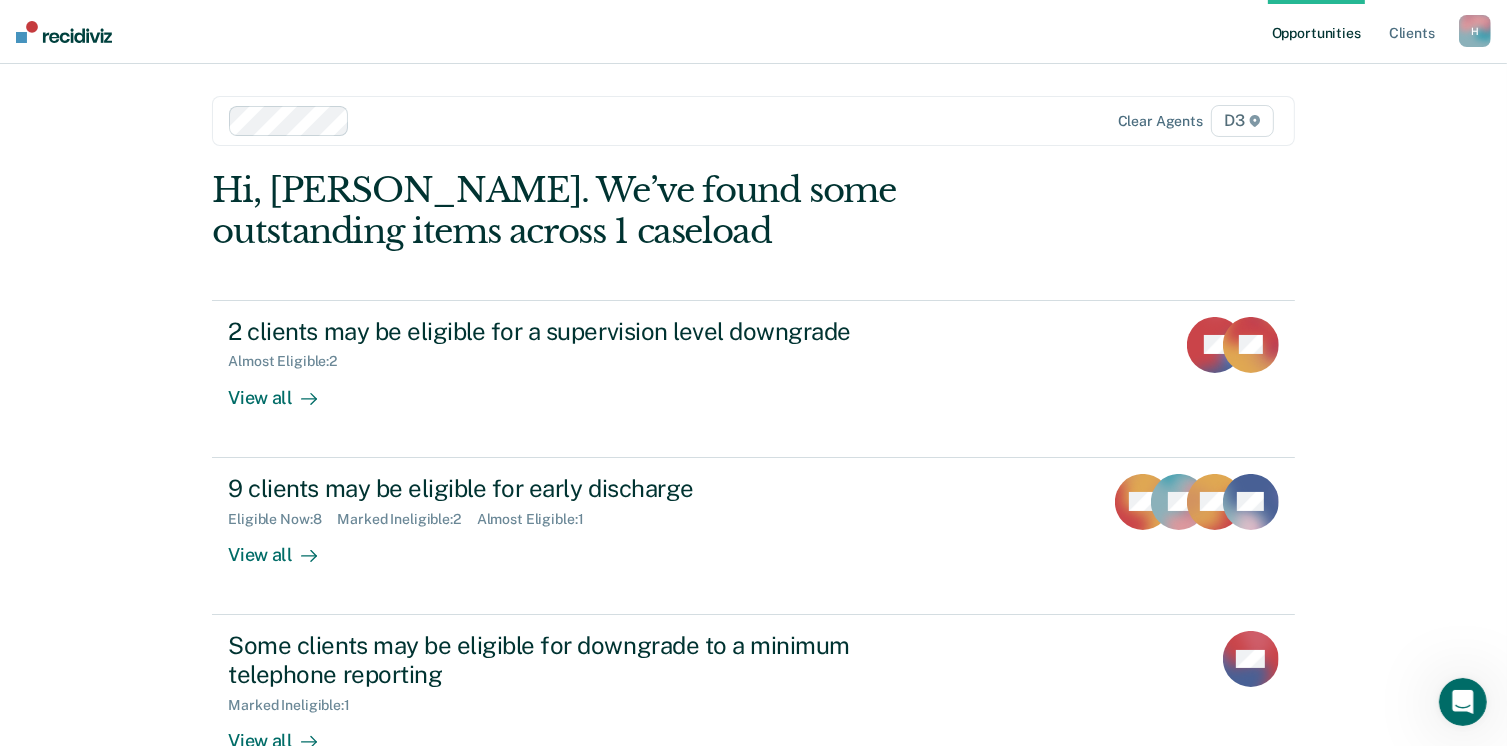 scroll, scrollTop: 0, scrollLeft: 0, axis: both 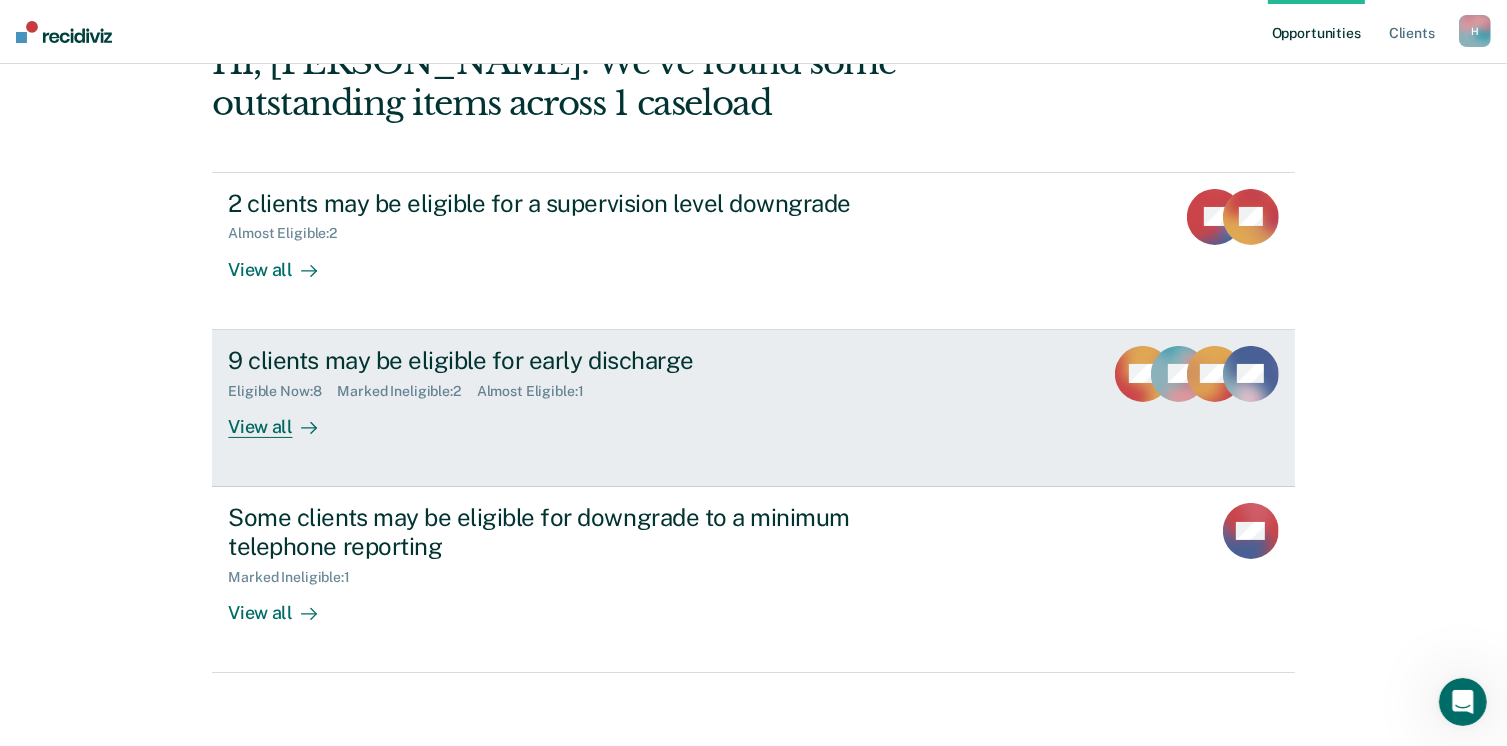 click on "View all" at bounding box center [284, 418] 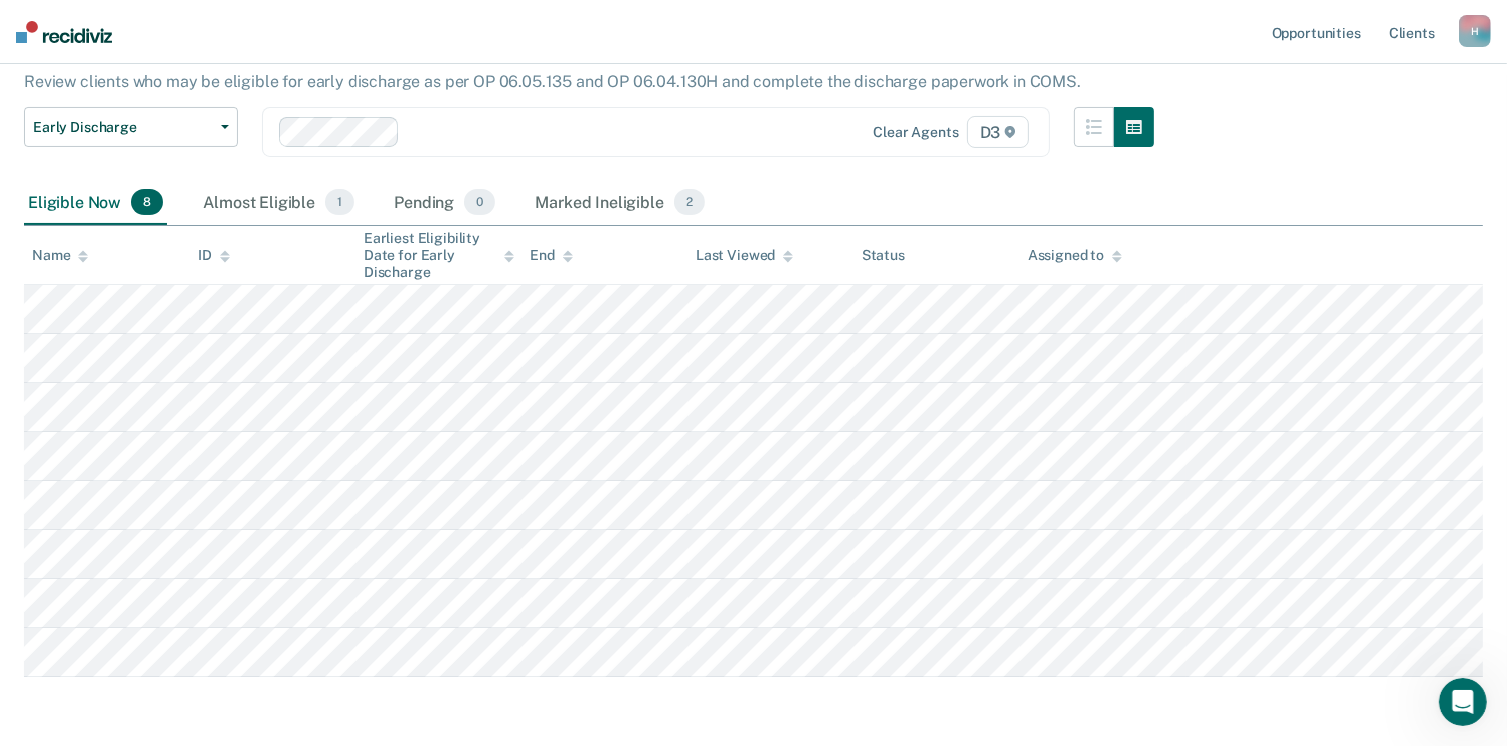 scroll, scrollTop: 207, scrollLeft: 0, axis: vertical 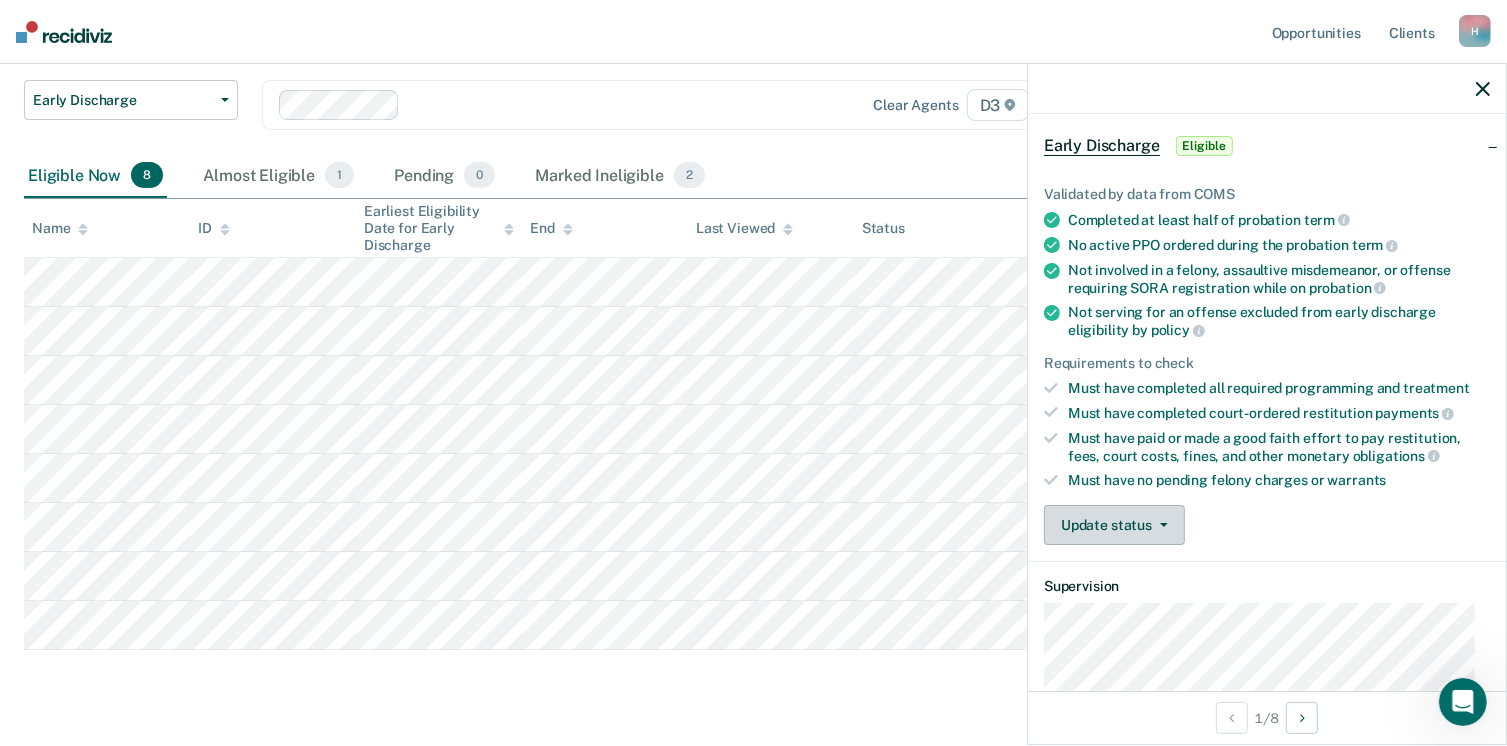 click on "Update status" at bounding box center (1114, 525) 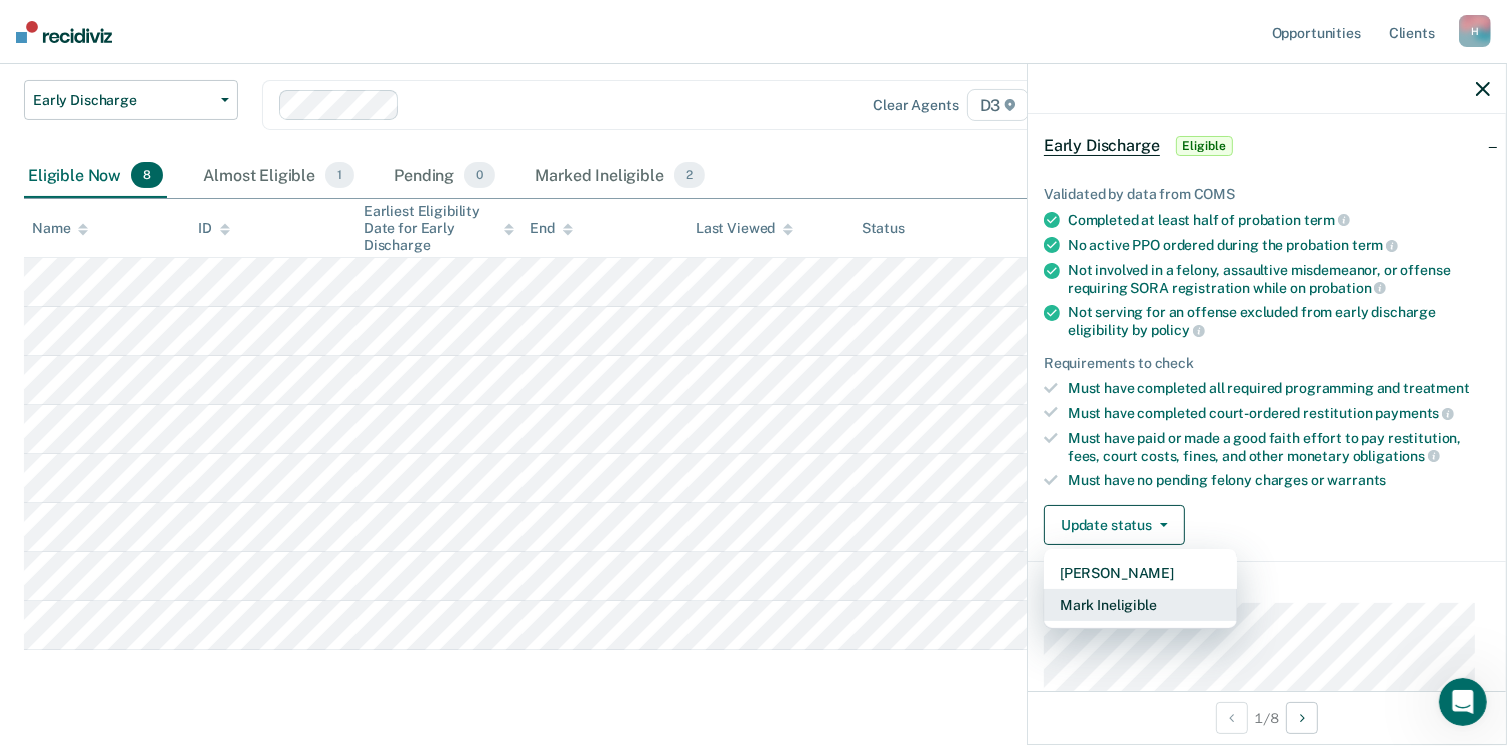 click on "Mark Ineligible" at bounding box center [1140, 605] 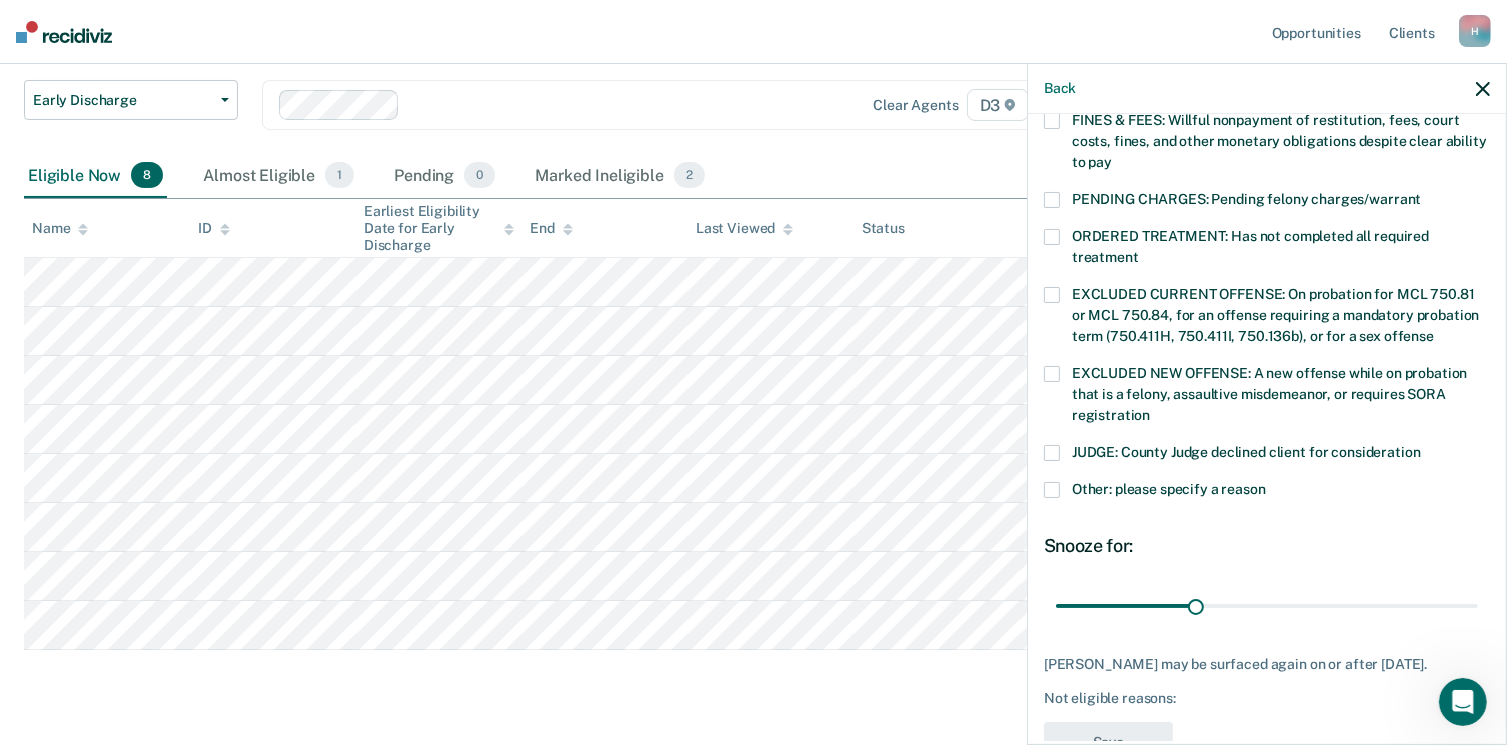 scroll, scrollTop: 600, scrollLeft: 0, axis: vertical 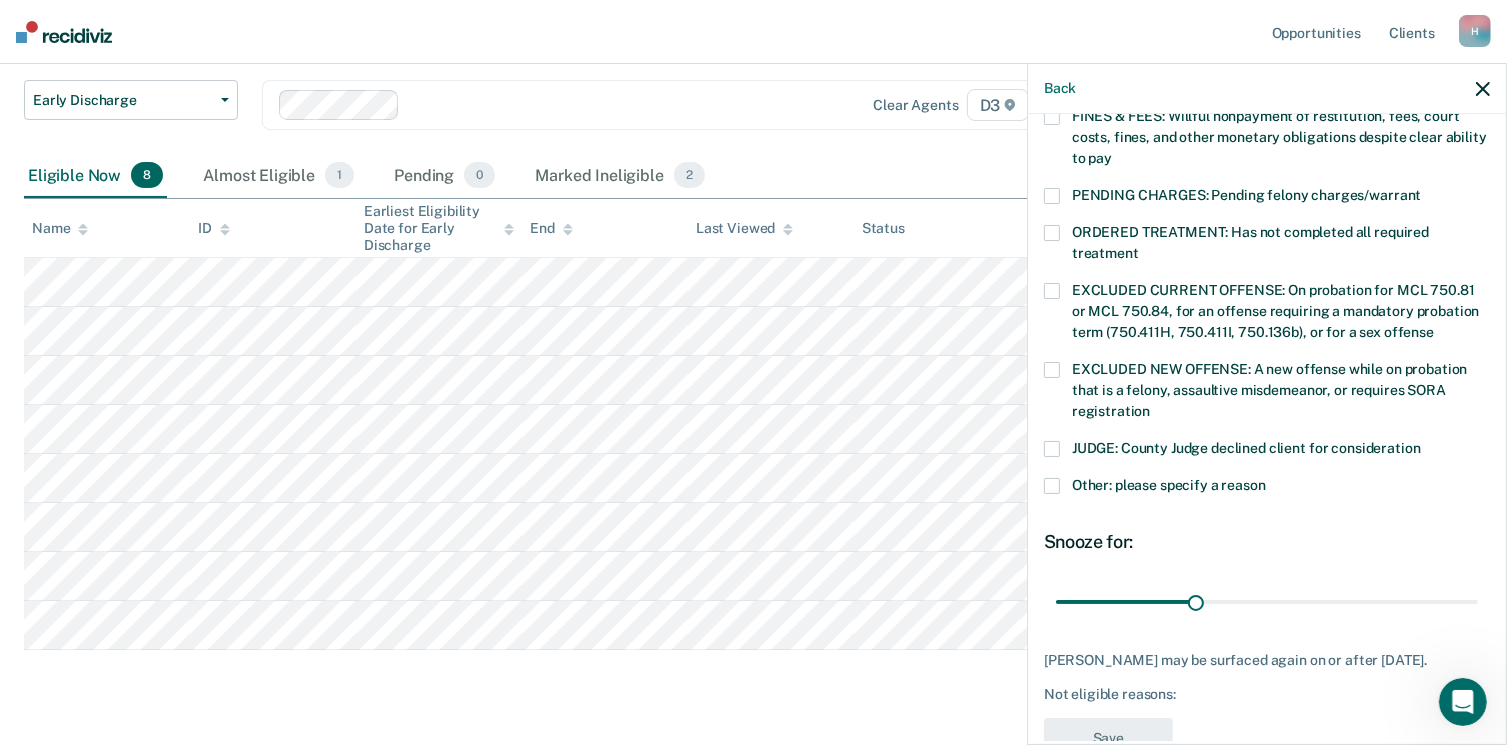 drag, startPoint x: 1051, startPoint y: 462, endPoint x: 1222, endPoint y: 512, distance: 178.16003 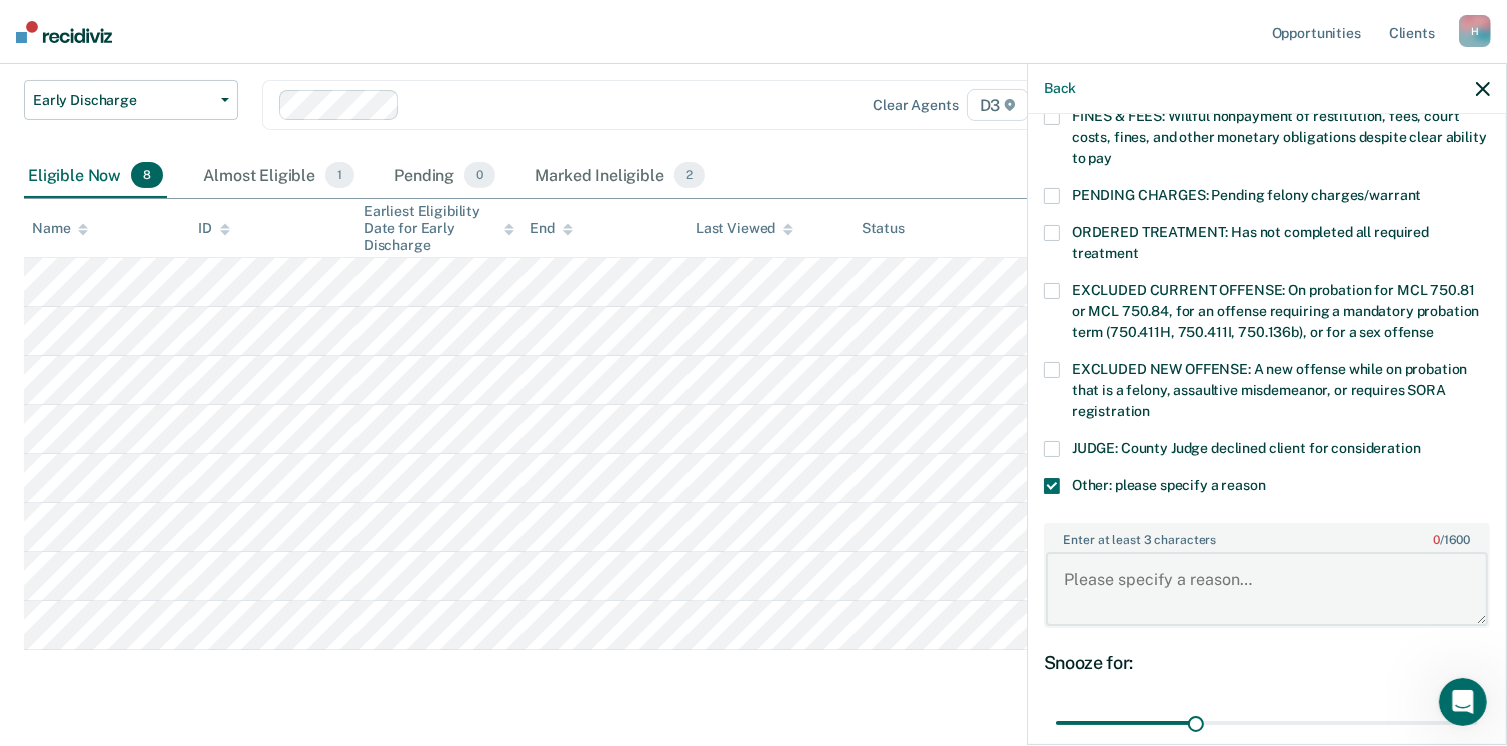 click on "Enter at least 3 characters 0  /  1600" at bounding box center (1267, 589) 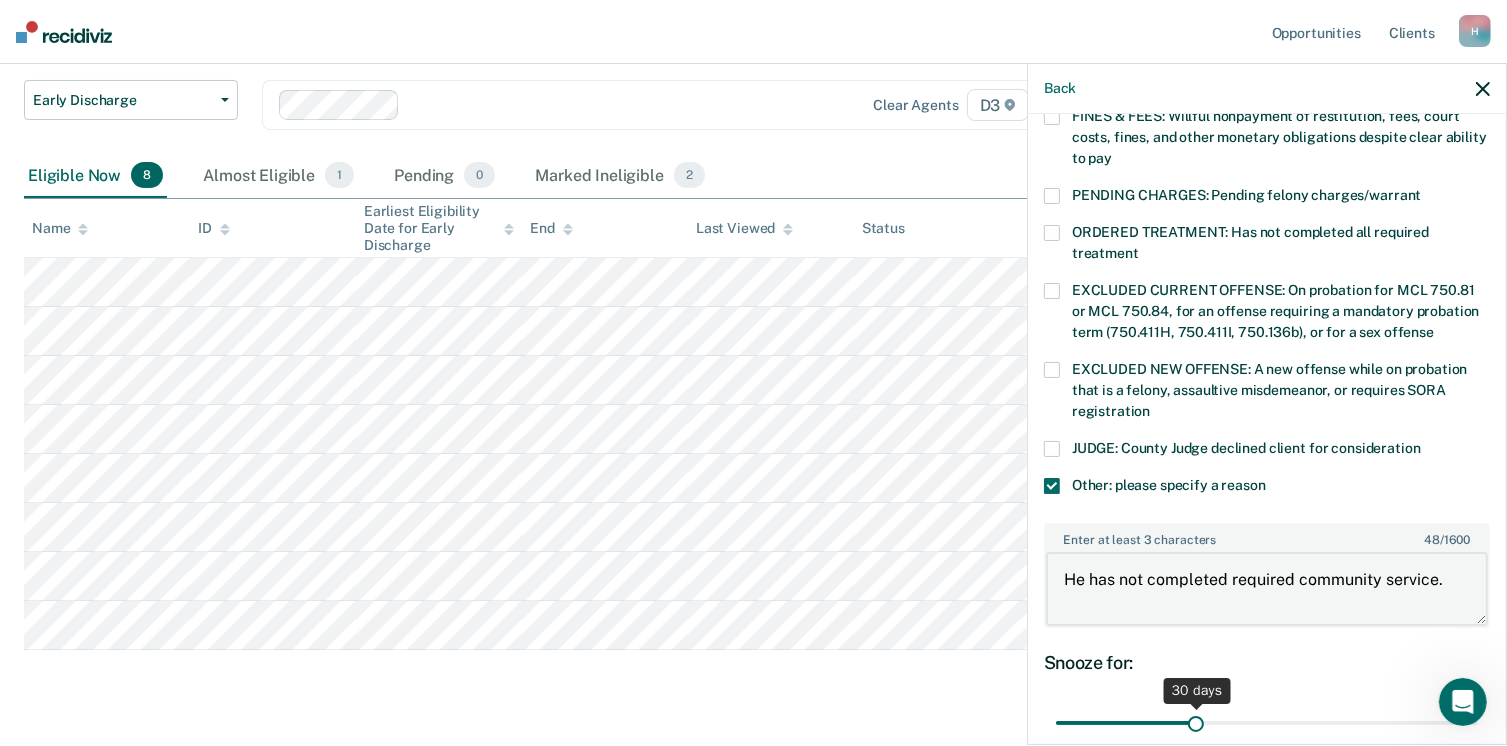 type on "He has not completed required community service." 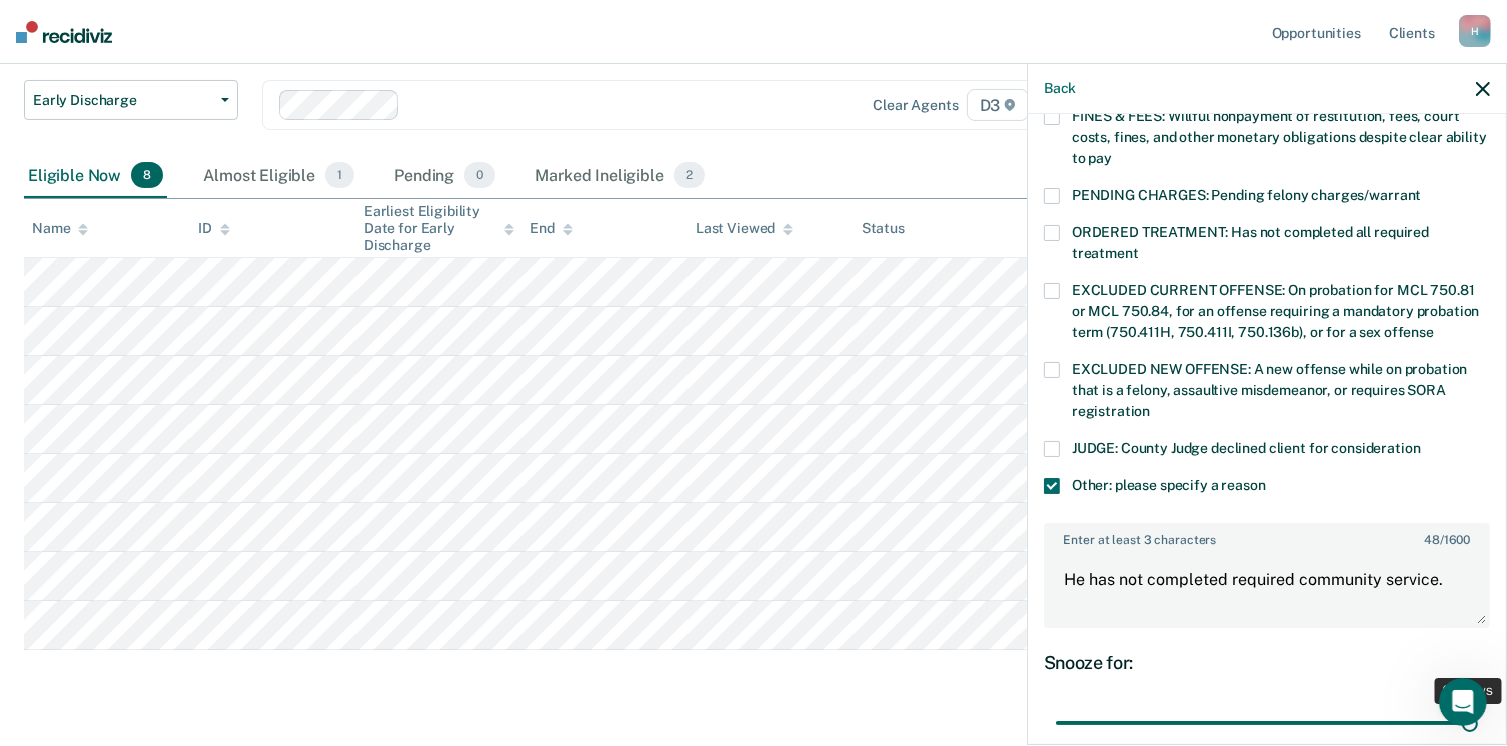 drag, startPoint x: 1190, startPoint y: 694, endPoint x: 1528, endPoint y: 669, distance: 338.9233 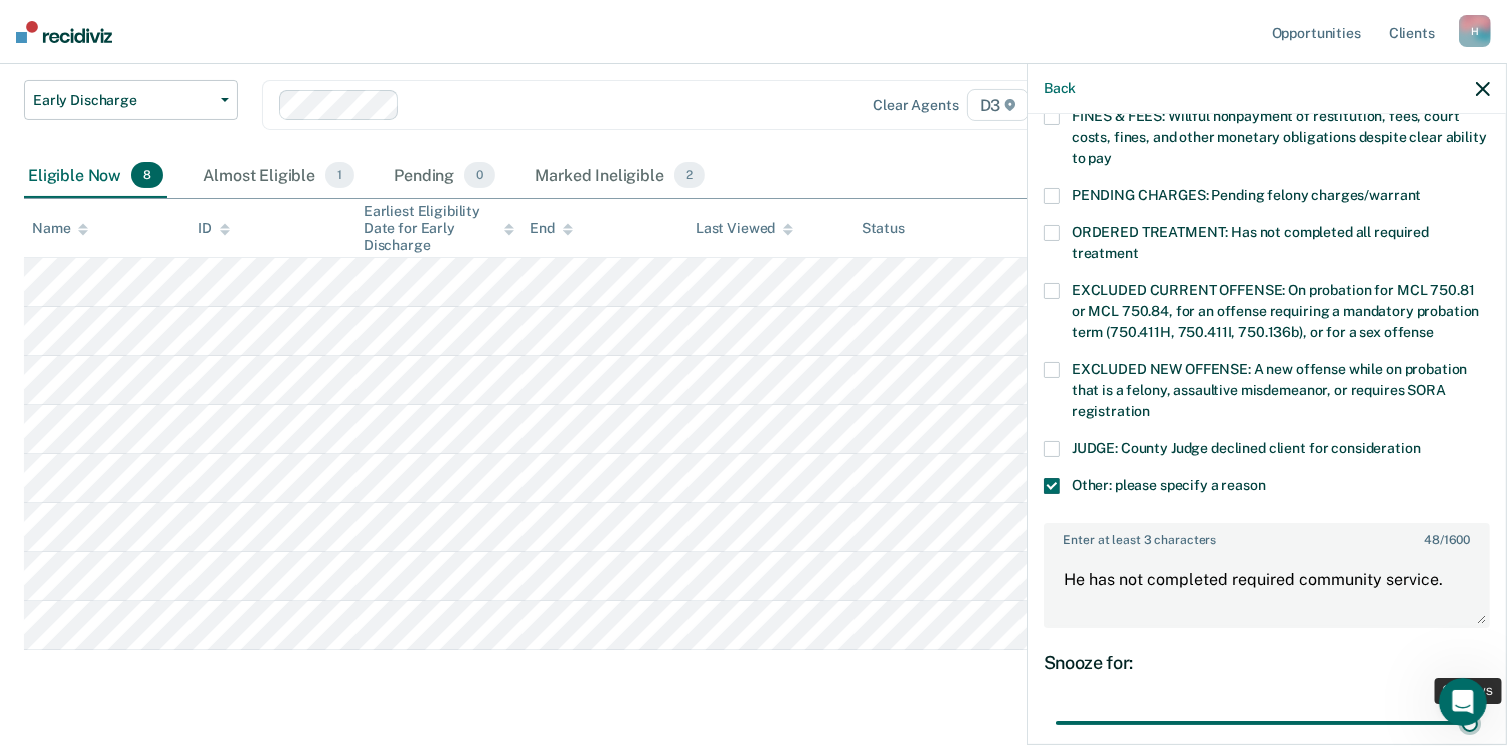 type on "90" 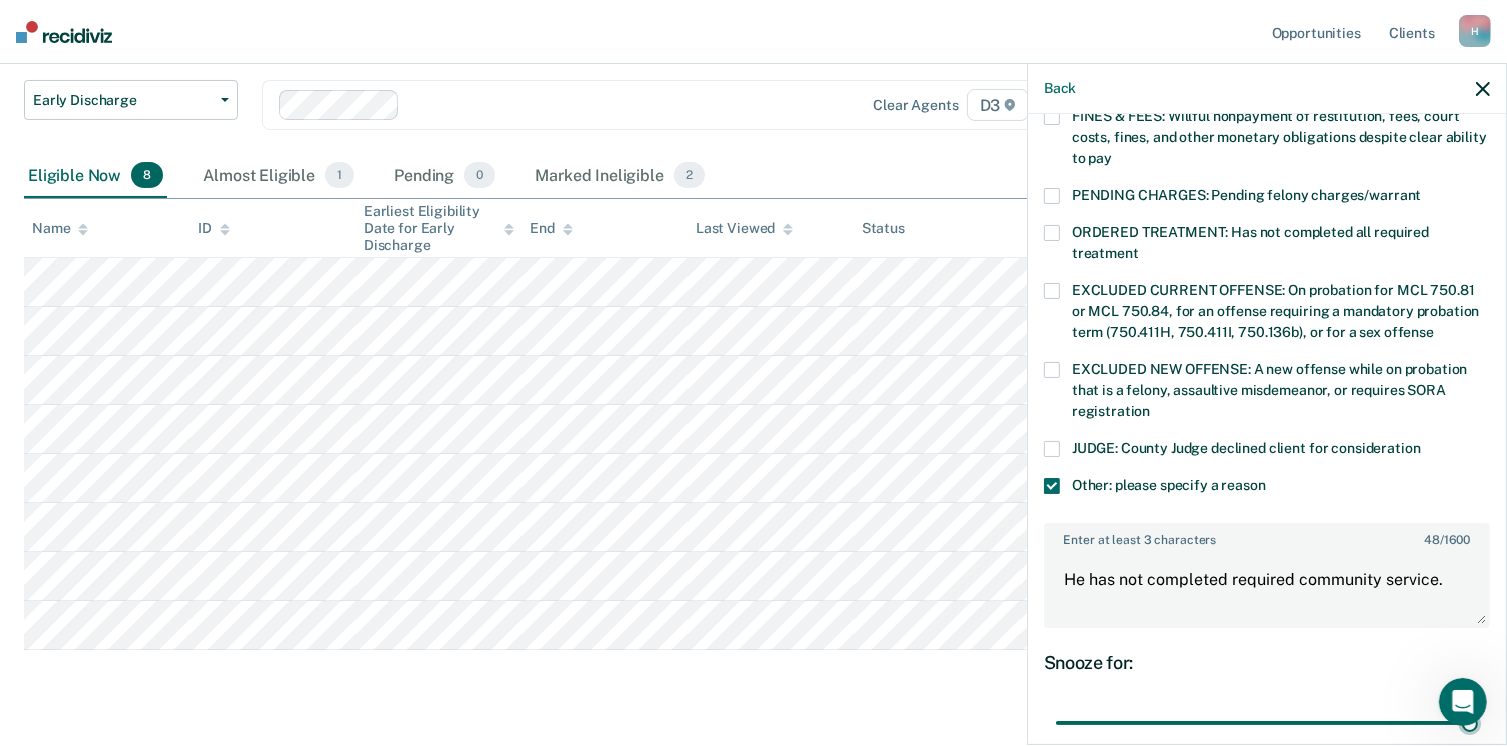 scroll, scrollTop: 766, scrollLeft: 0, axis: vertical 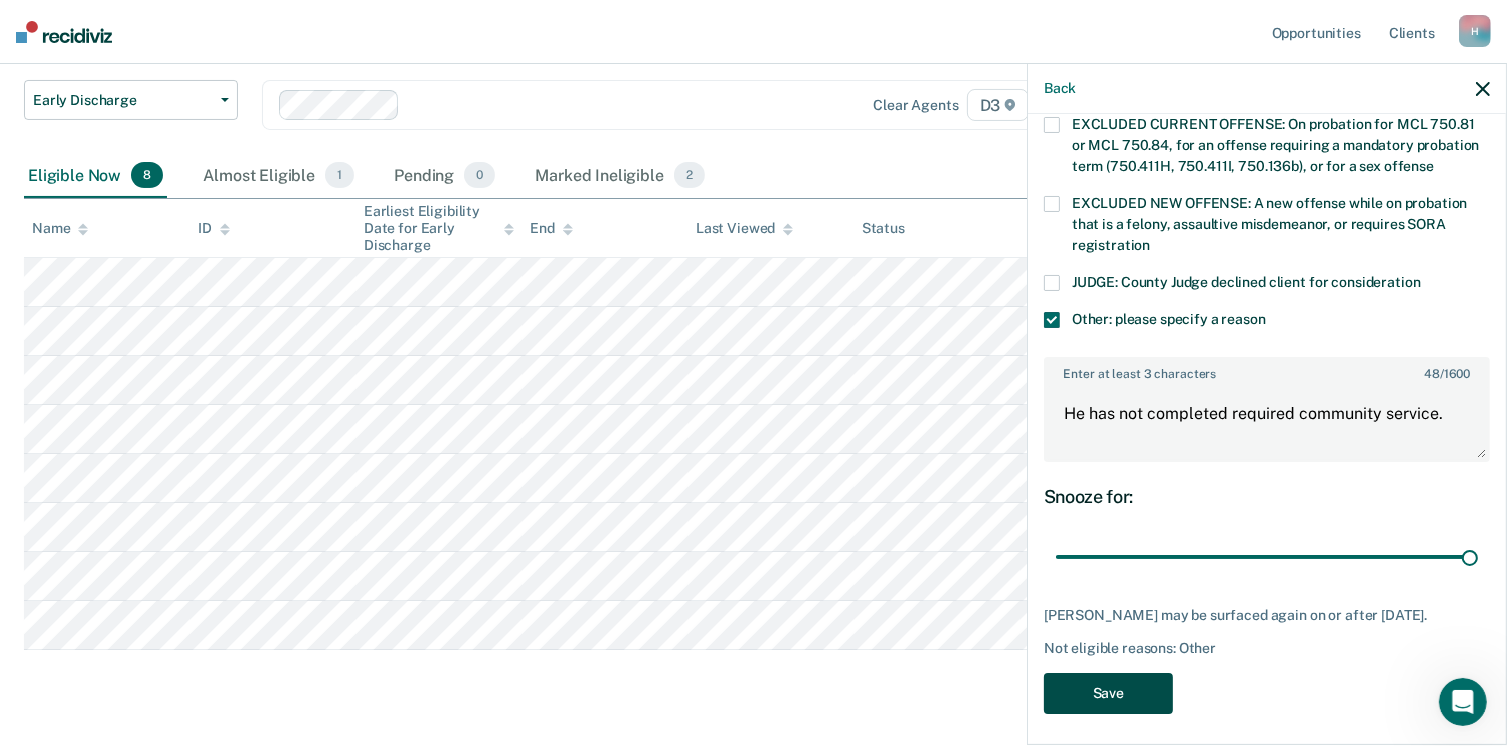 click on "Save" at bounding box center [1108, 693] 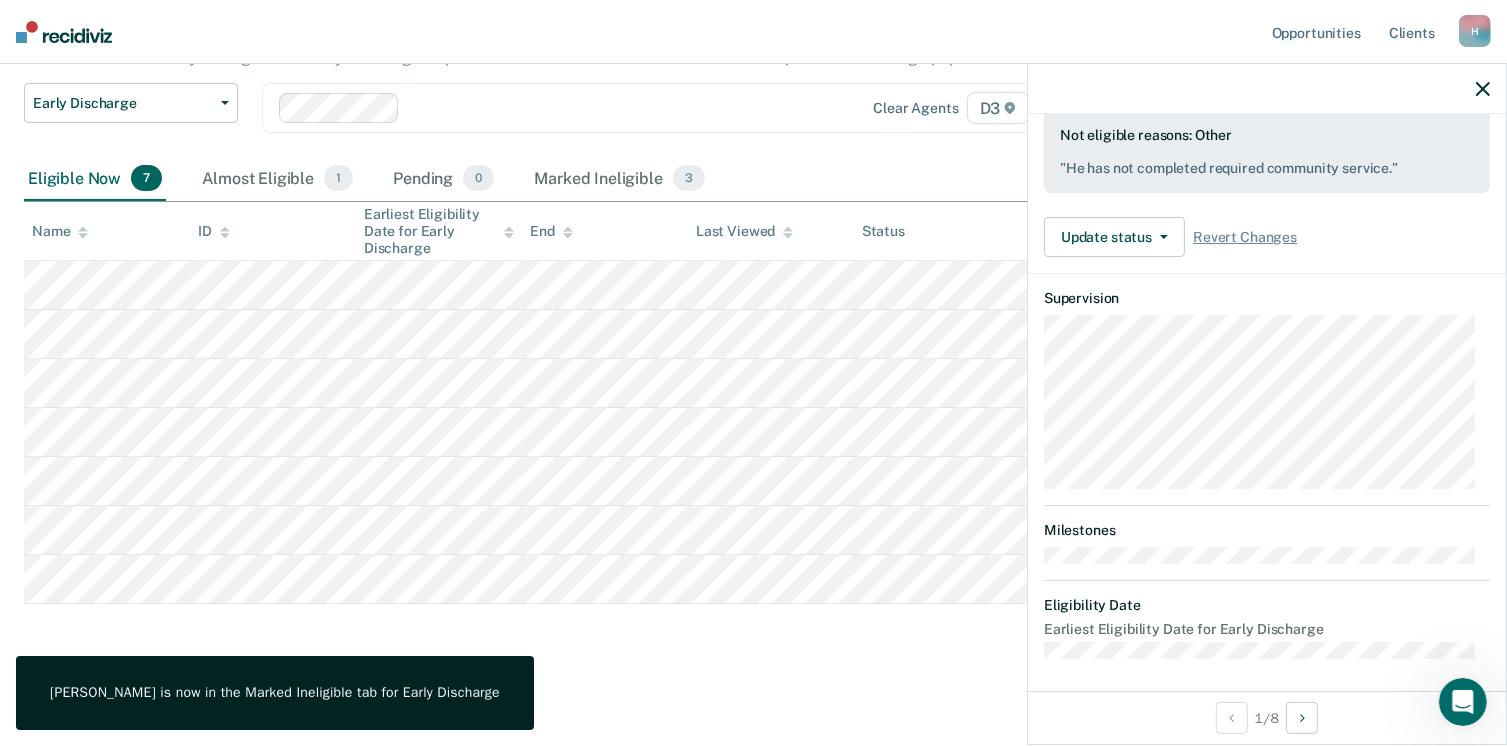 scroll, scrollTop: 371, scrollLeft: 0, axis: vertical 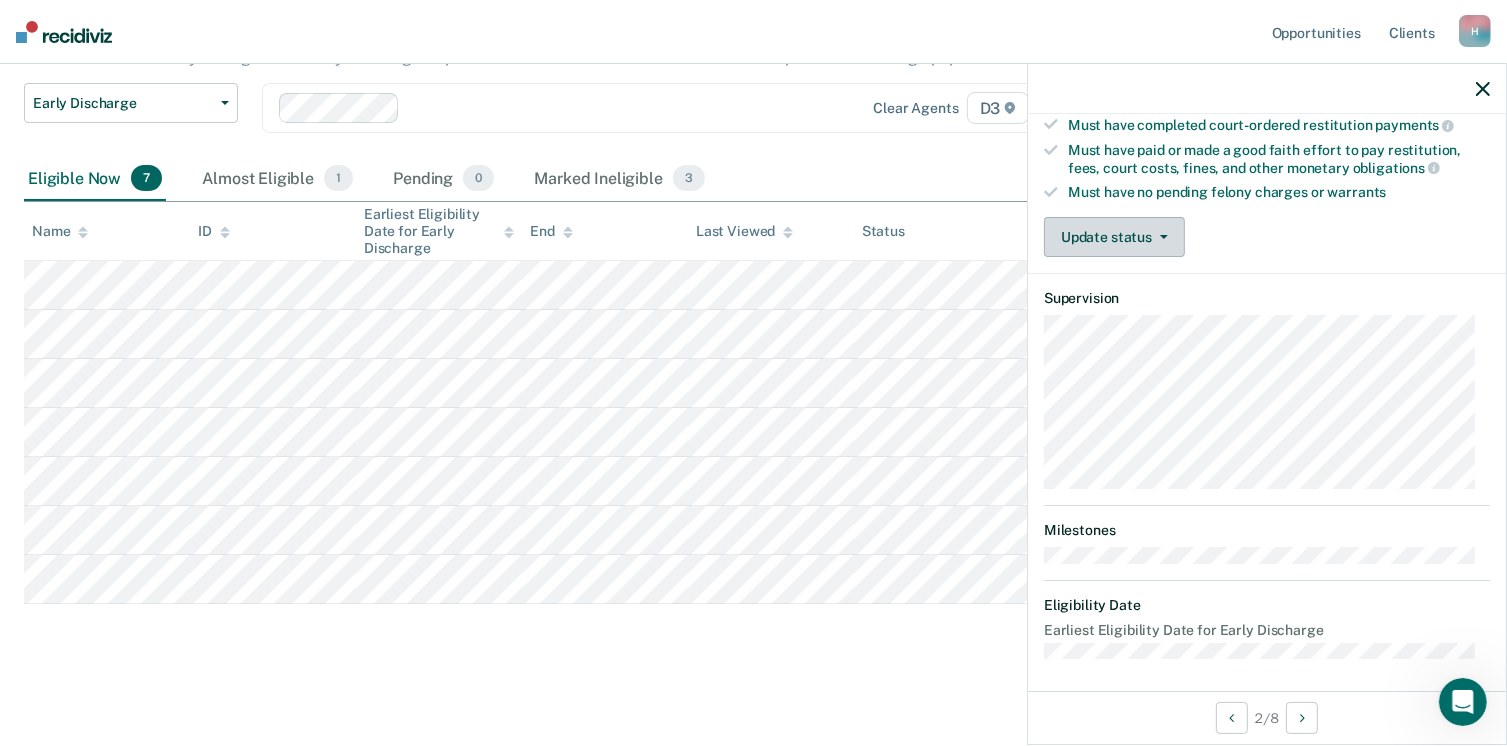 click 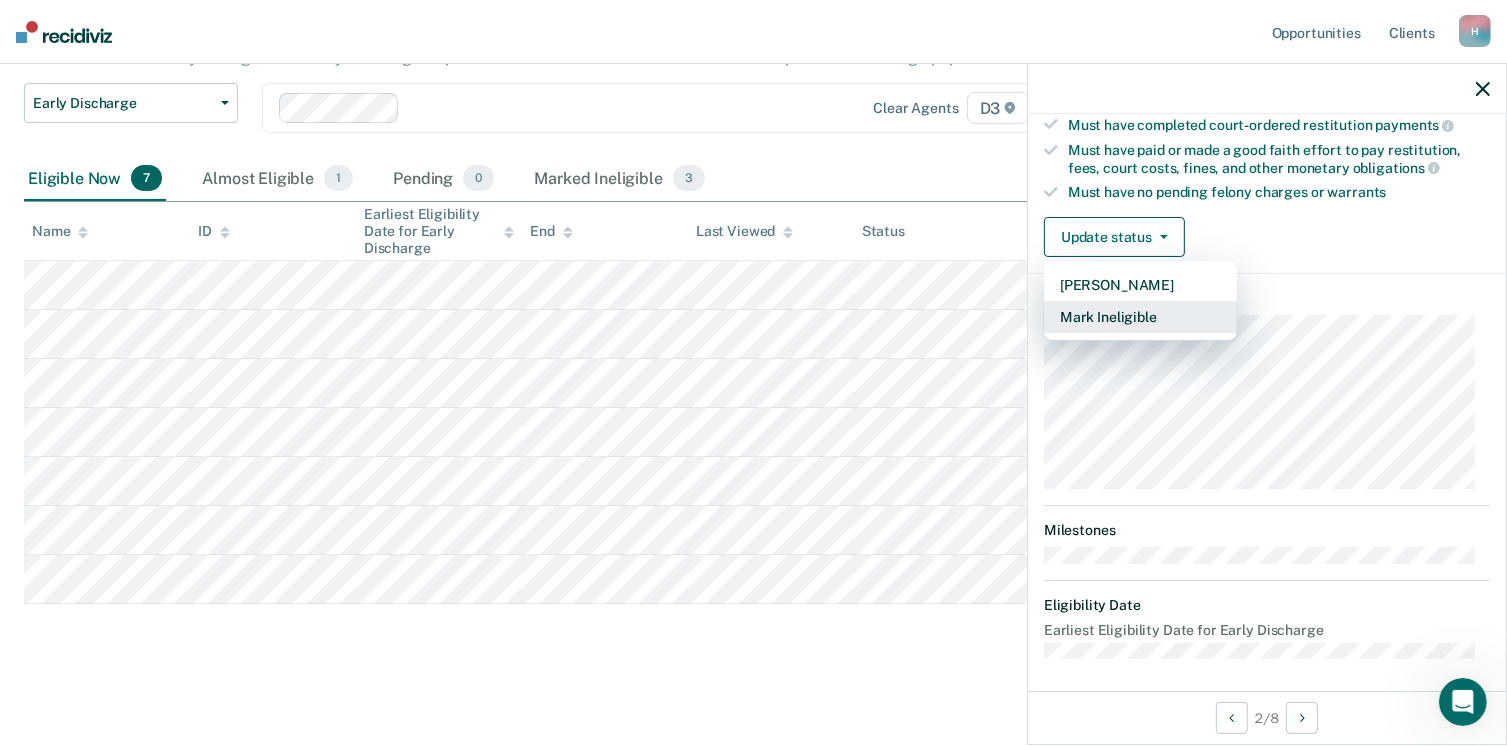 click on "Mark Ineligible" at bounding box center (1140, 317) 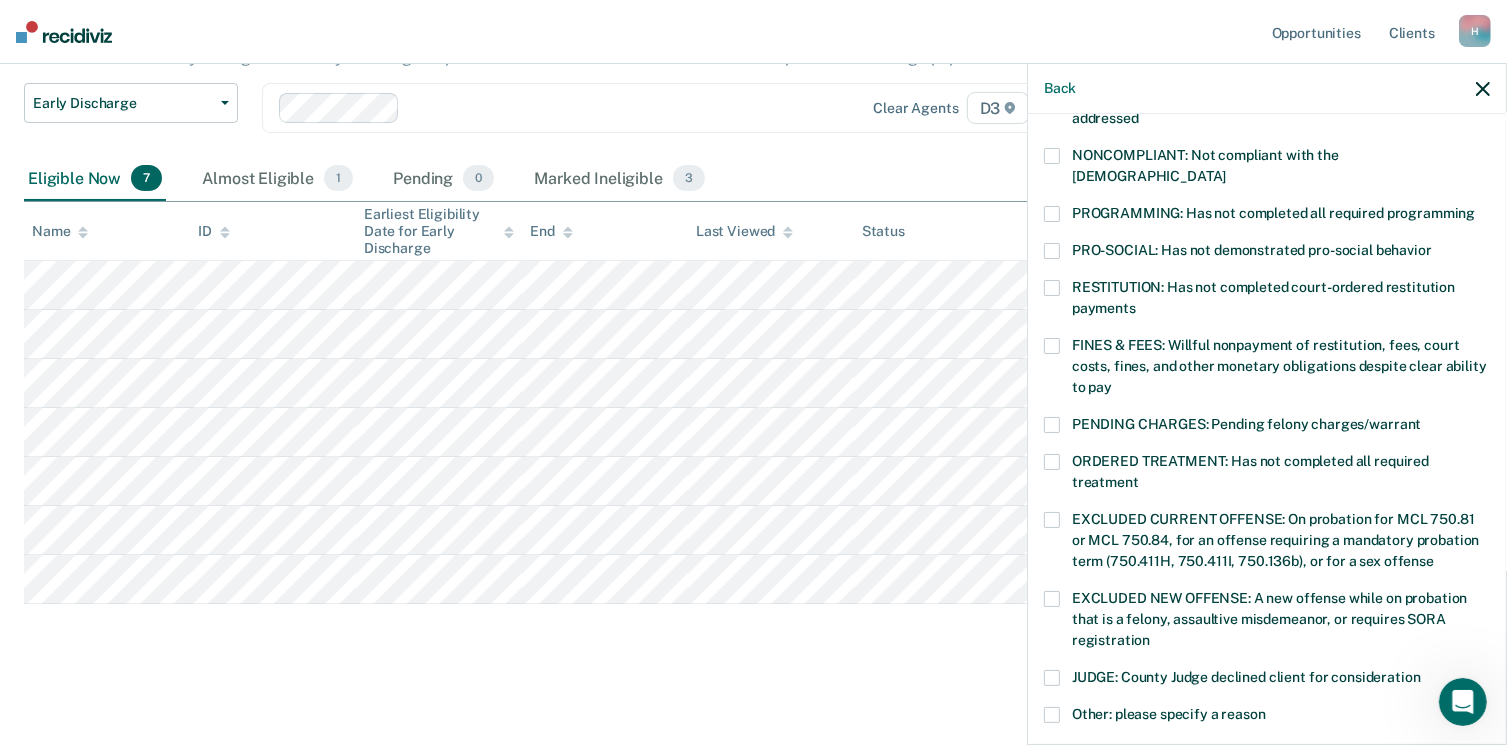 scroll, scrollTop: 476, scrollLeft: 0, axis: vertical 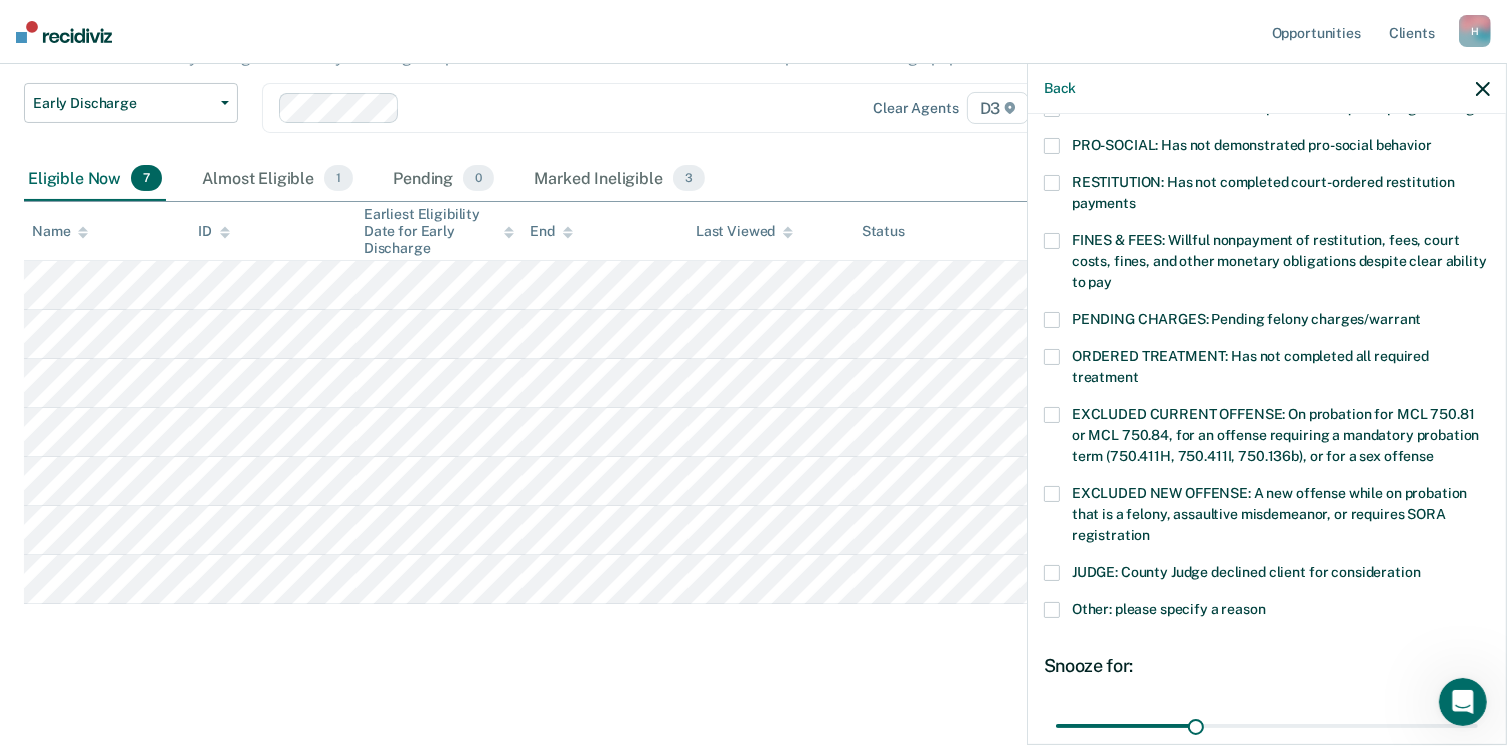 click at bounding box center (1052, 573) 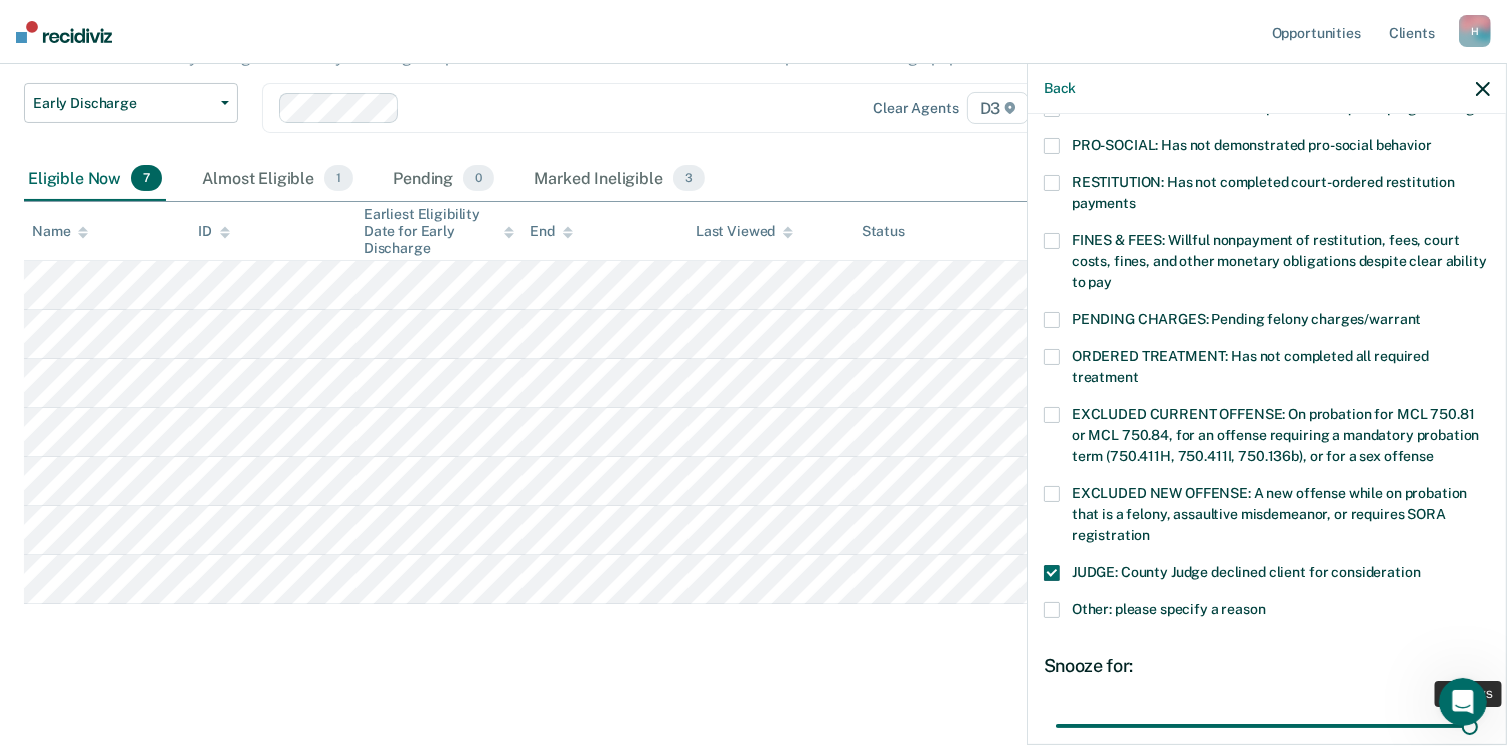 drag, startPoint x: 1189, startPoint y: 702, endPoint x: 1481, endPoint y: 667, distance: 294.09012 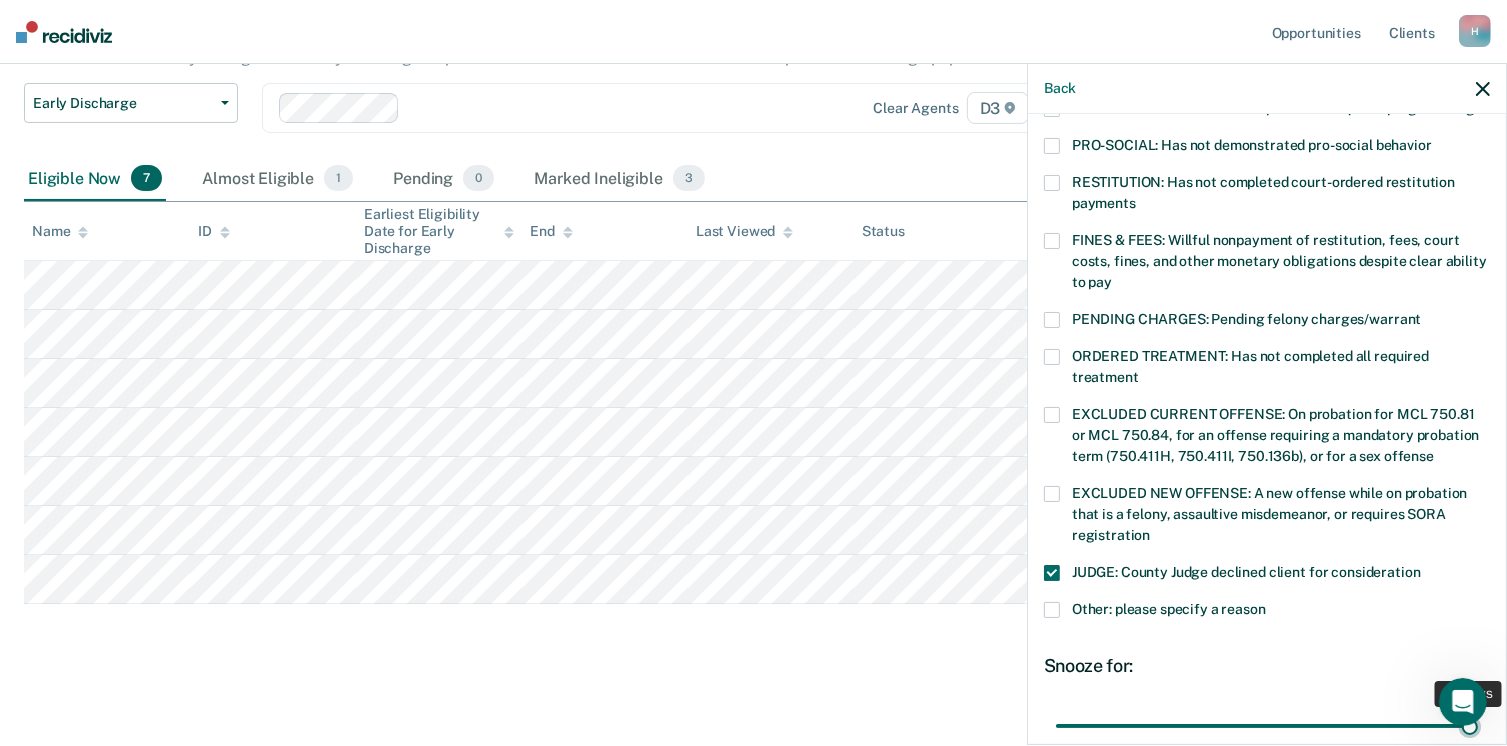 type on "90" 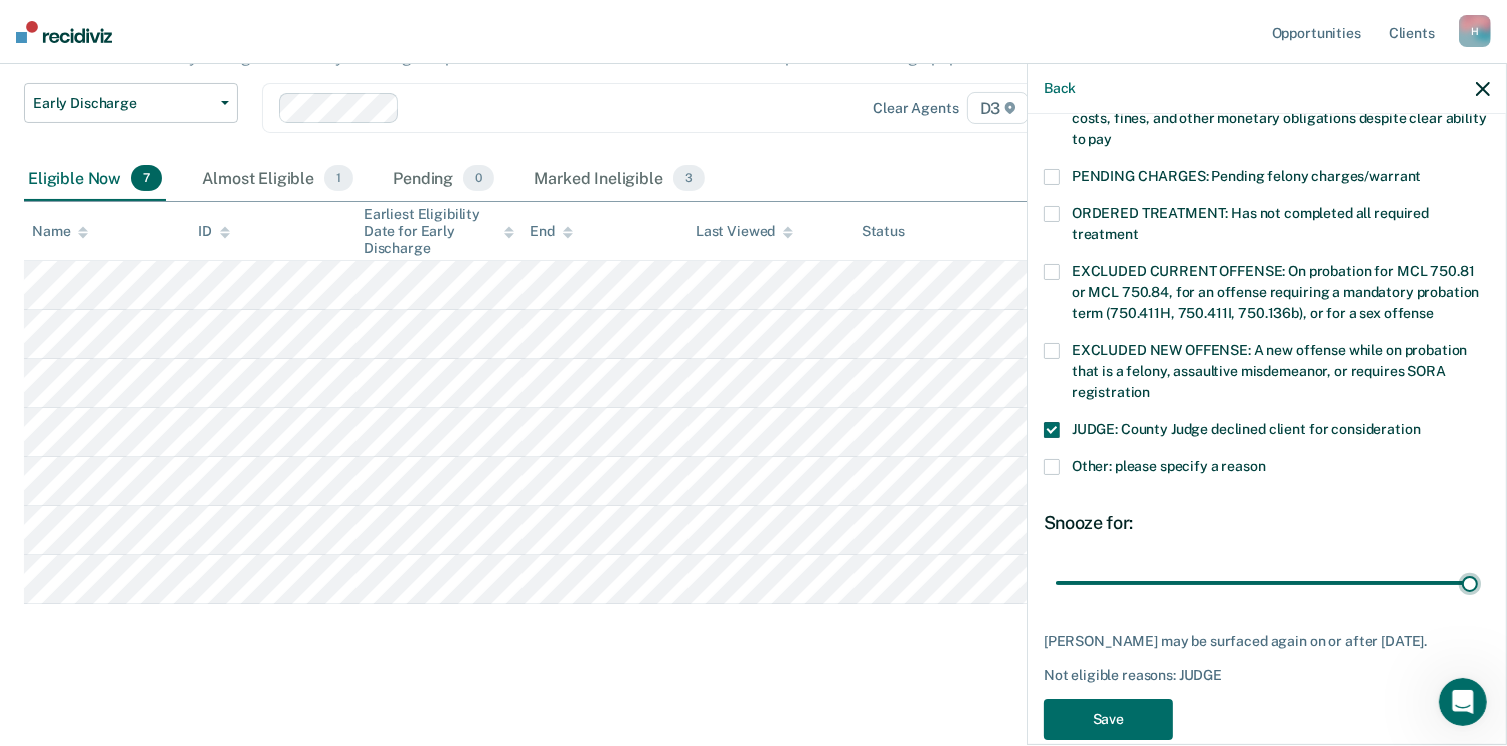 scroll, scrollTop: 620, scrollLeft: 0, axis: vertical 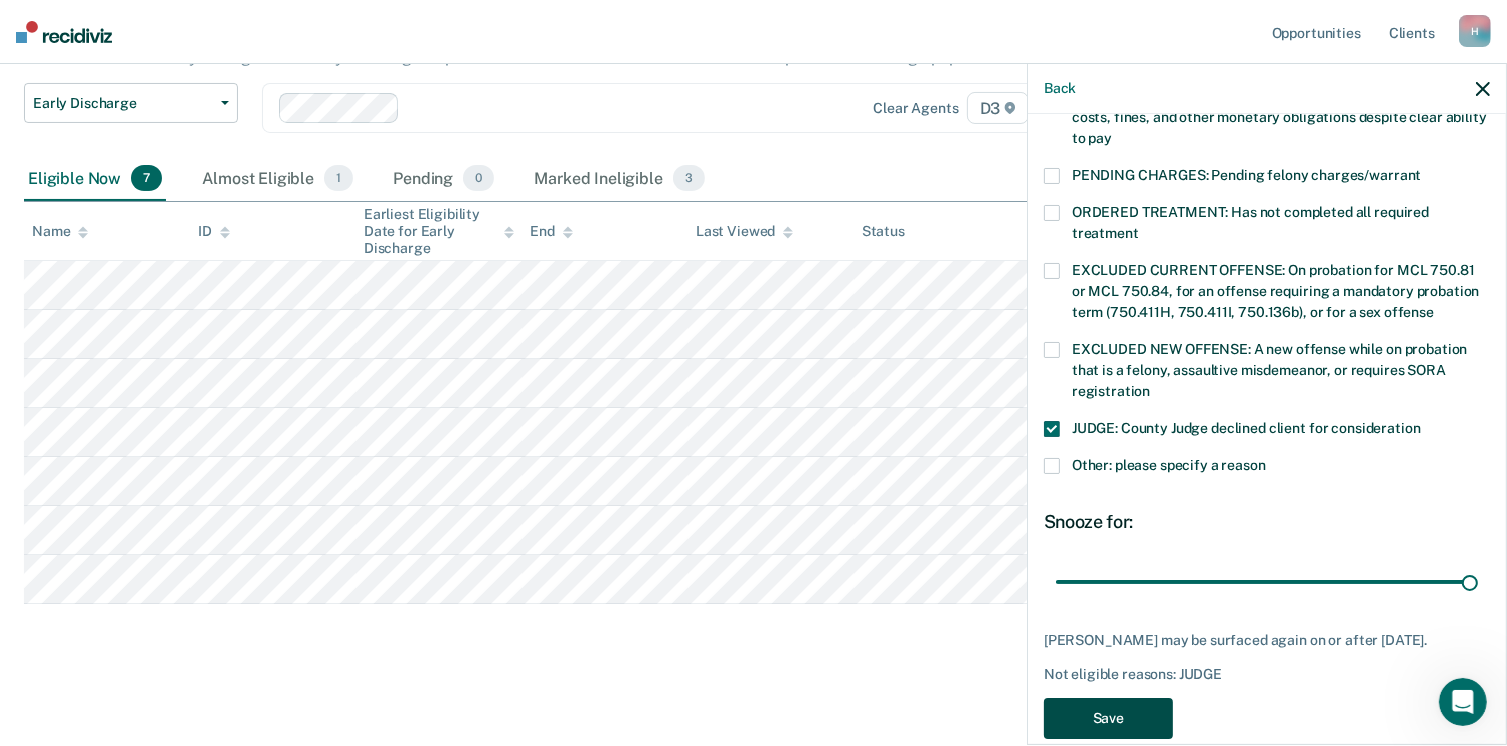 click on "Save" at bounding box center [1108, 718] 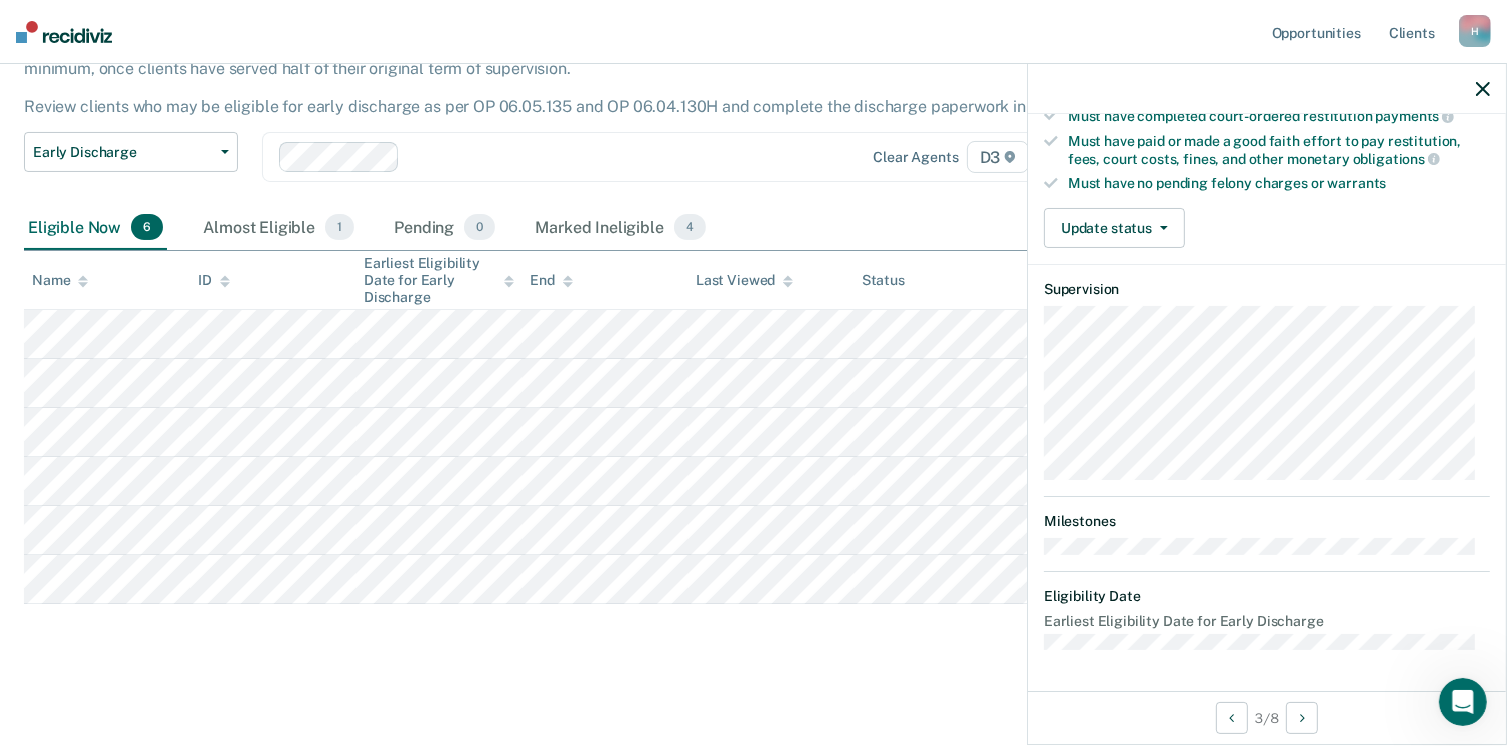scroll, scrollTop: 371, scrollLeft: 0, axis: vertical 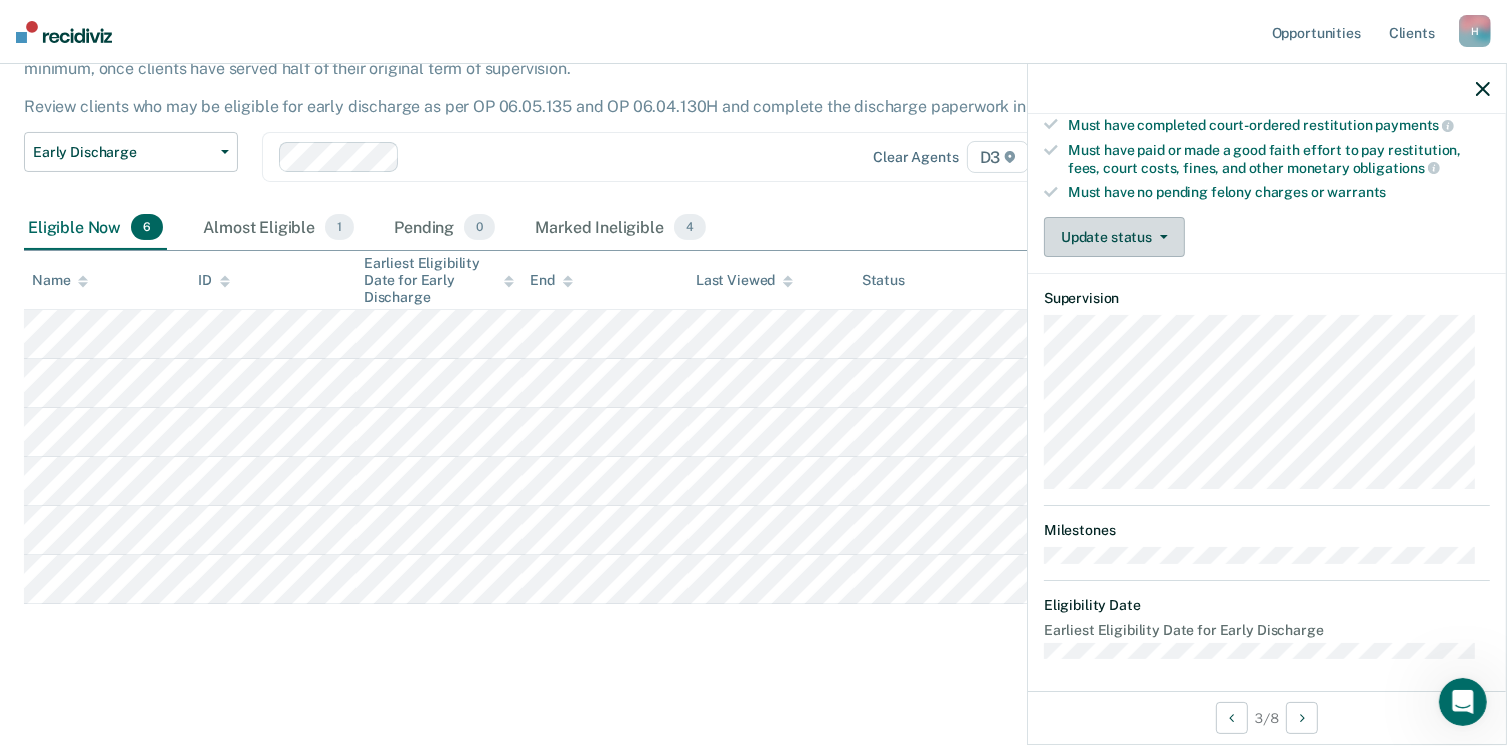 click at bounding box center (1160, 237) 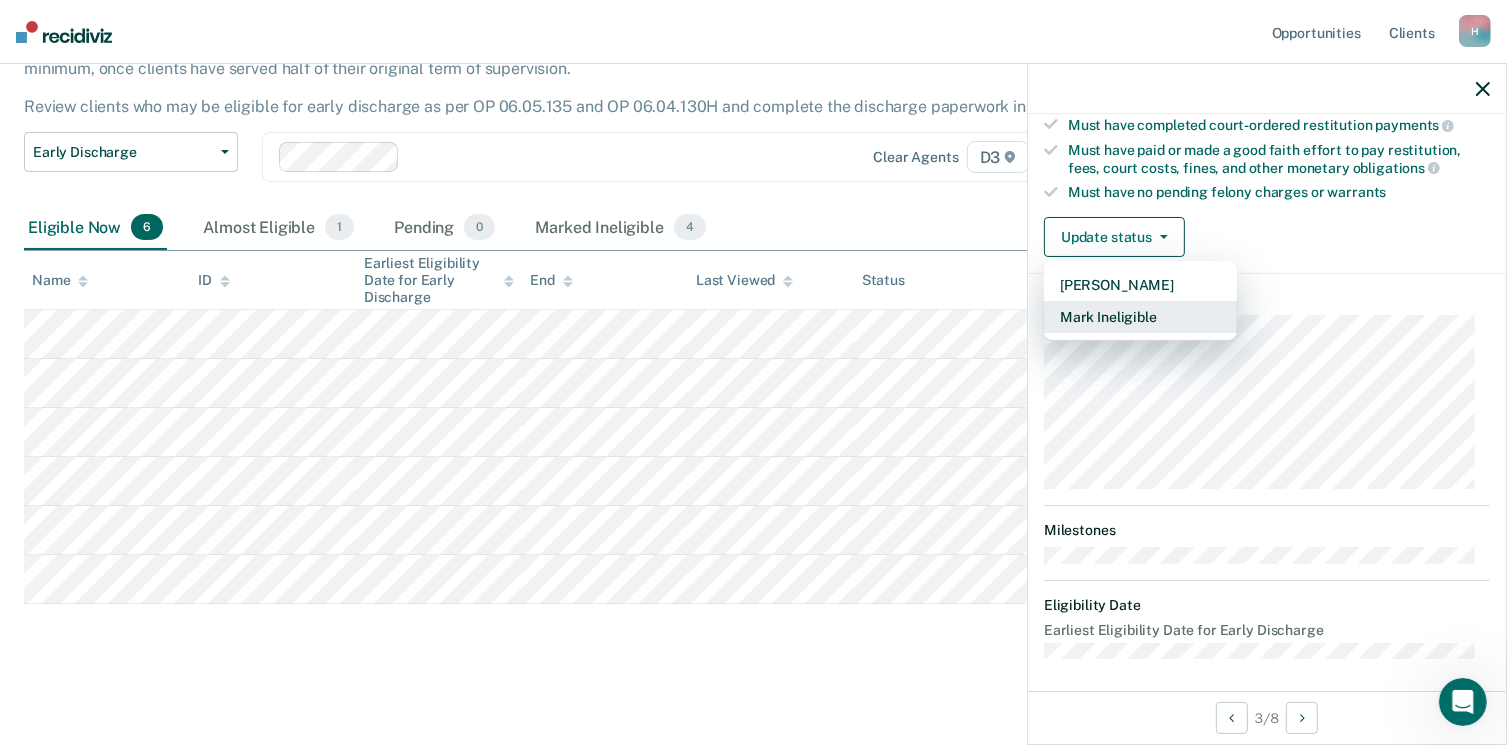 click on "Mark Ineligible" at bounding box center (1140, 317) 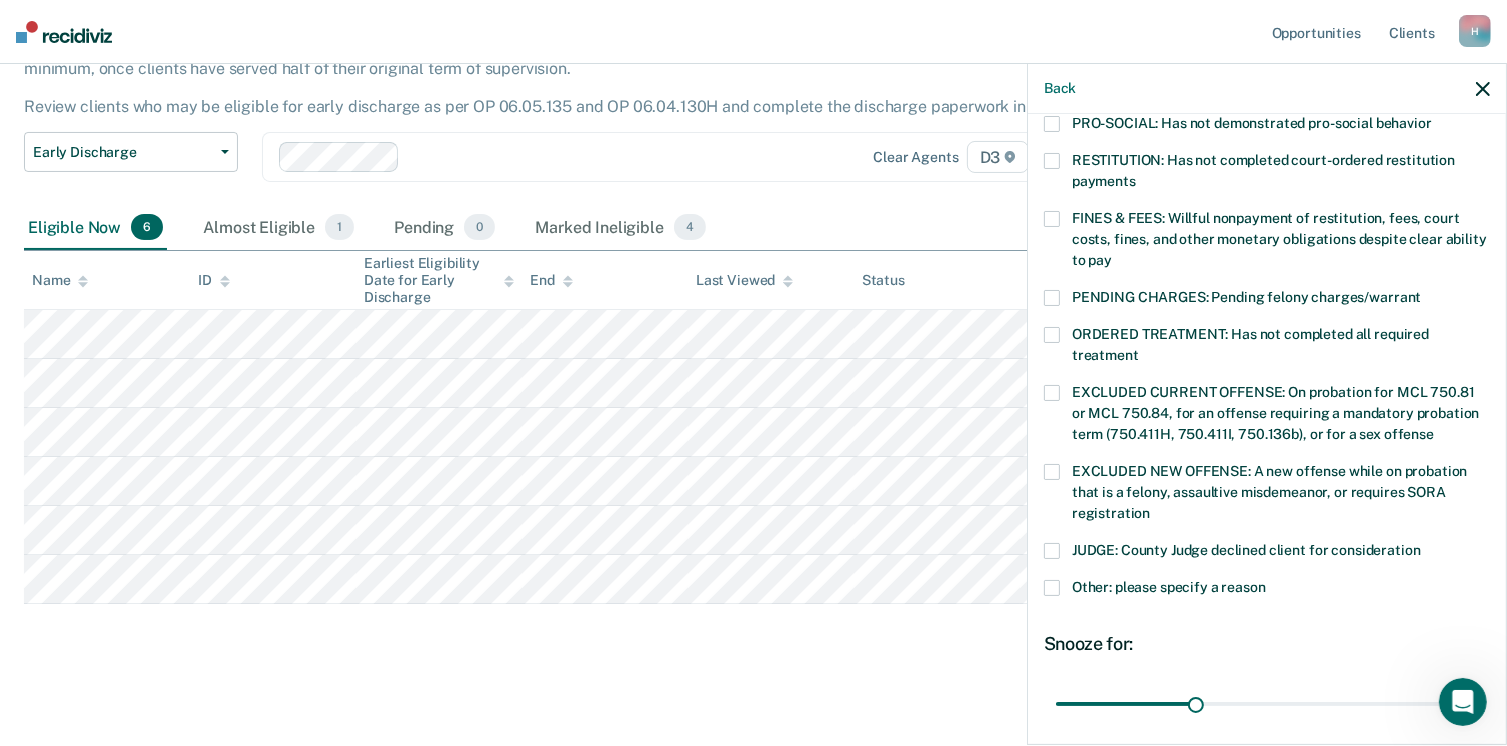 scroll, scrollTop: 505, scrollLeft: 0, axis: vertical 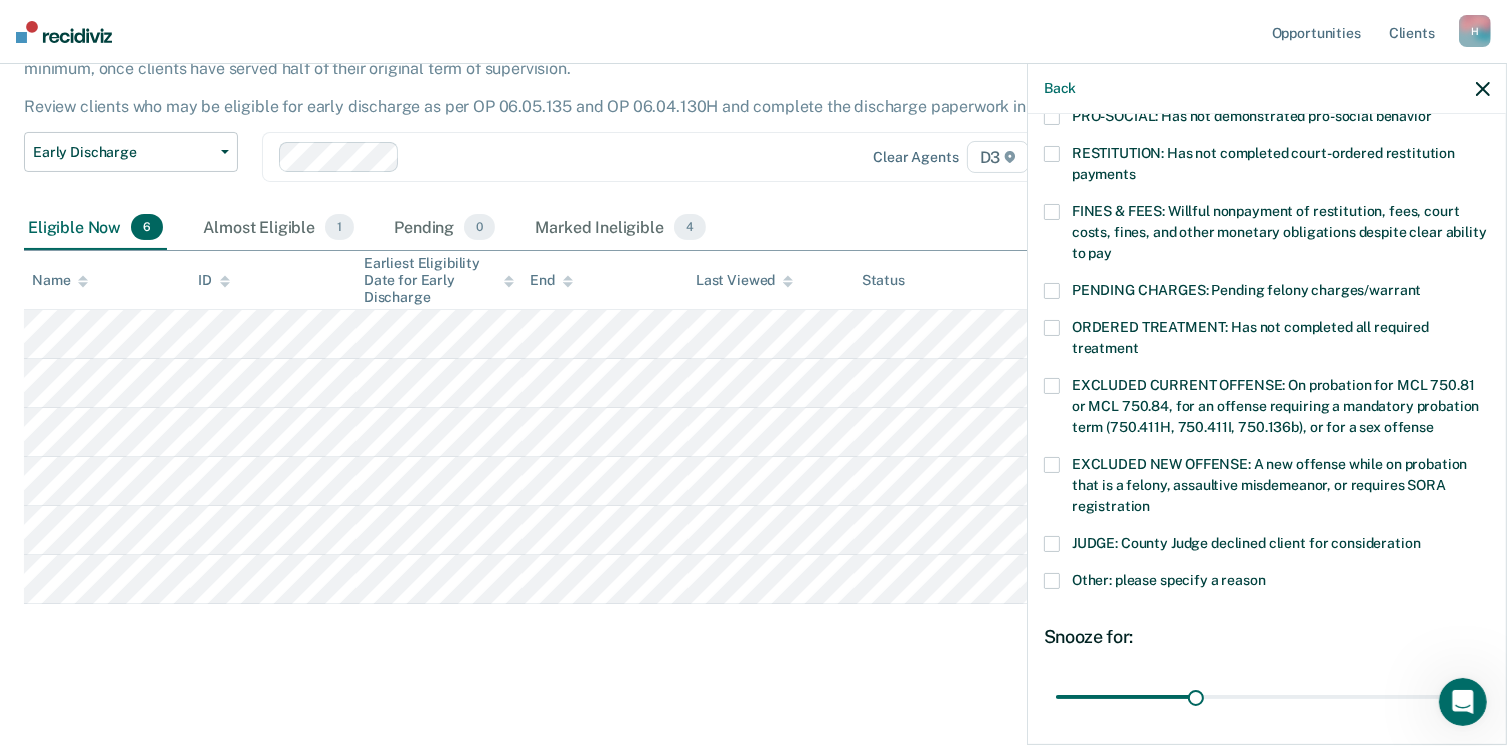click at bounding box center (1052, 544) 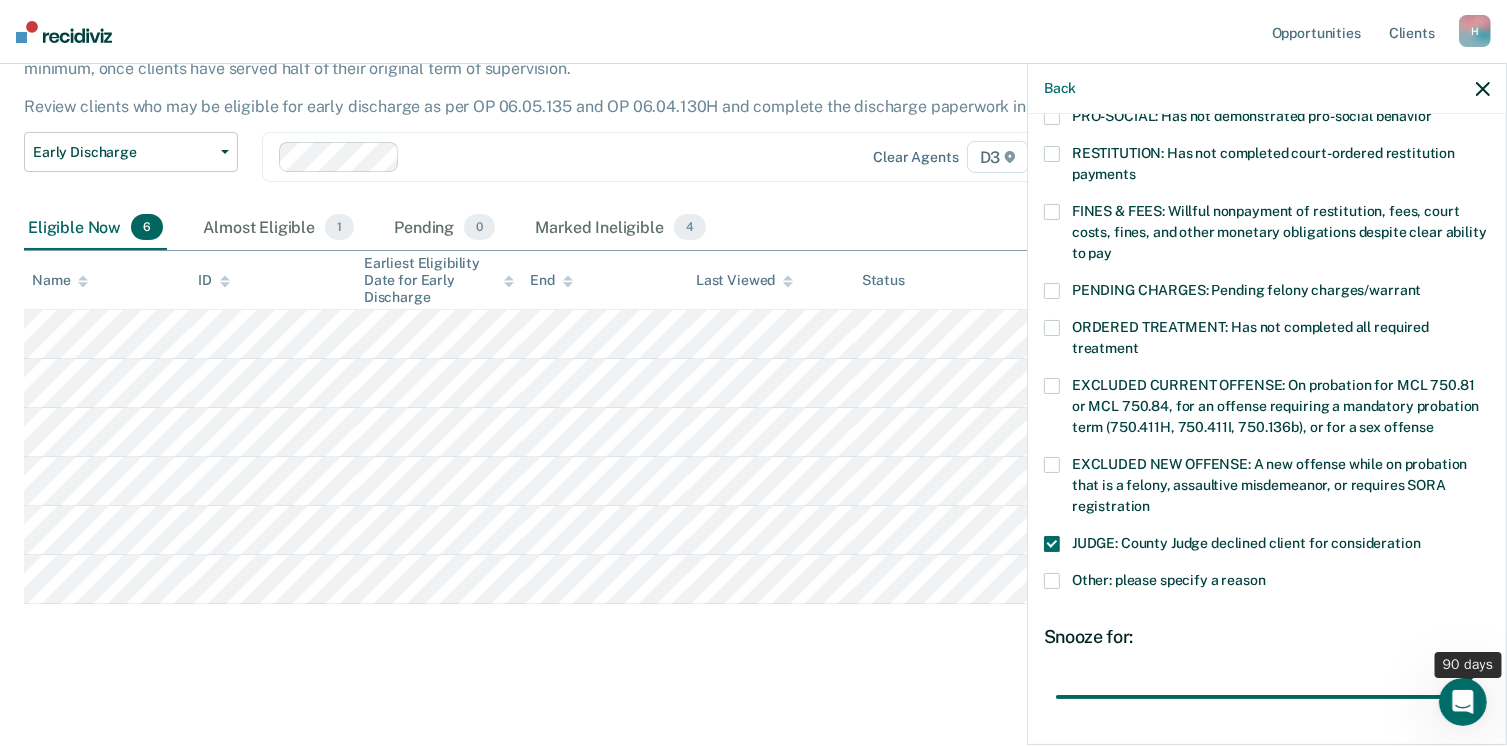 drag, startPoint x: 1194, startPoint y: 669, endPoint x: 1528, endPoint y: 652, distance: 334.43234 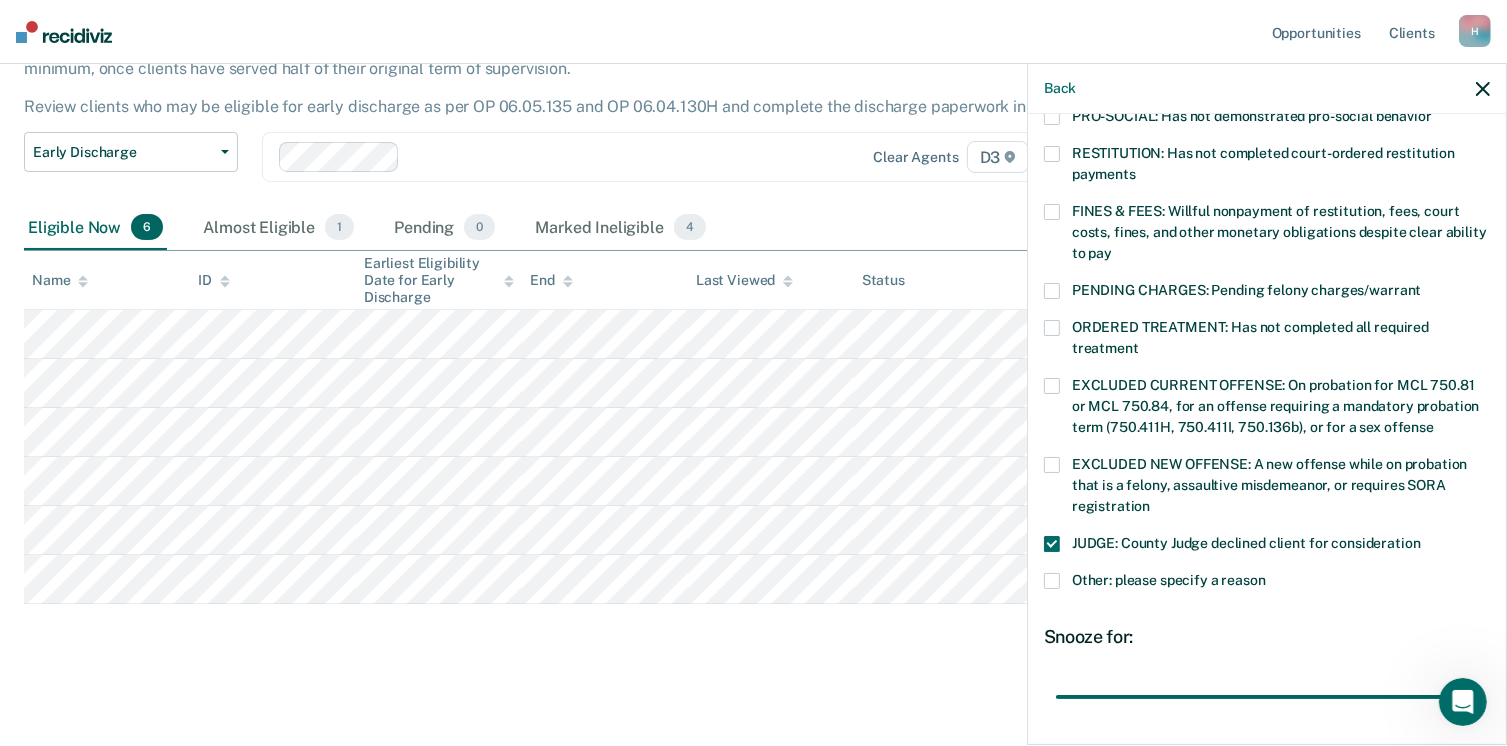 scroll, scrollTop: 630, scrollLeft: 0, axis: vertical 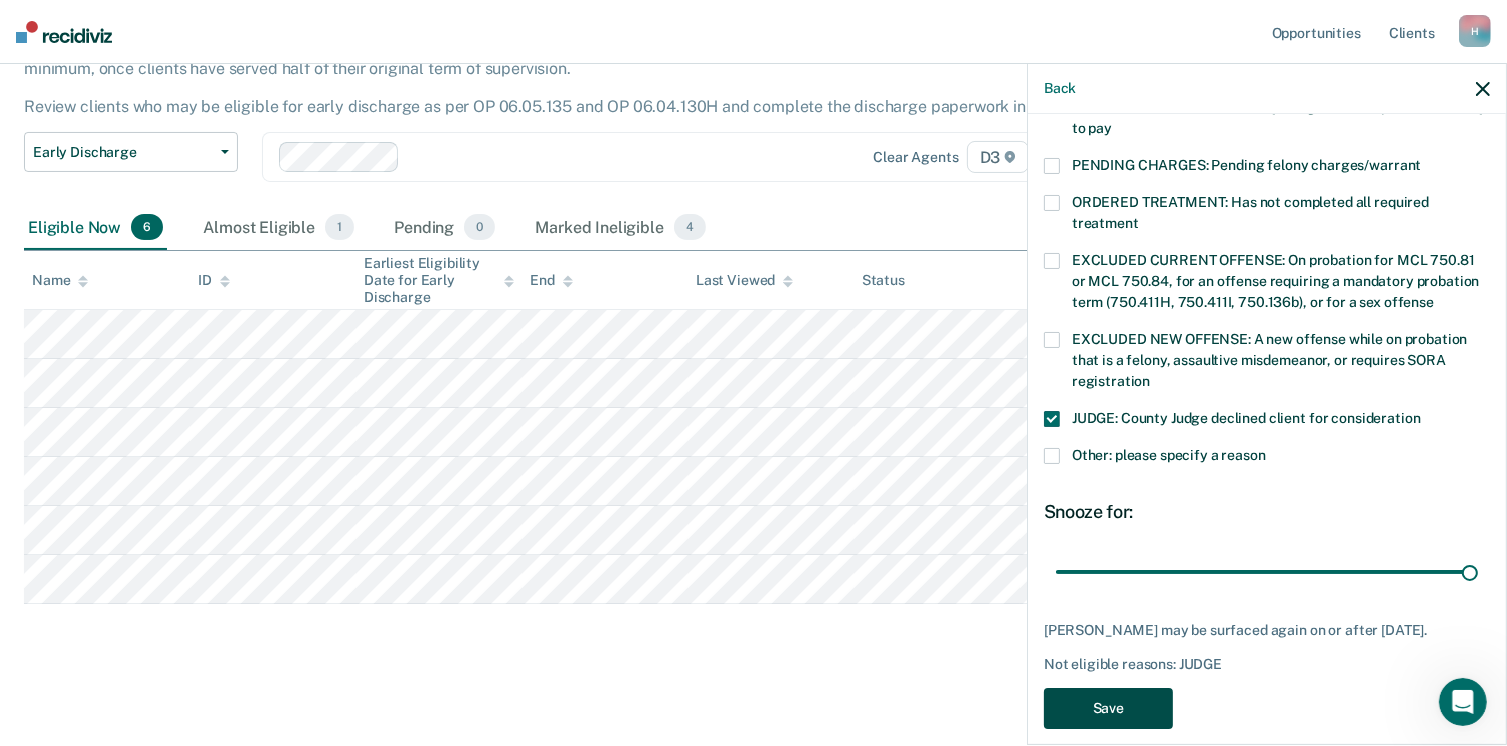 click on "Save" at bounding box center [1108, 708] 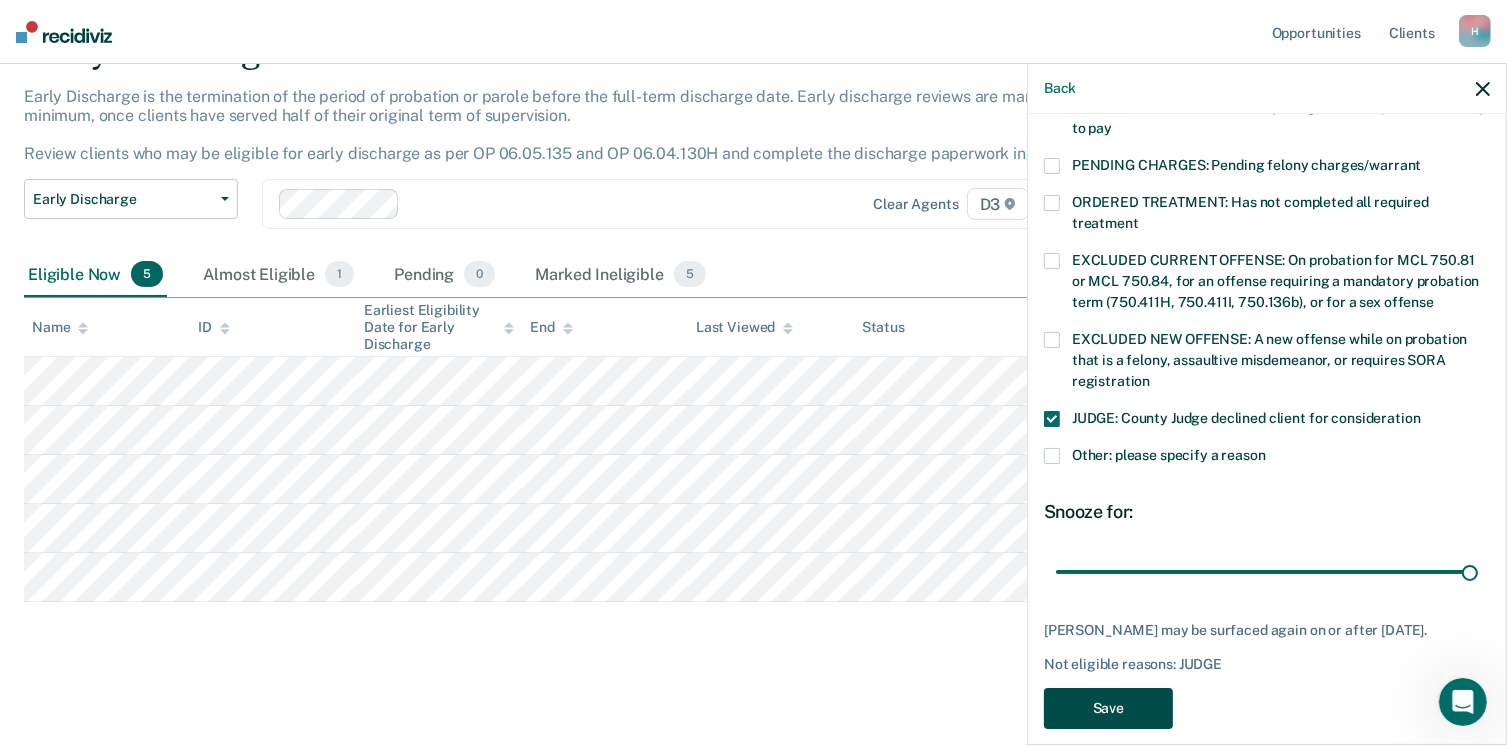 scroll, scrollTop: 105, scrollLeft: 0, axis: vertical 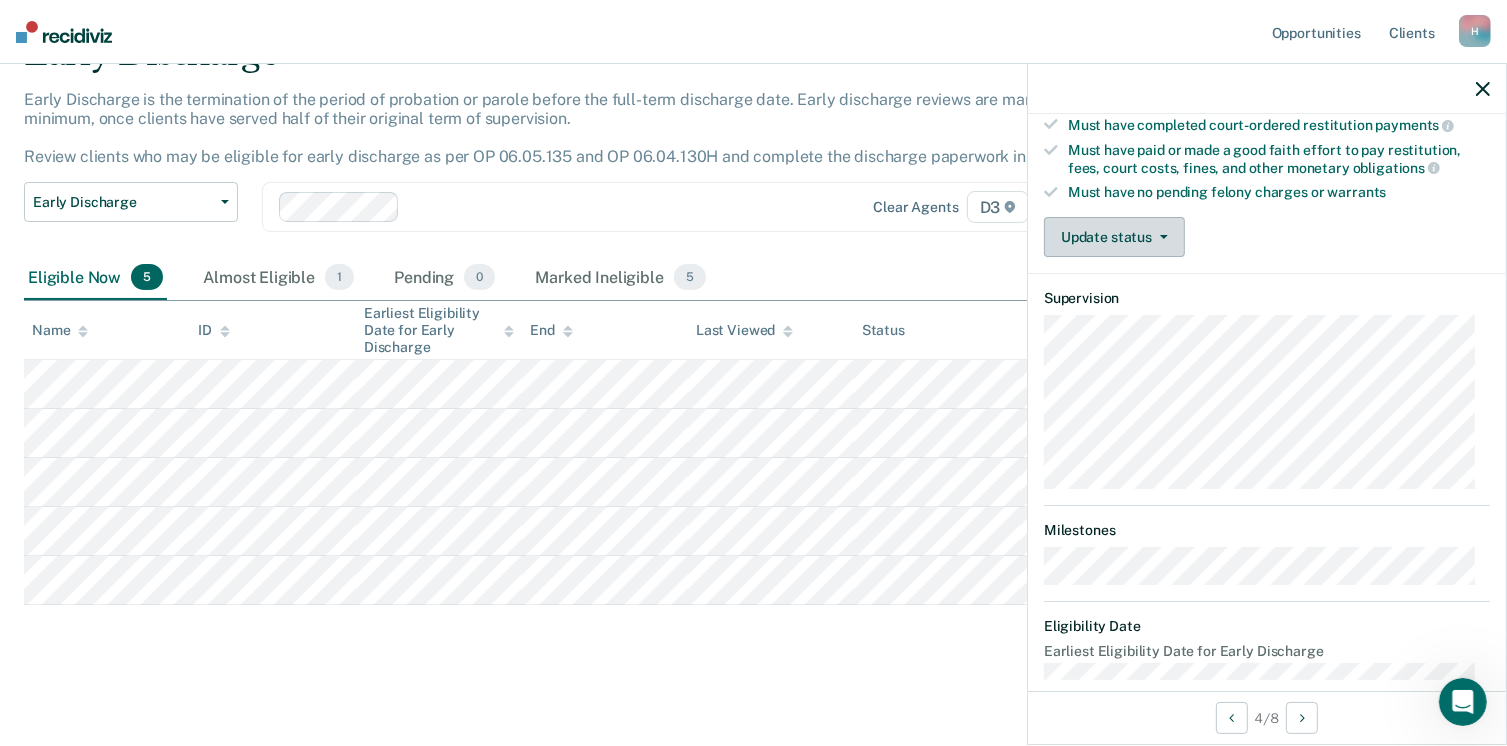 click on "Update status" at bounding box center (1114, 237) 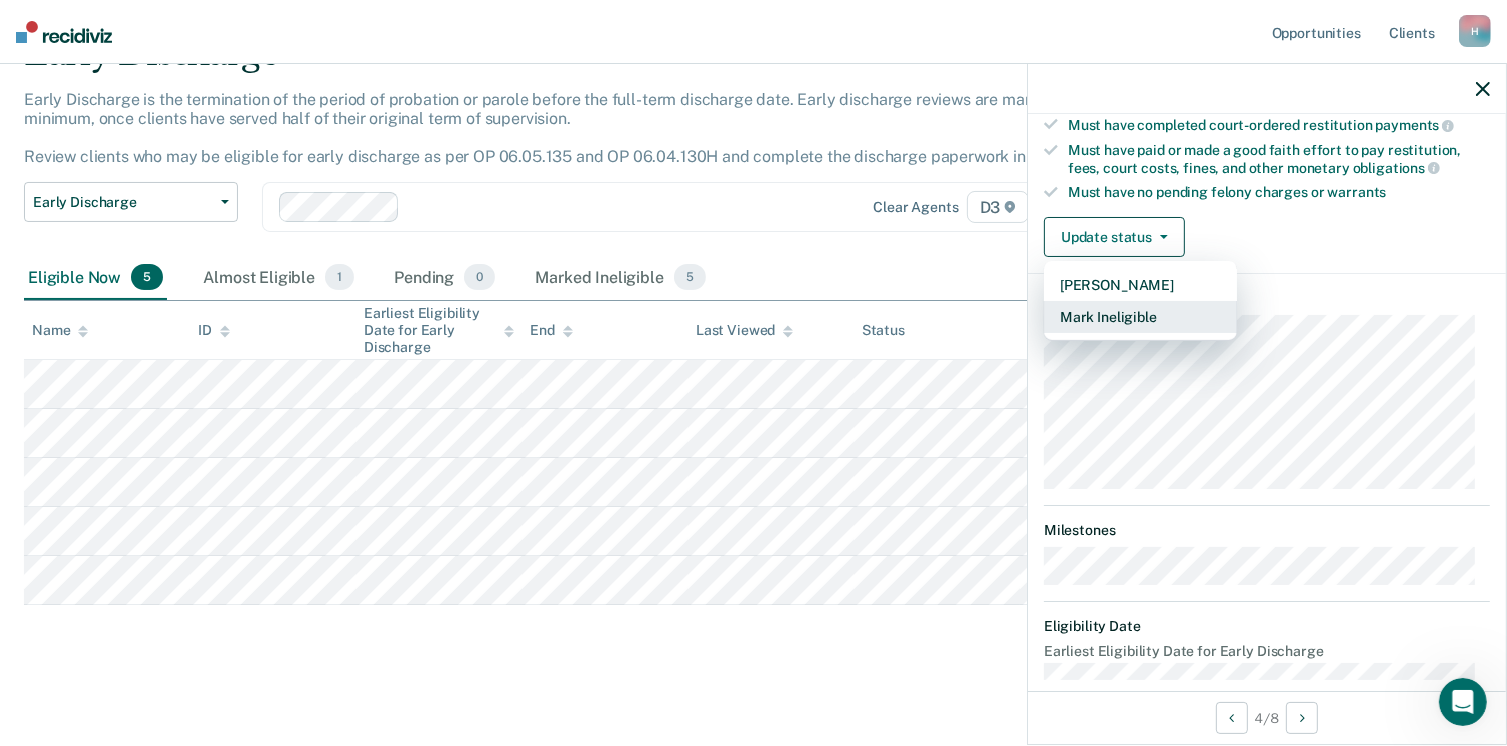 click on "Mark Ineligible" at bounding box center (1140, 317) 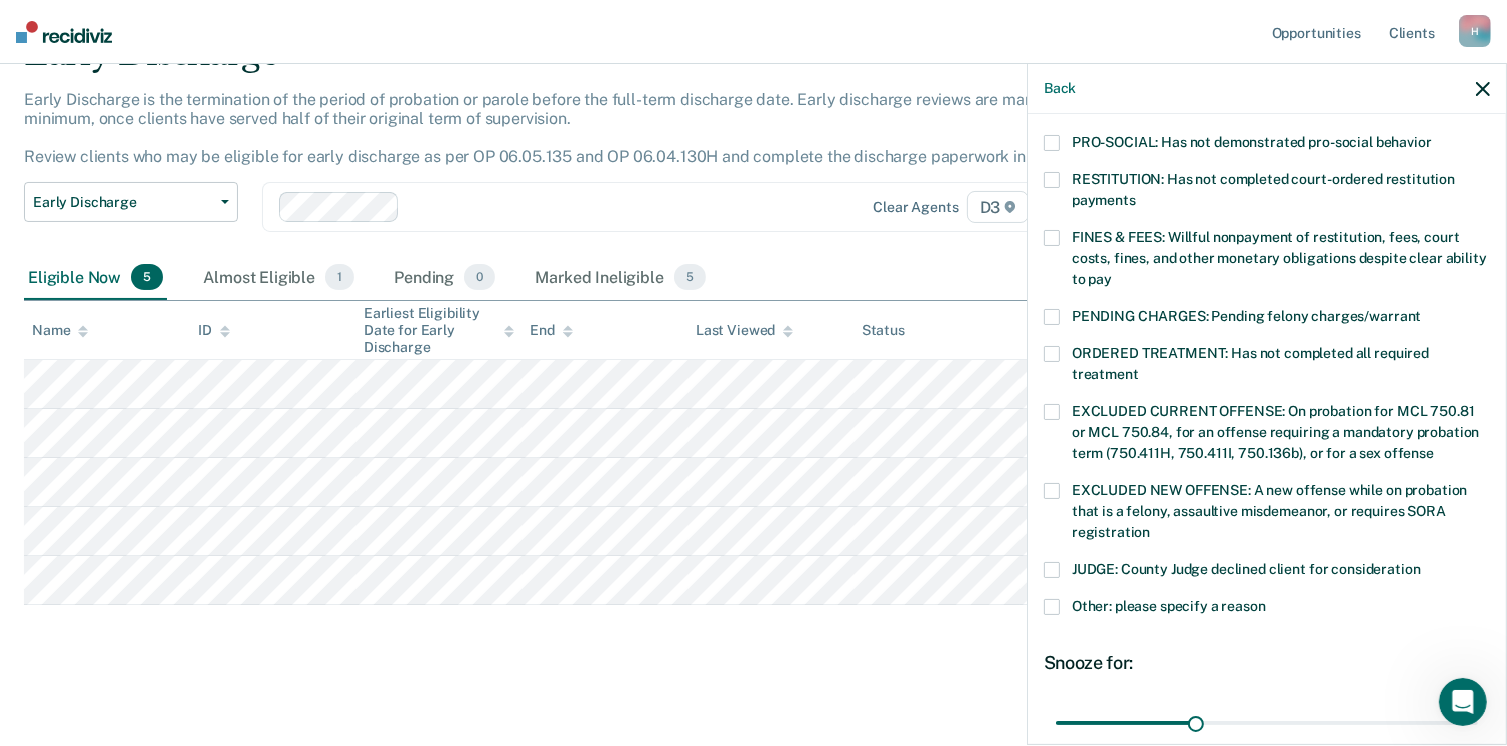 scroll, scrollTop: 481, scrollLeft: 0, axis: vertical 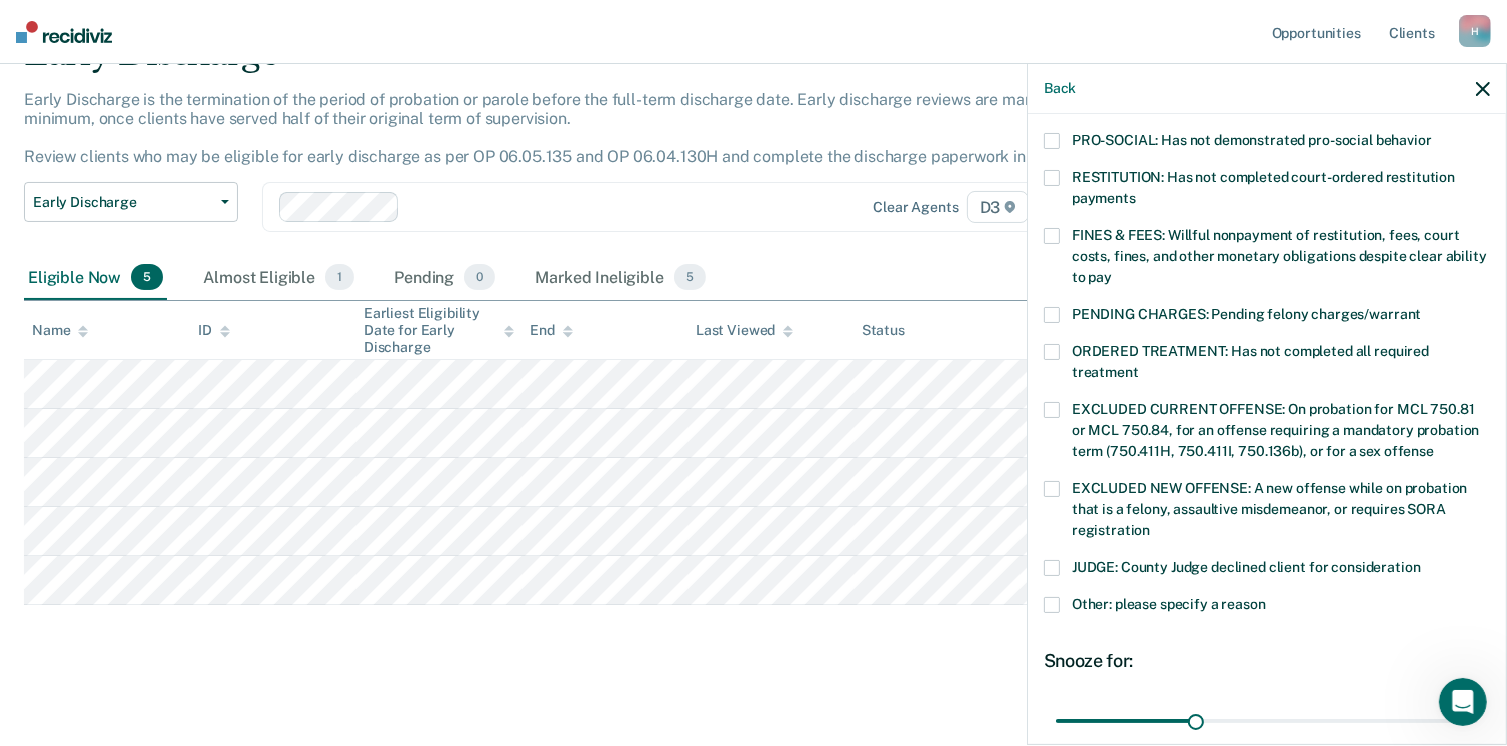 click at bounding box center [1052, 568] 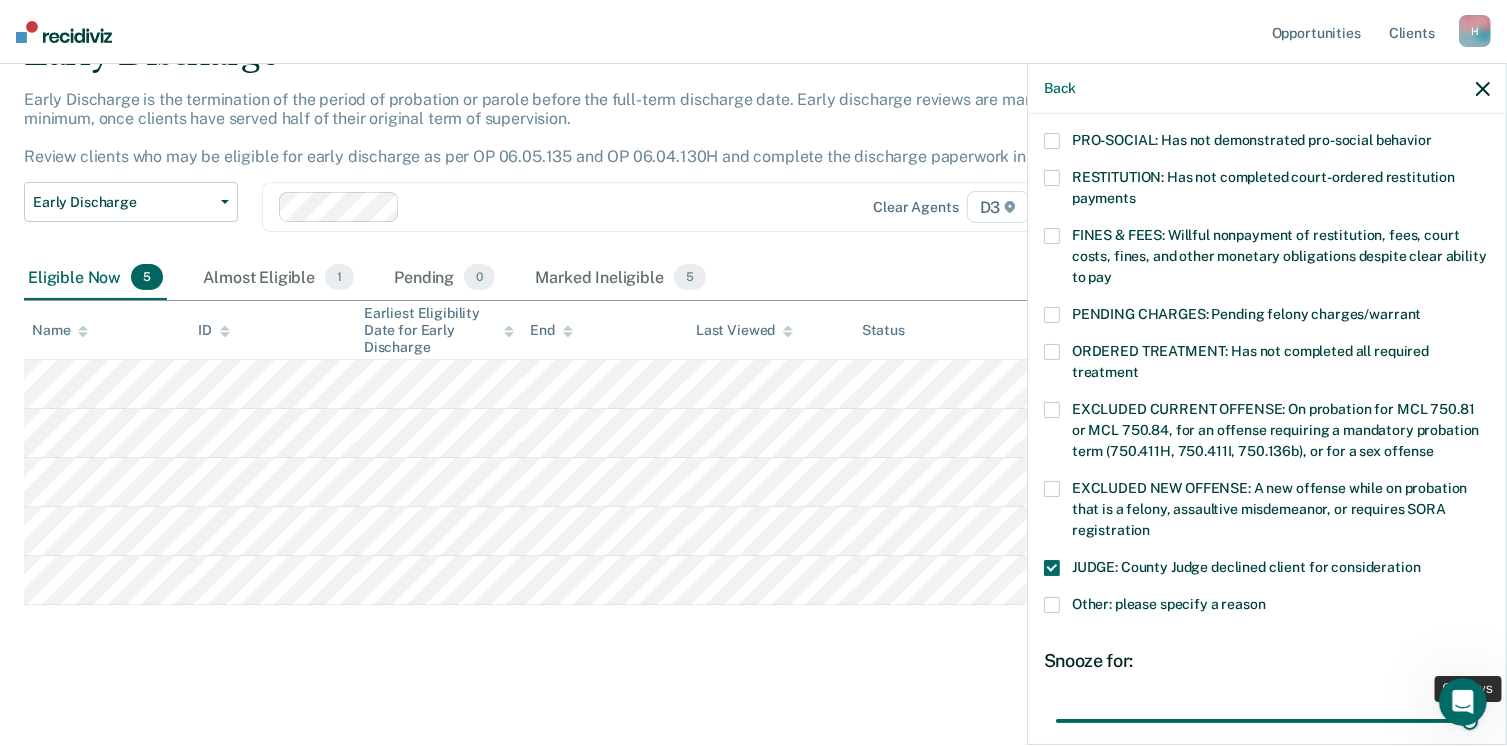 drag, startPoint x: 1186, startPoint y: 686, endPoint x: 1460, endPoint y: 621, distance: 281.60434 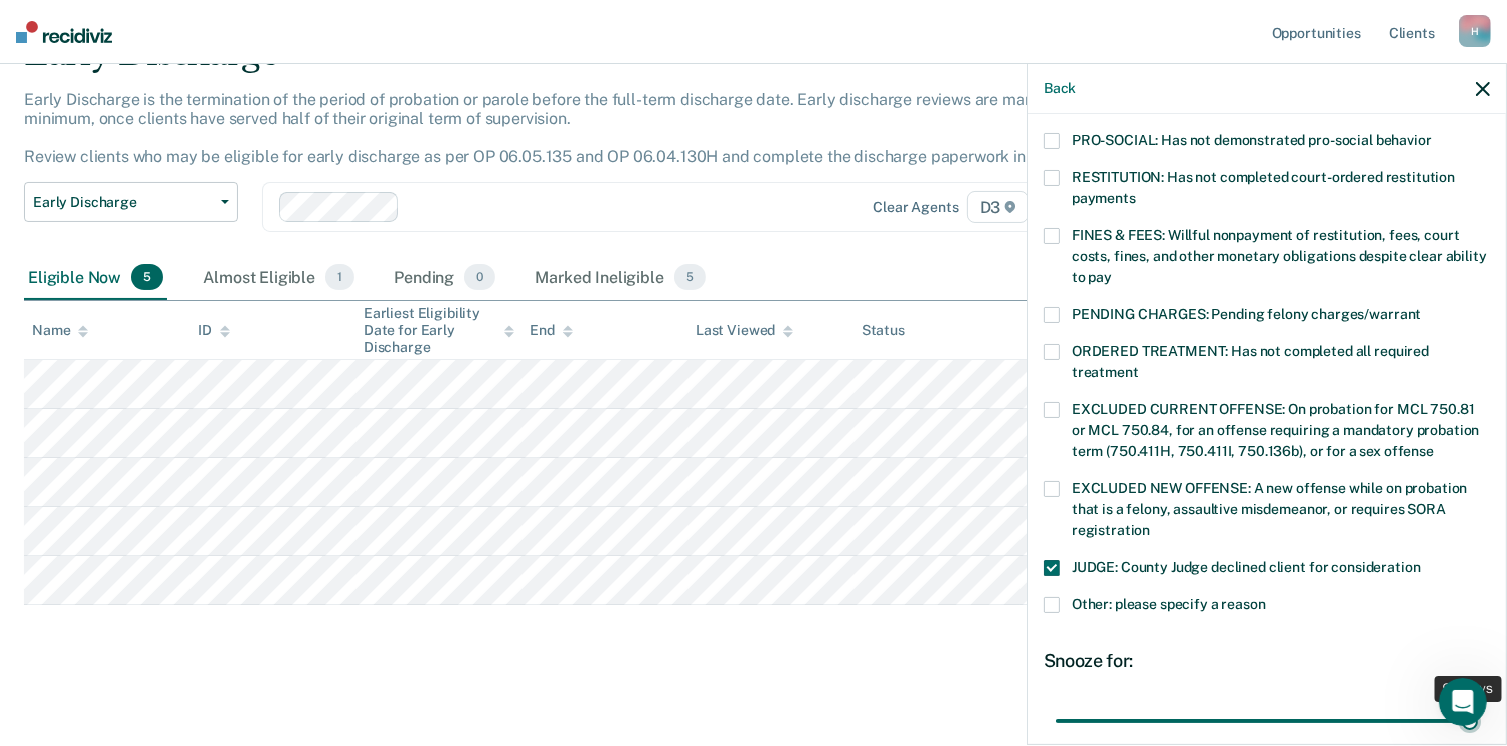 type on "90" 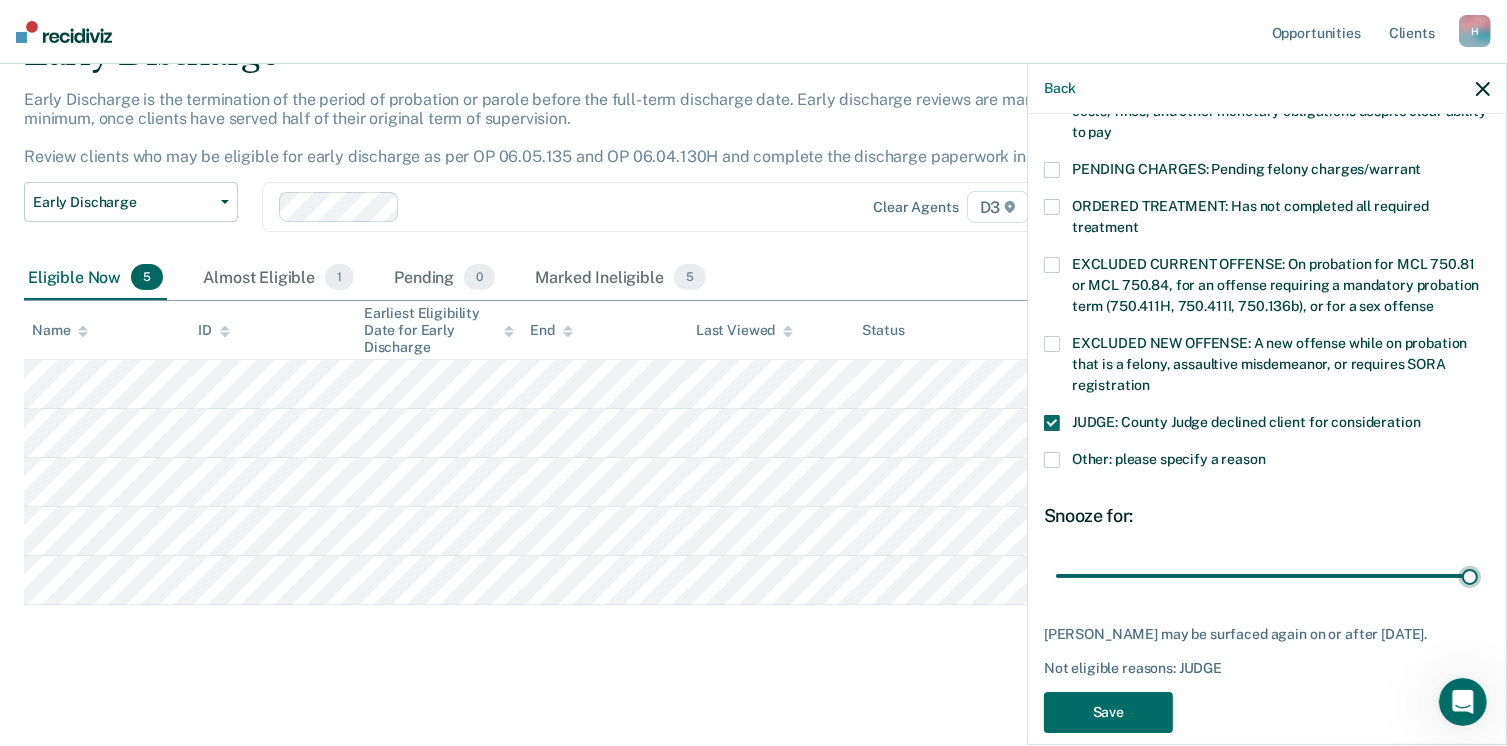 scroll, scrollTop: 630, scrollLeft: 0, axis: vertical 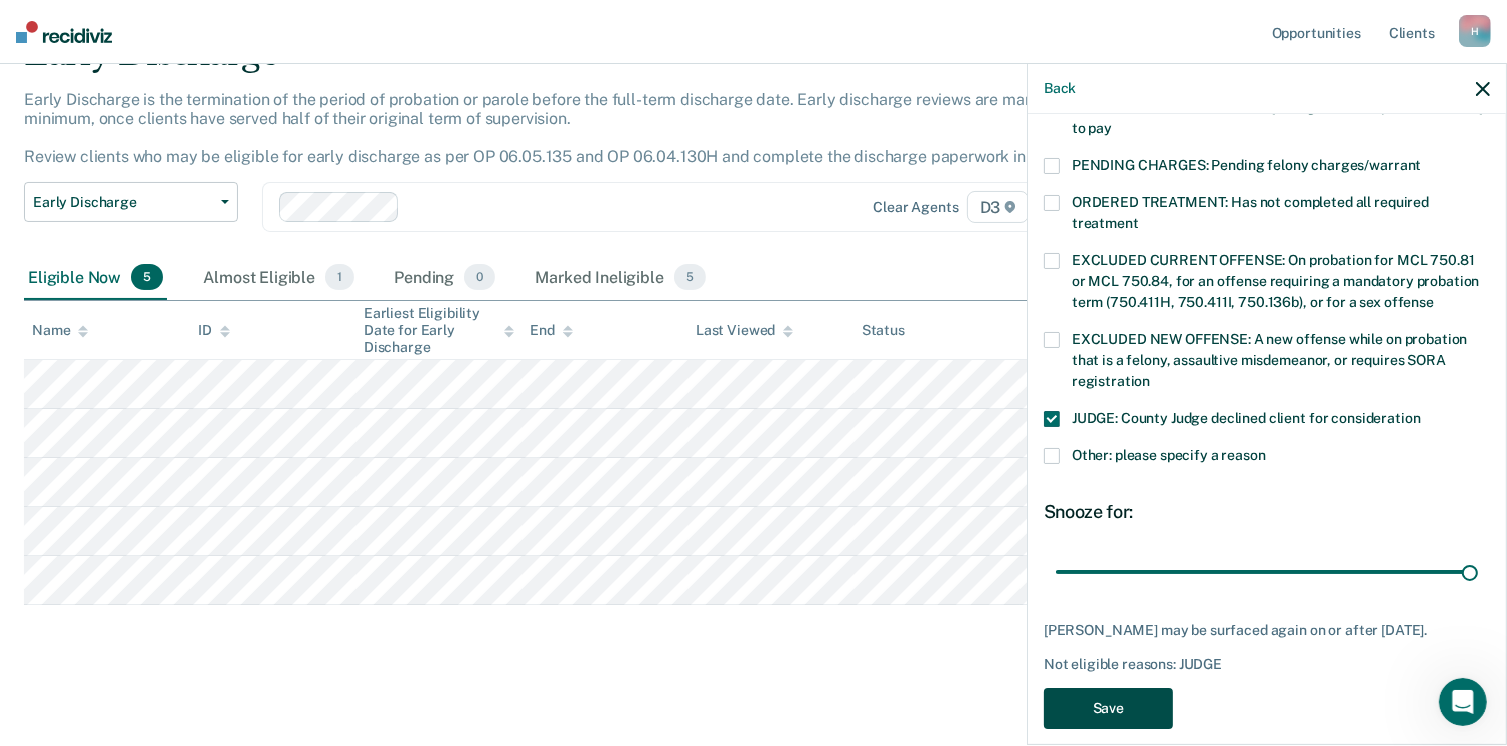click on "Save" at bounding box center [1108, 708] 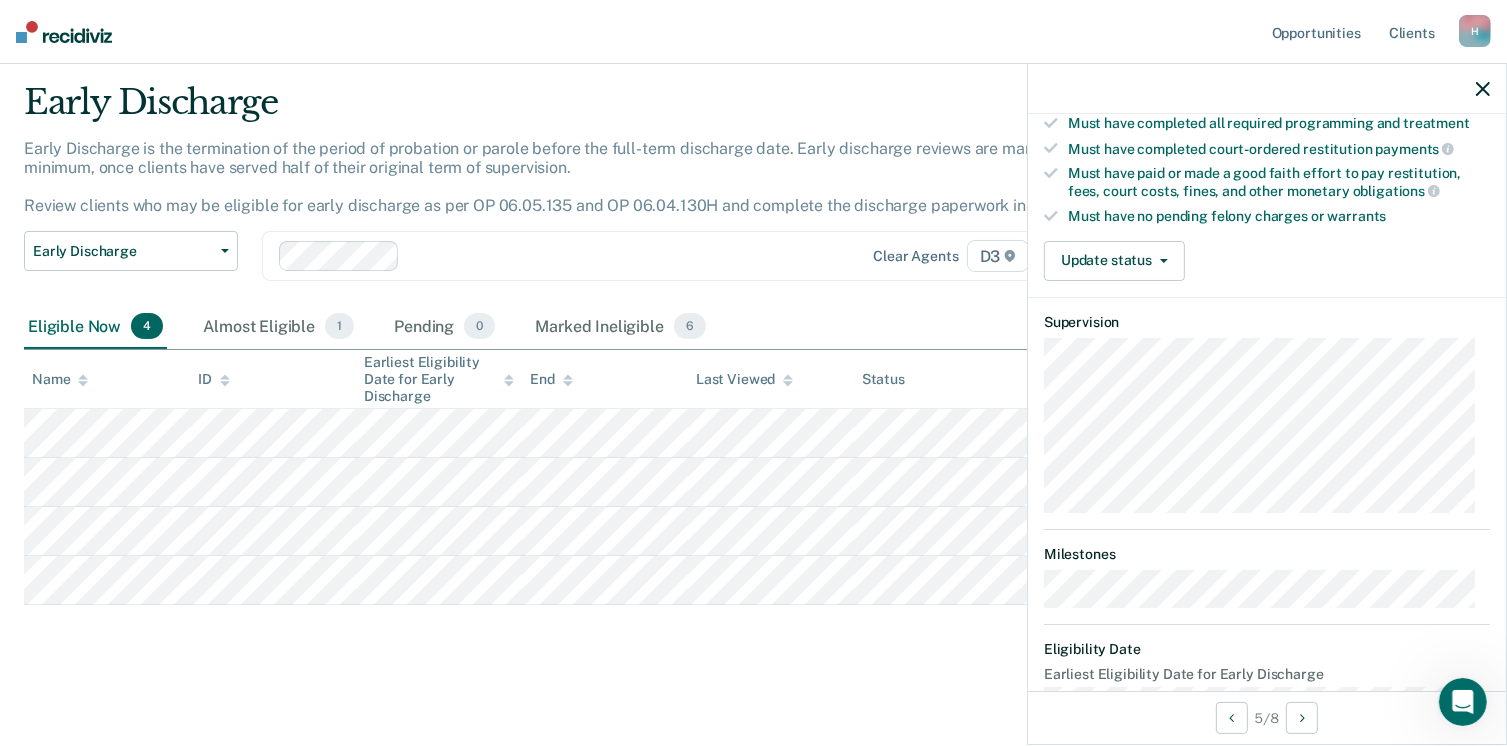 scroll, scrollTop: 541, scrollLeft: 0, axis: vertical 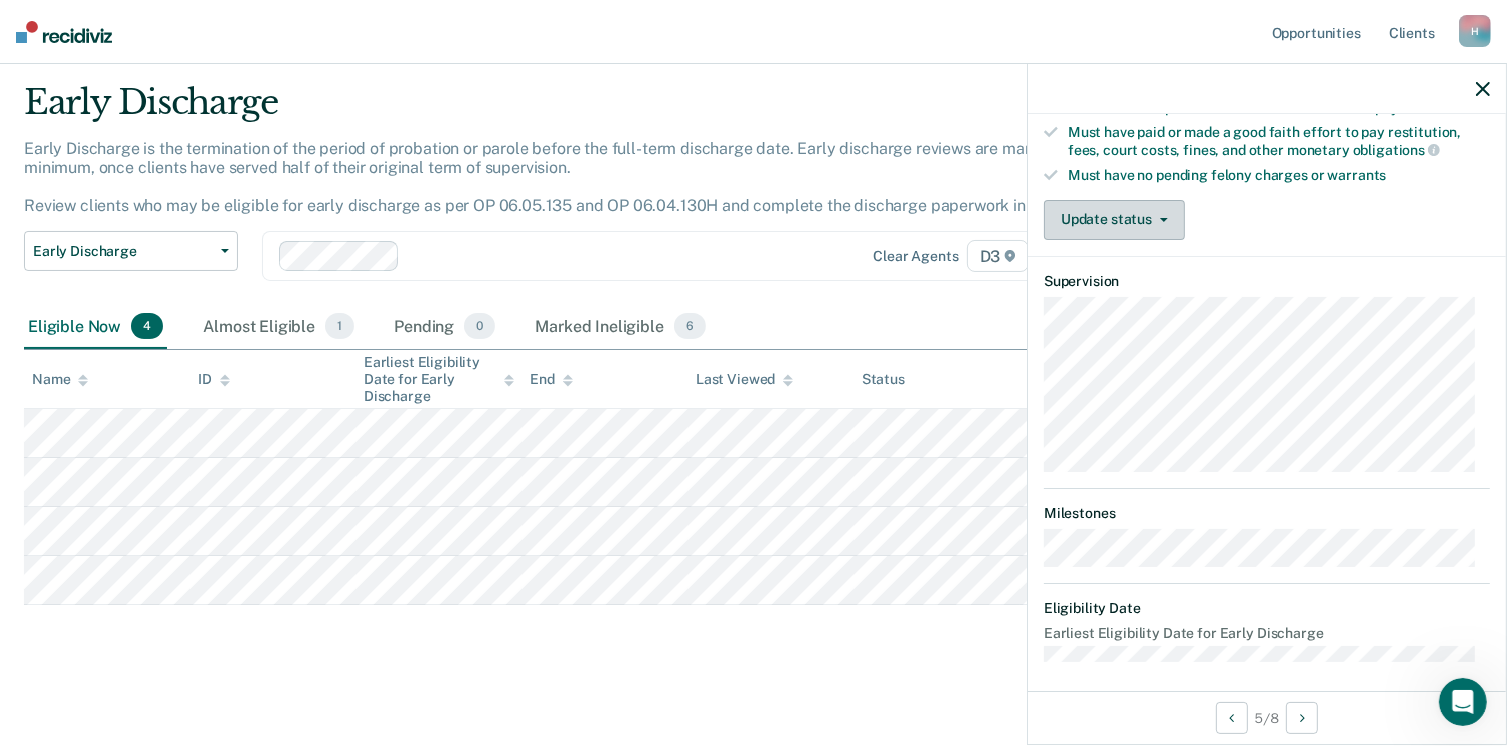 click 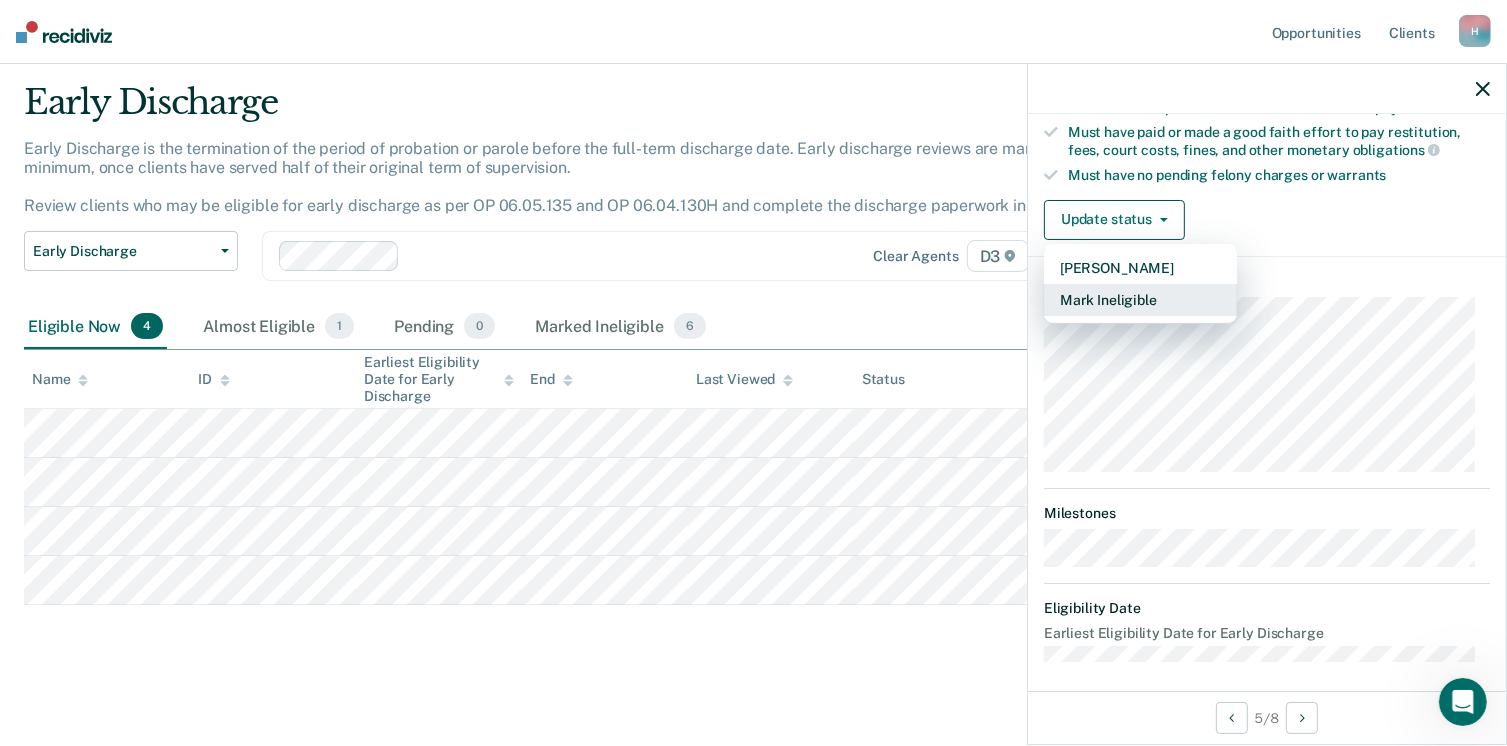 click on "Mark Ineligible" at bounding box center (1140, 300) 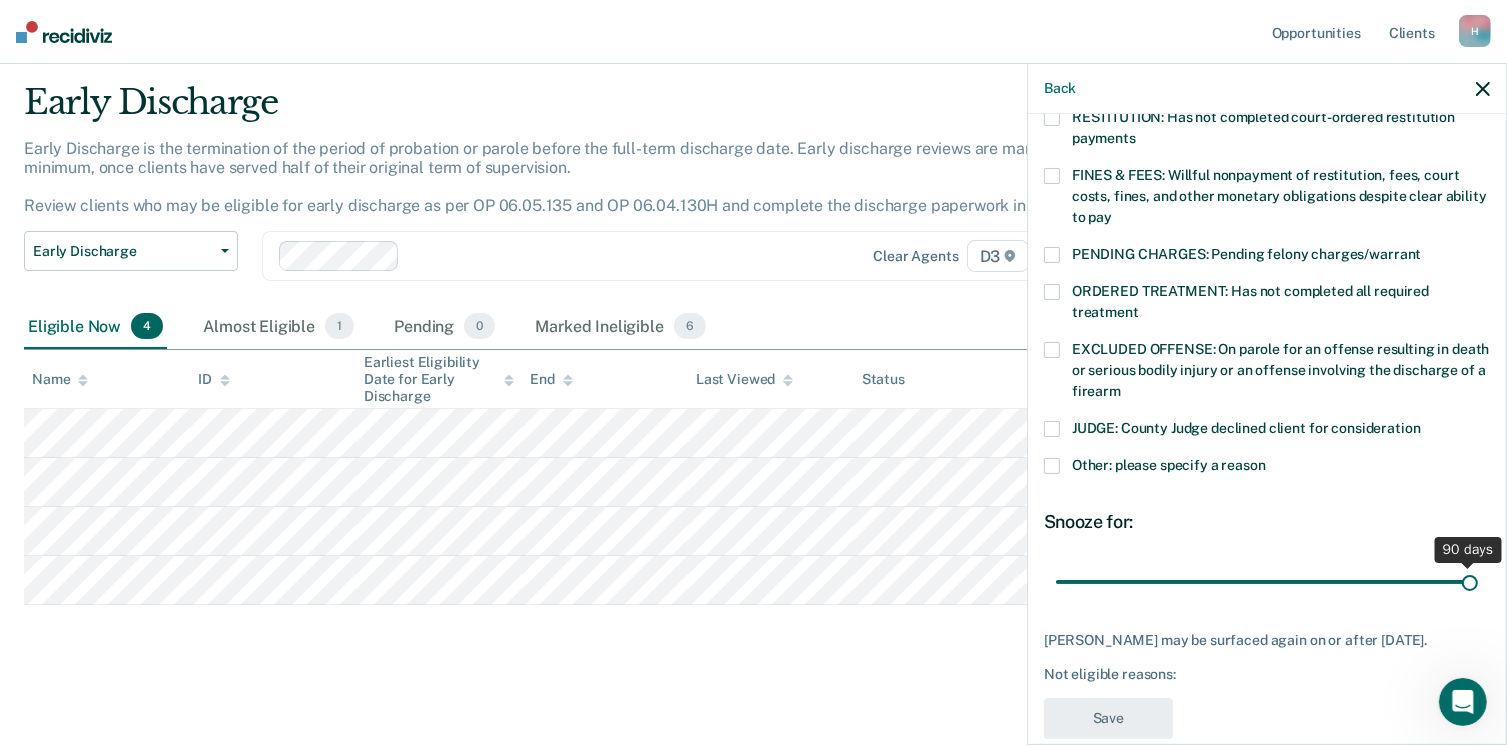 drag, startPoint x: 1190, startPoint y: 555, endPoint x: 1528, endPoint y: 541, distance: 338.28983 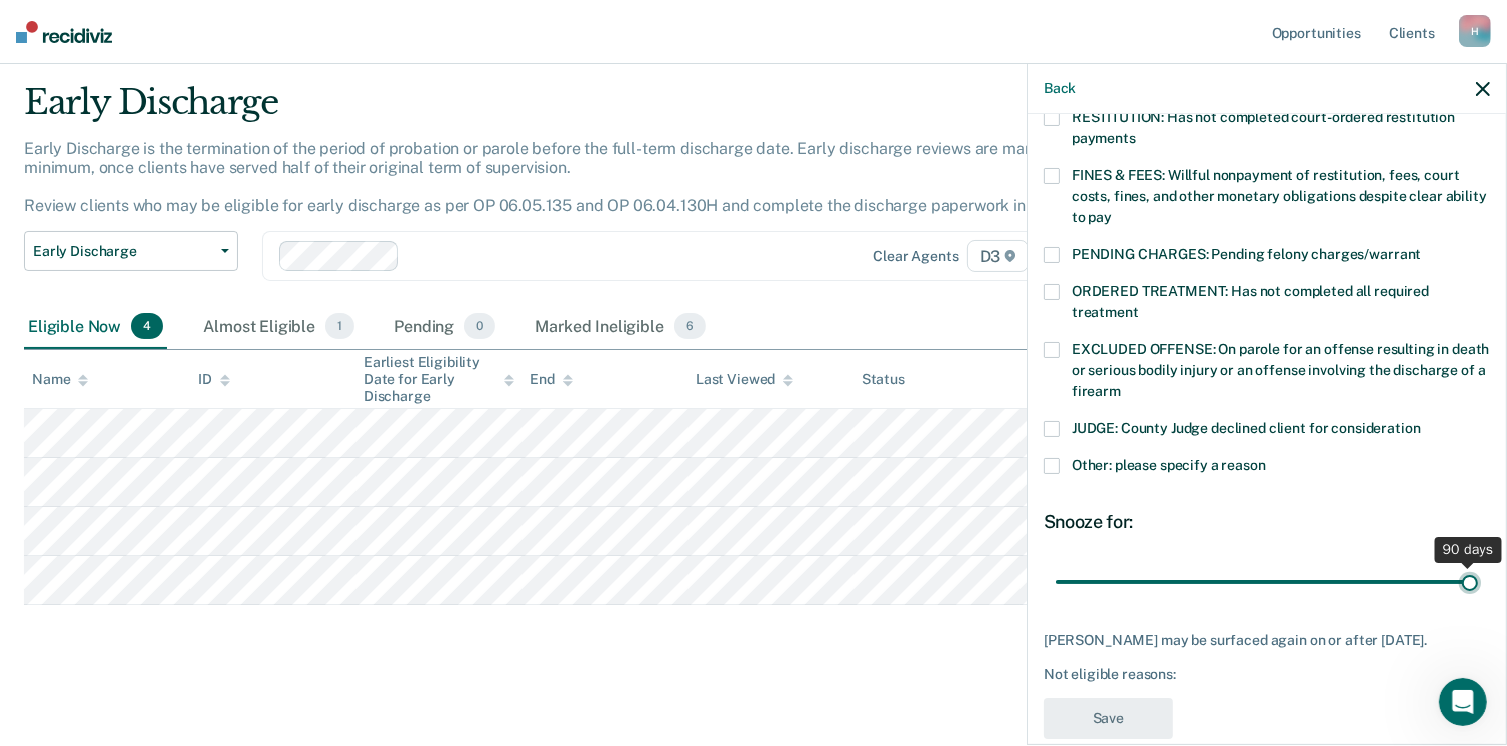 type on "90" 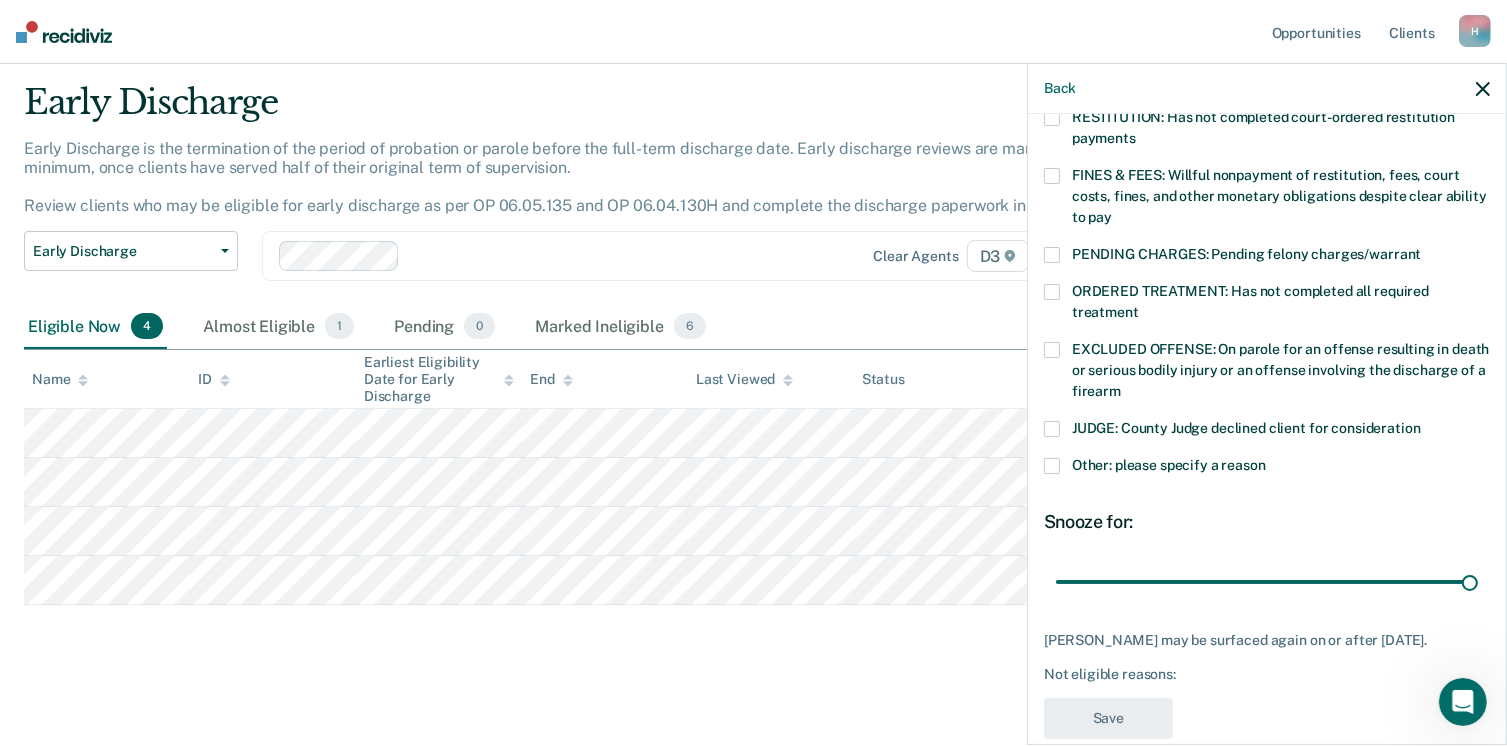 click at bounding box center (1052, 466) 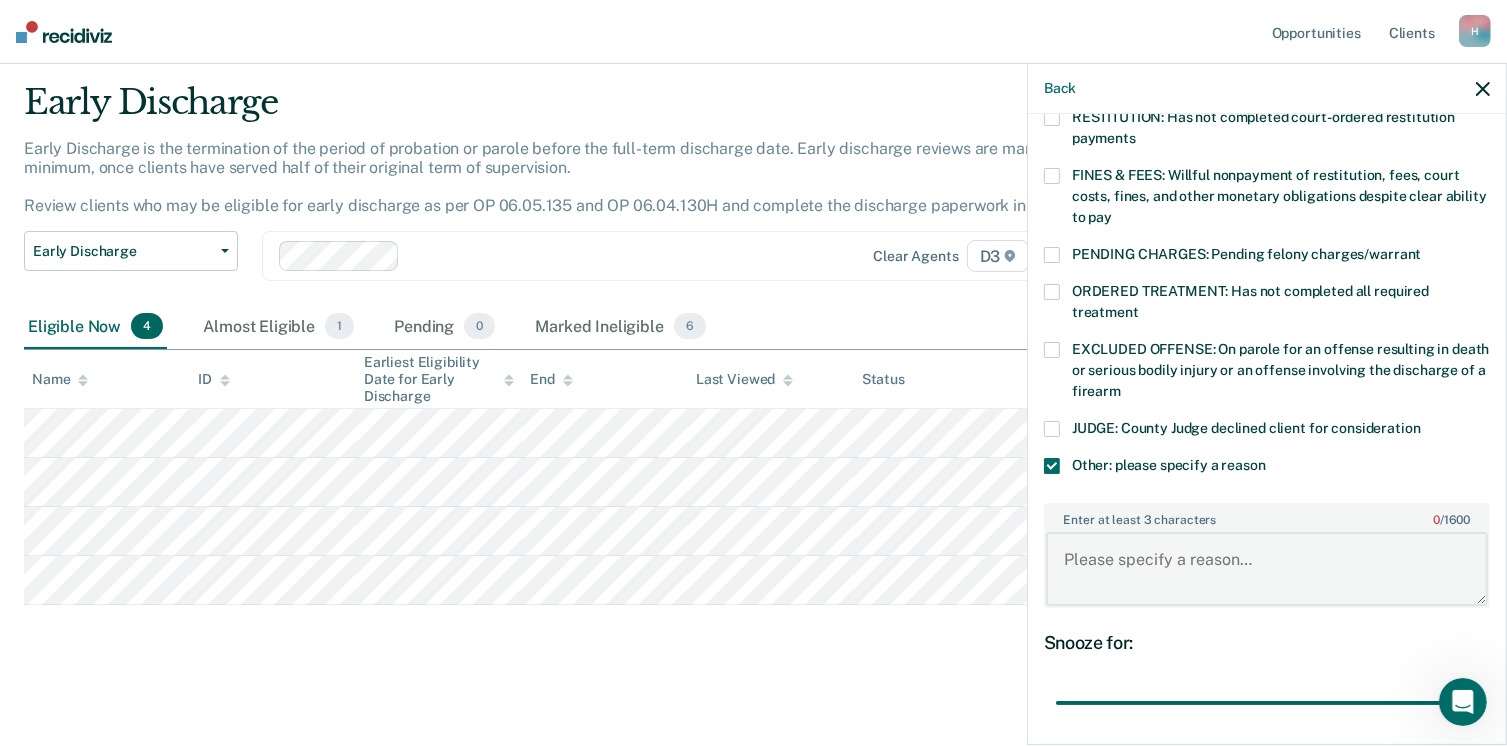 click on "Enter at least 3 characters 0  /  1600" at bounding box center [1267, 569] 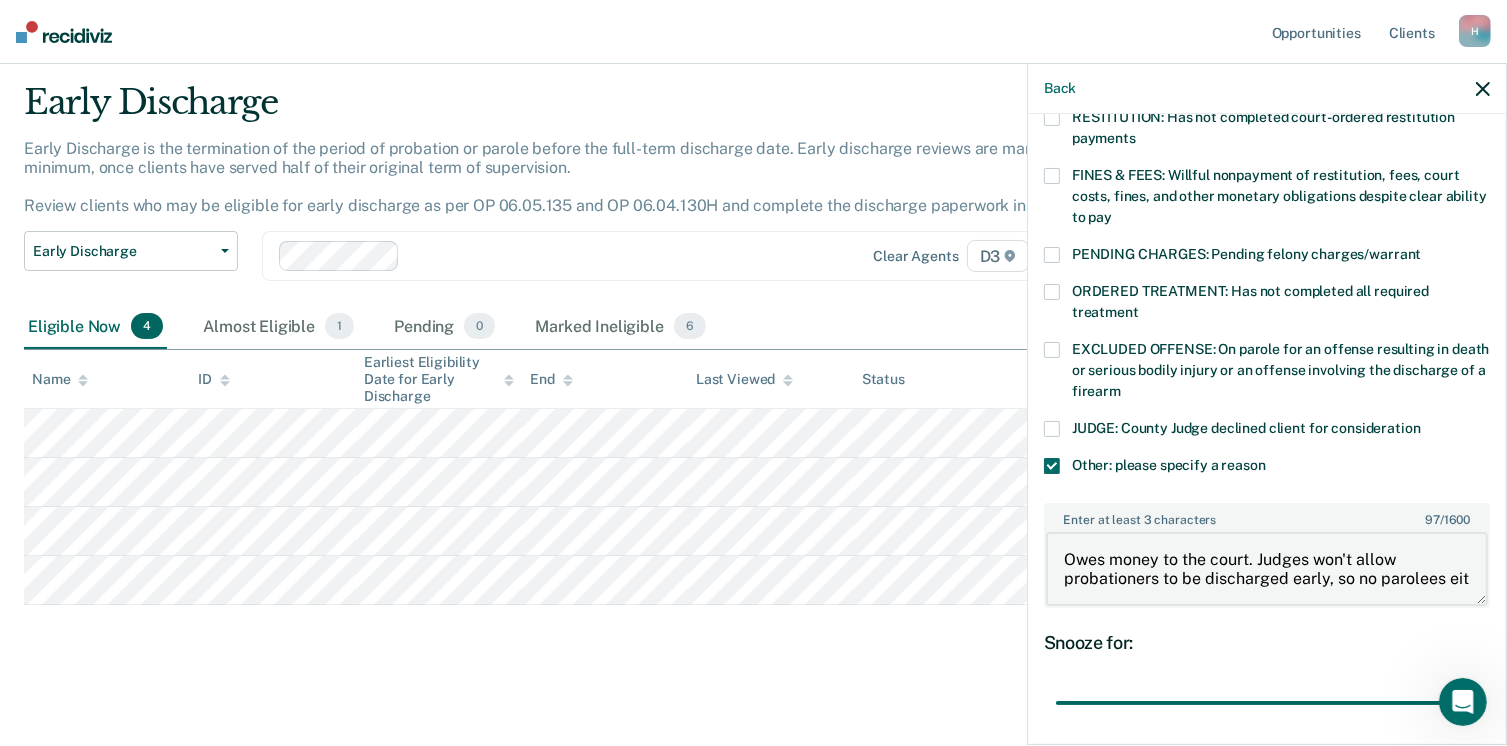 scroll, scrollTop: 4, scrollLeft: 0, axis: vertical 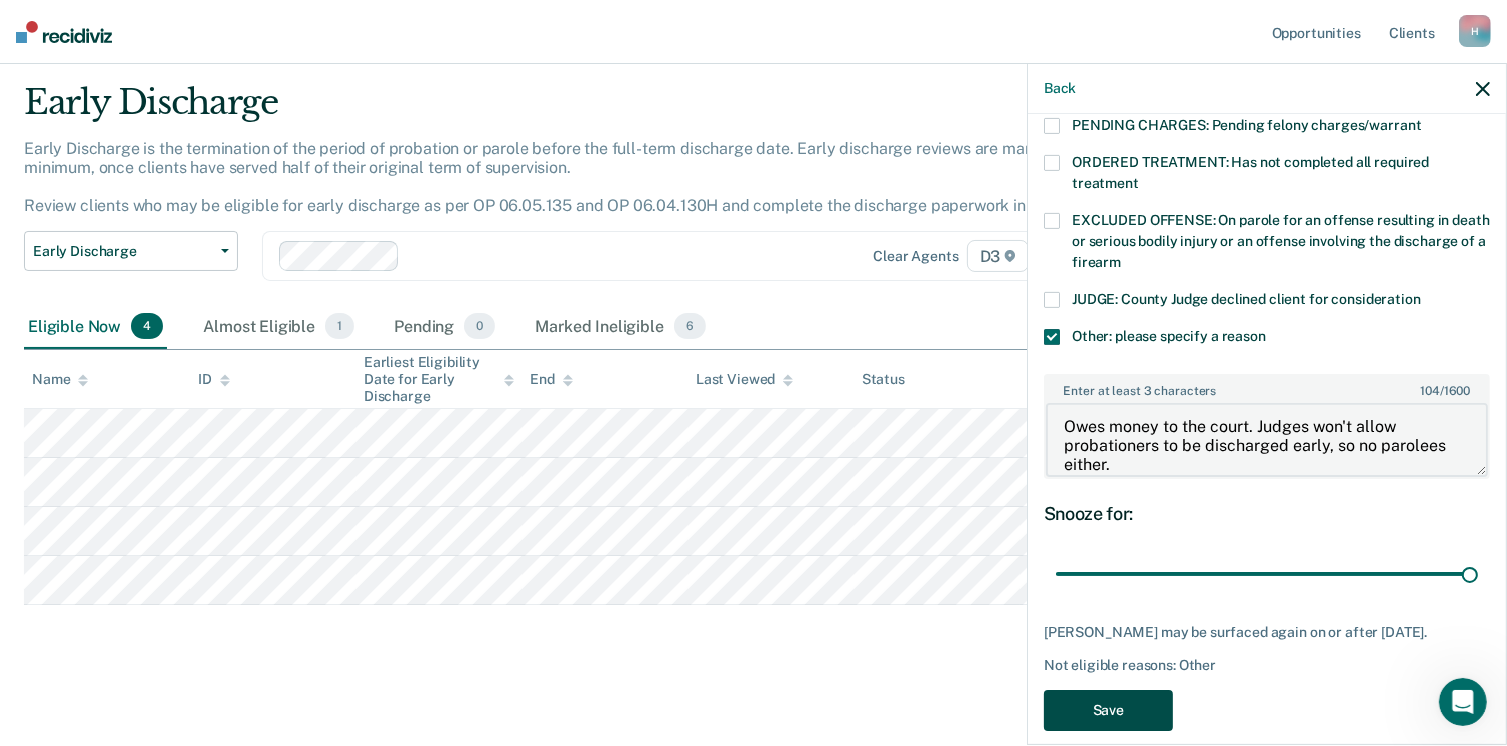 type on "Owes money to the court. Judges won't allow probationers to be discharged early, so no parolees either." 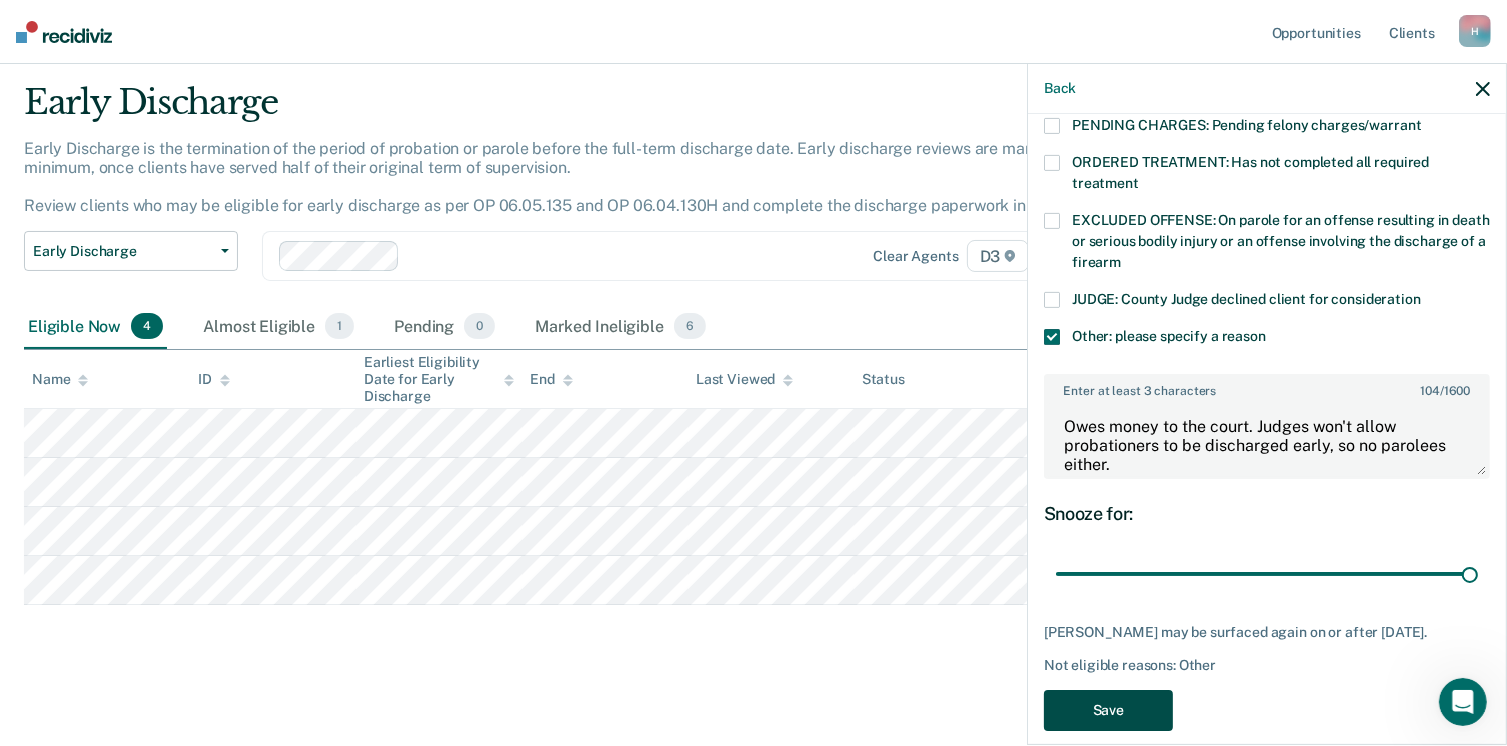 click on "Save" at bounding box center [1108, 710] 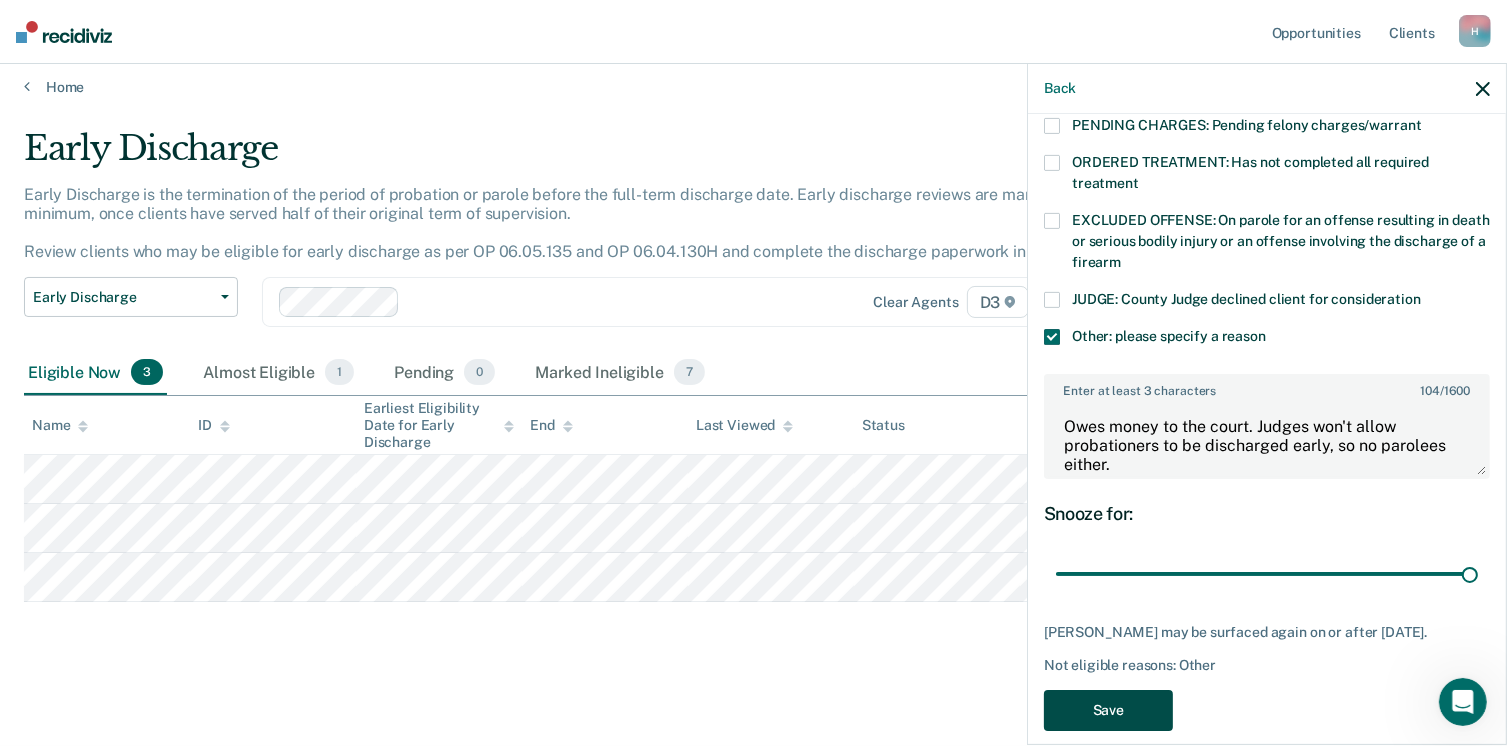 scroll, scrollTop: 8, scrollLeft: 0, axis: vertical 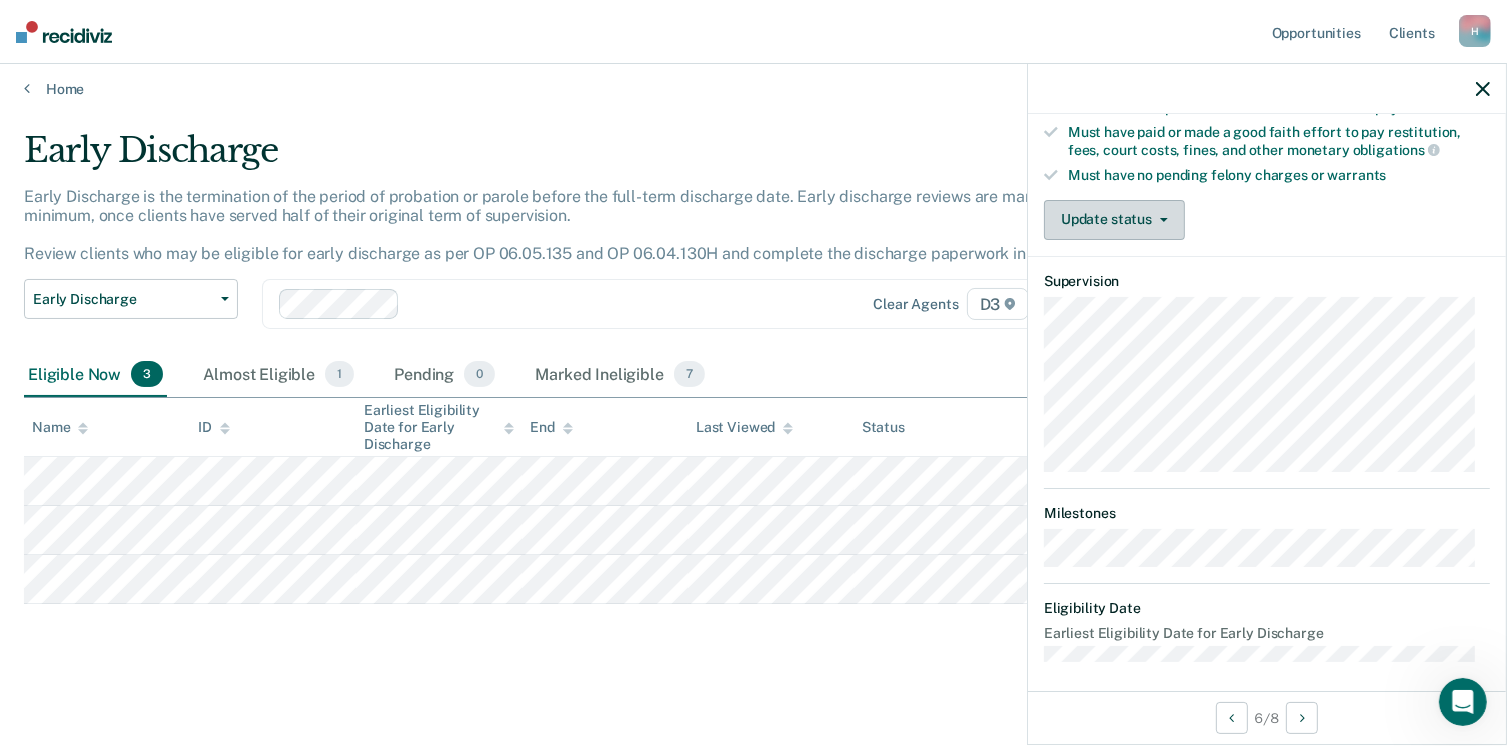 click on "Update status" at bounding box center (1114, 220) 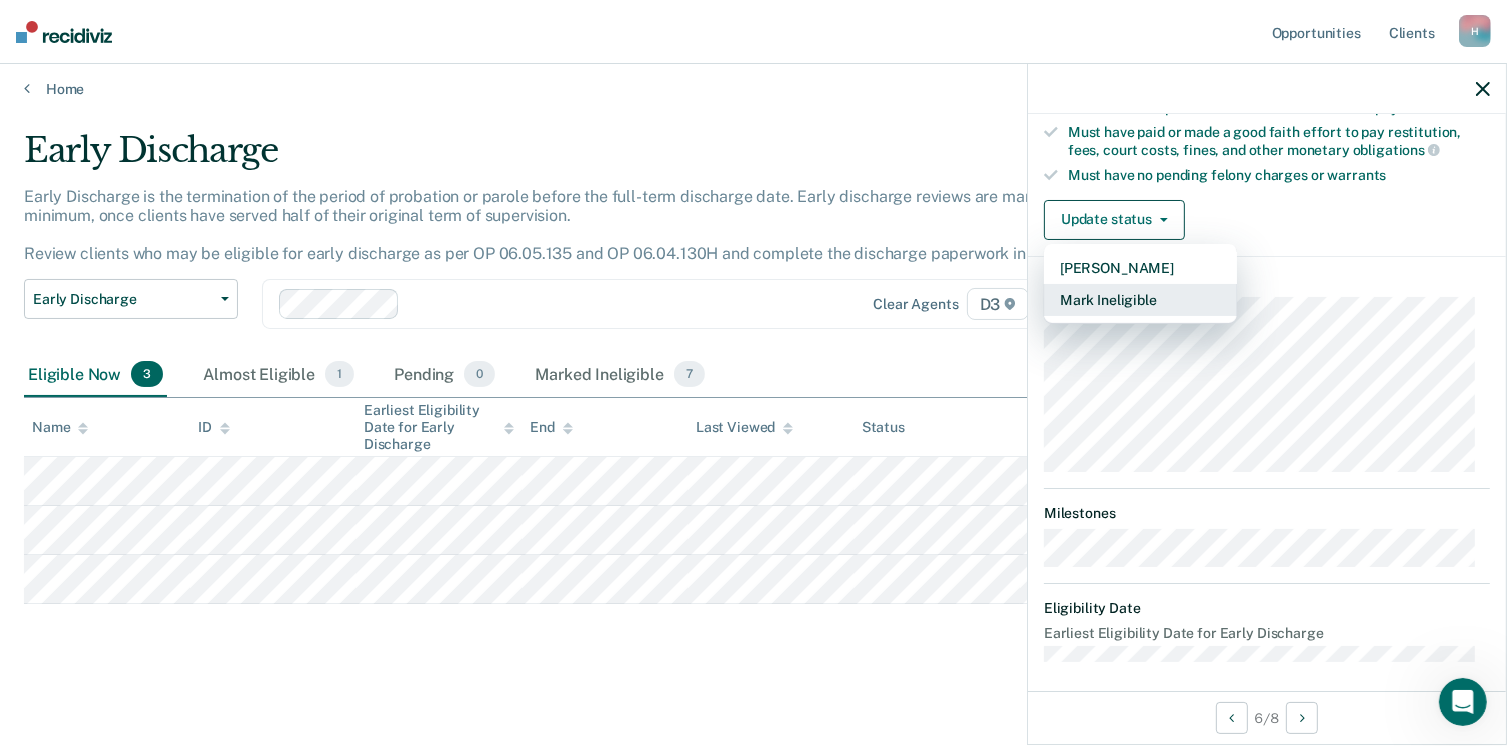 click on "Mark Ineligible" at bounding box center (1140, 300) 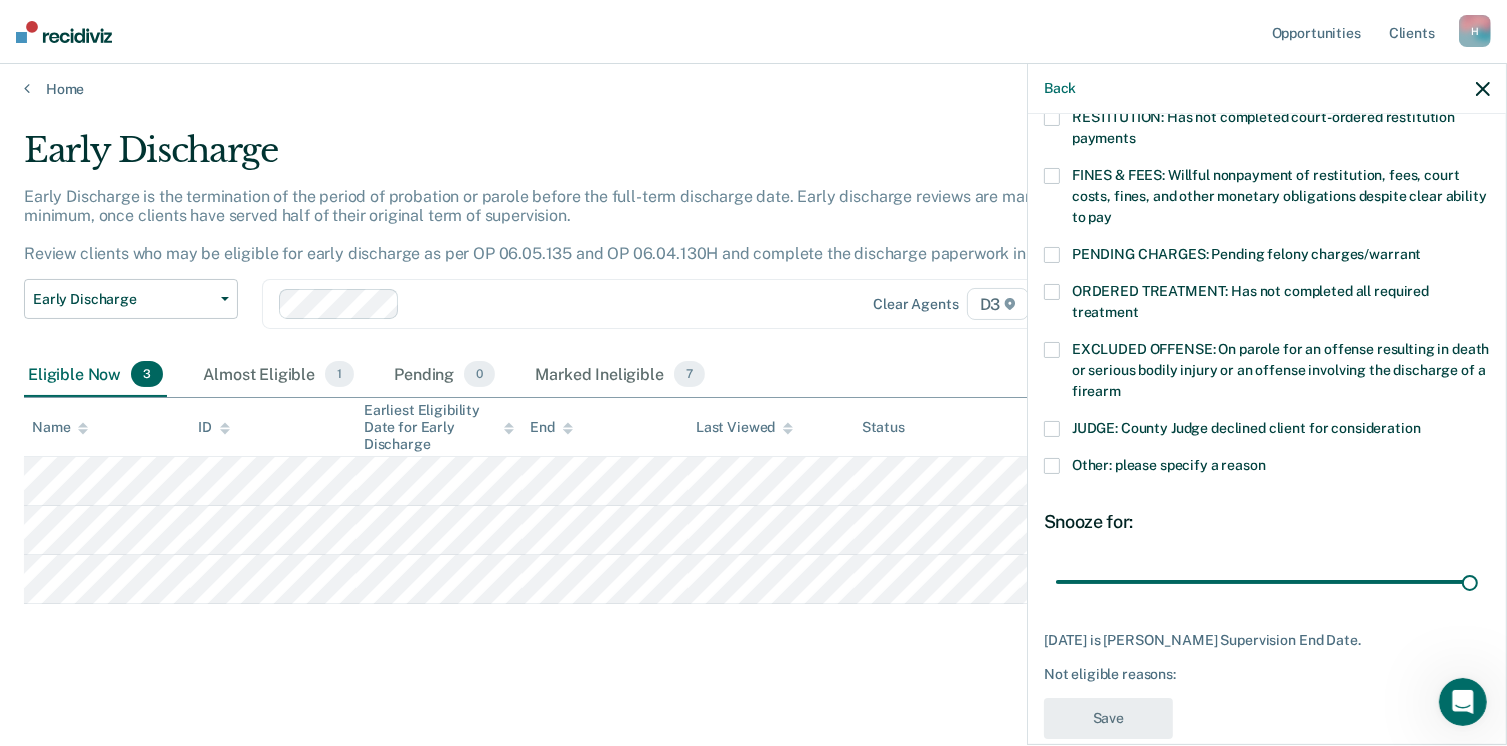 drag, startPoint x: 1275, startPoint y: 557, endPoint x: 1504, endPoint y: 532, distance: 230.36058 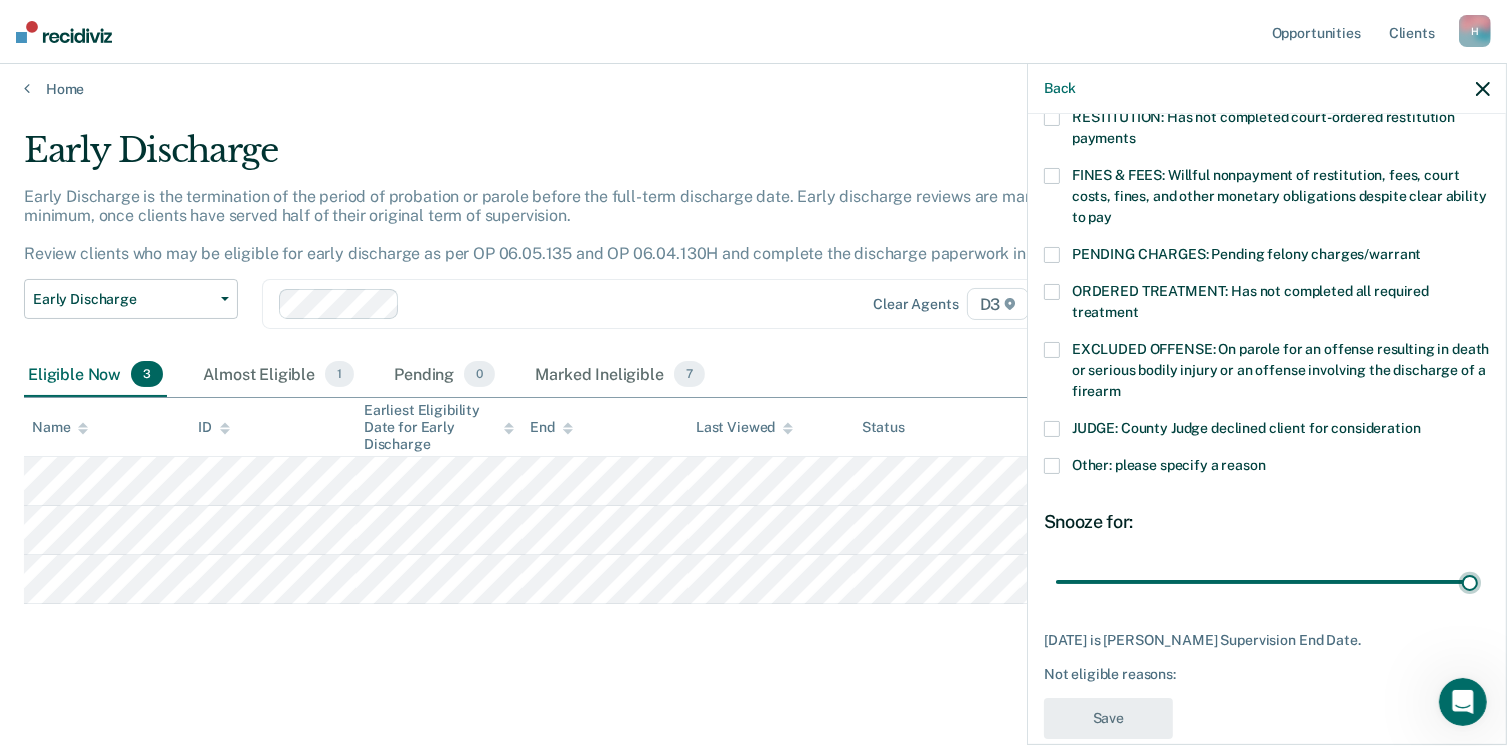 type on "55" 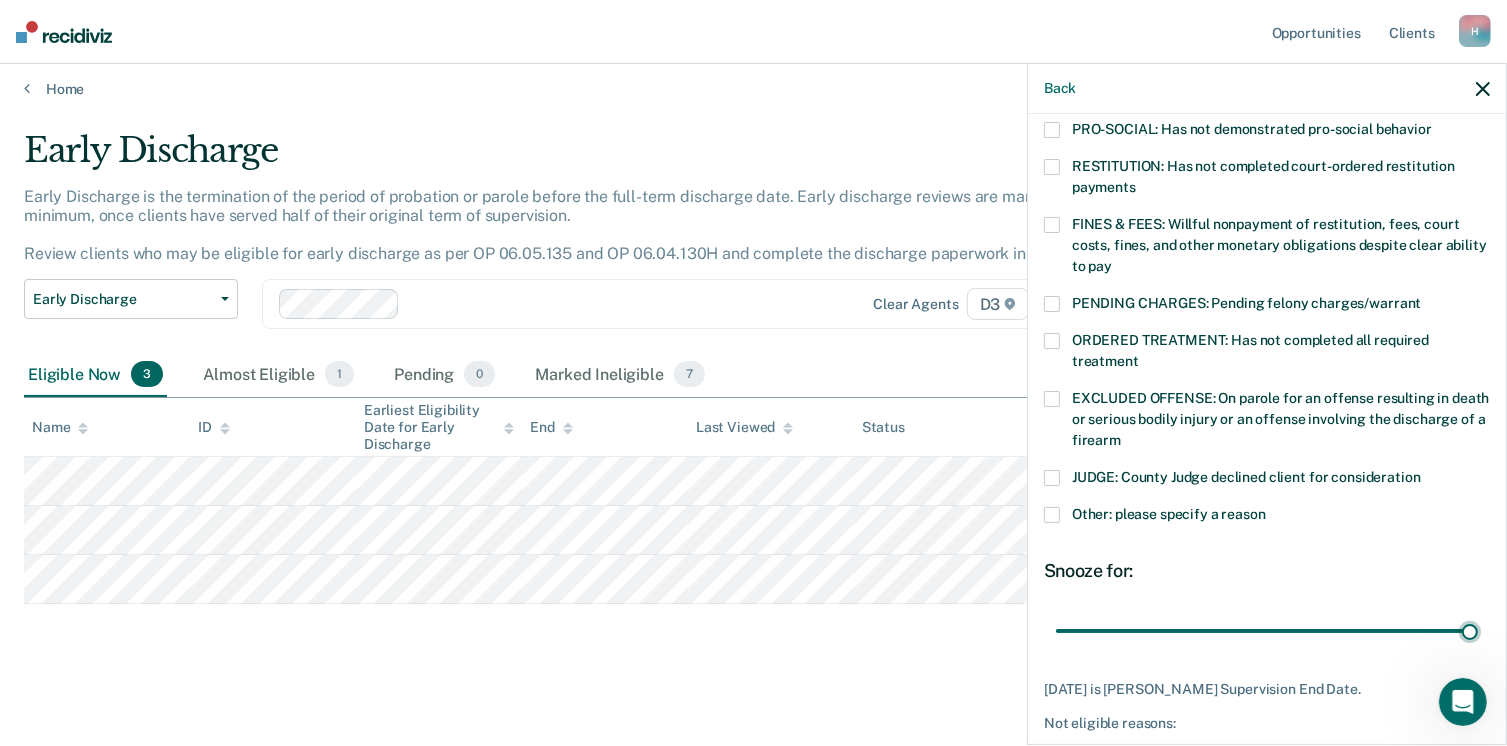 scroll, scrollTop: 551, scrollLeft: 0, axis: vertical 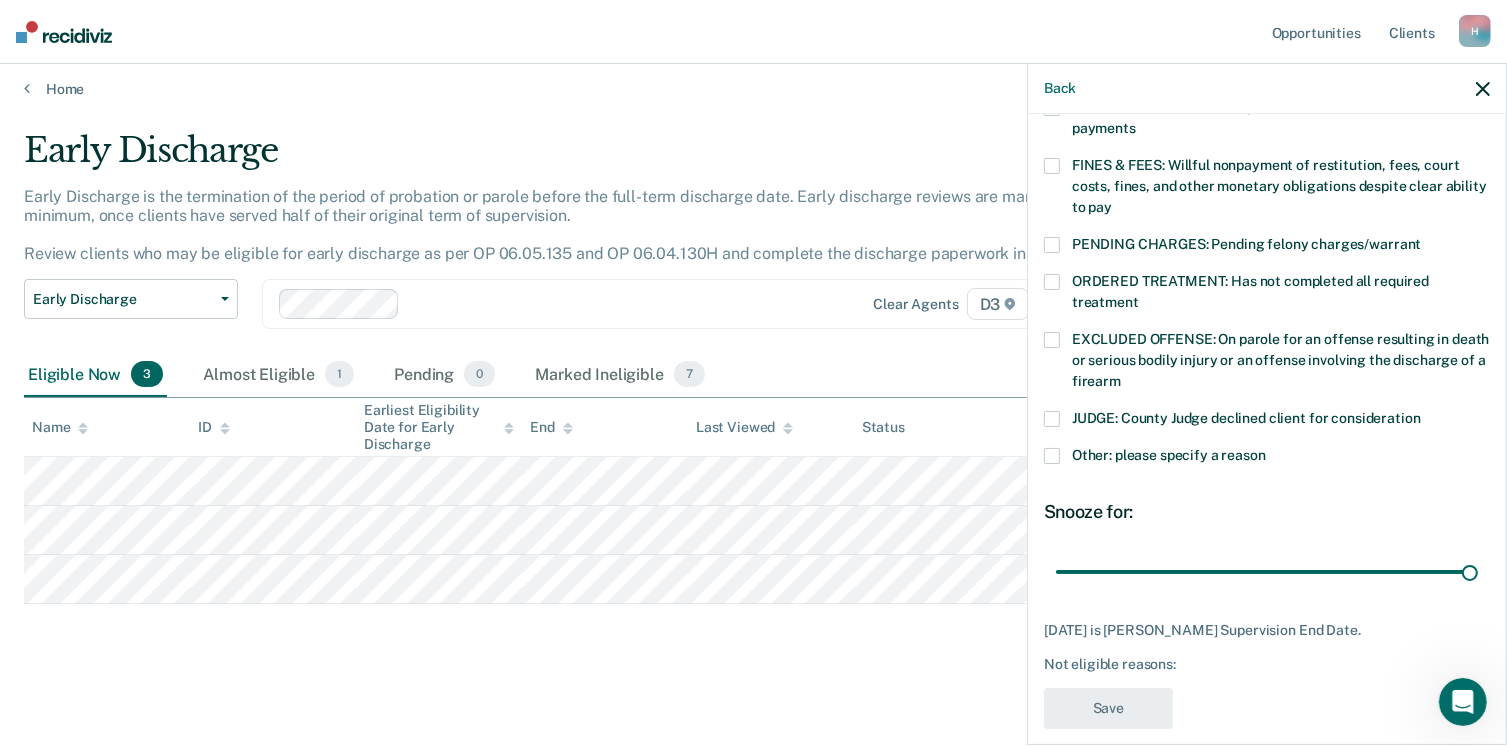 click at bounding box center (1052, 456) 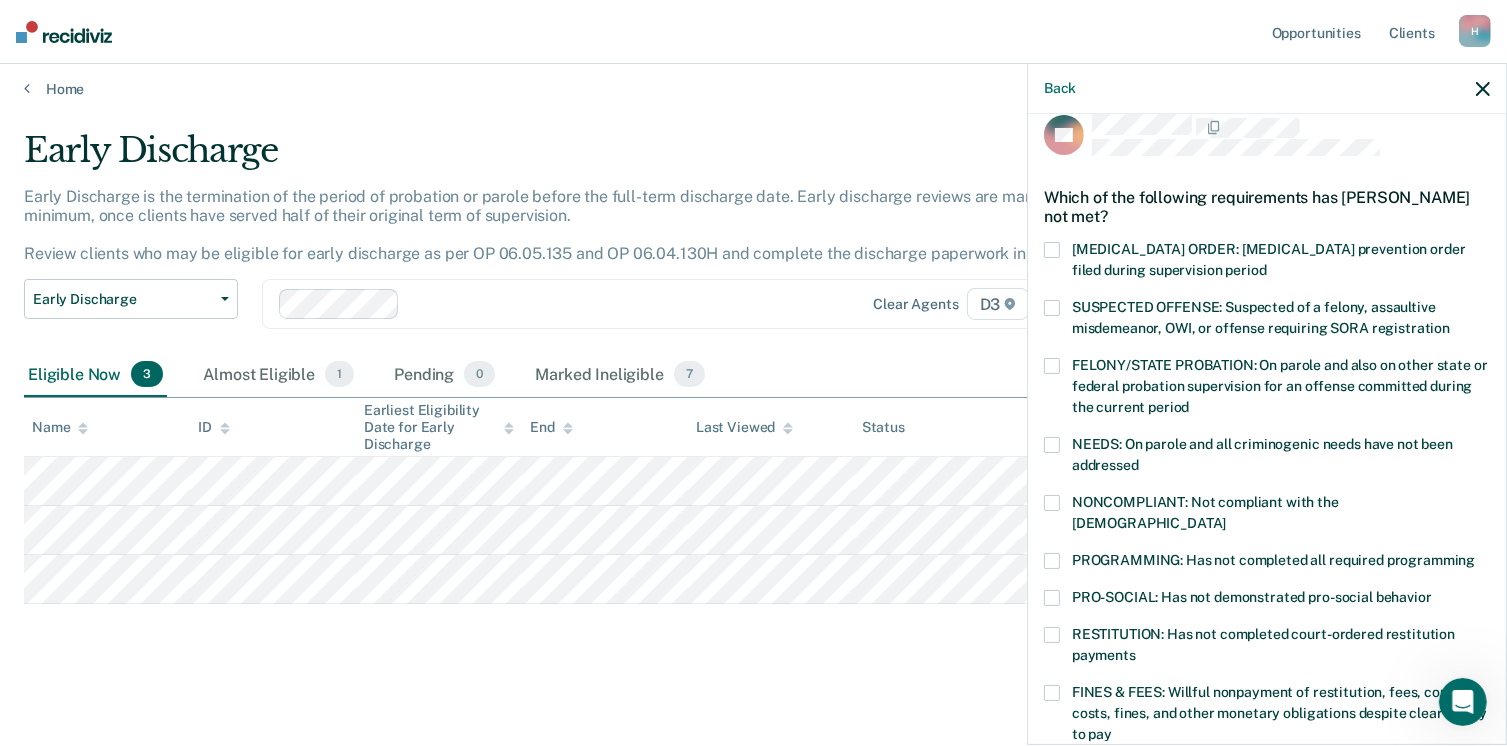scroll, scrollTop: 0, scrollLeft: 0, axis: both 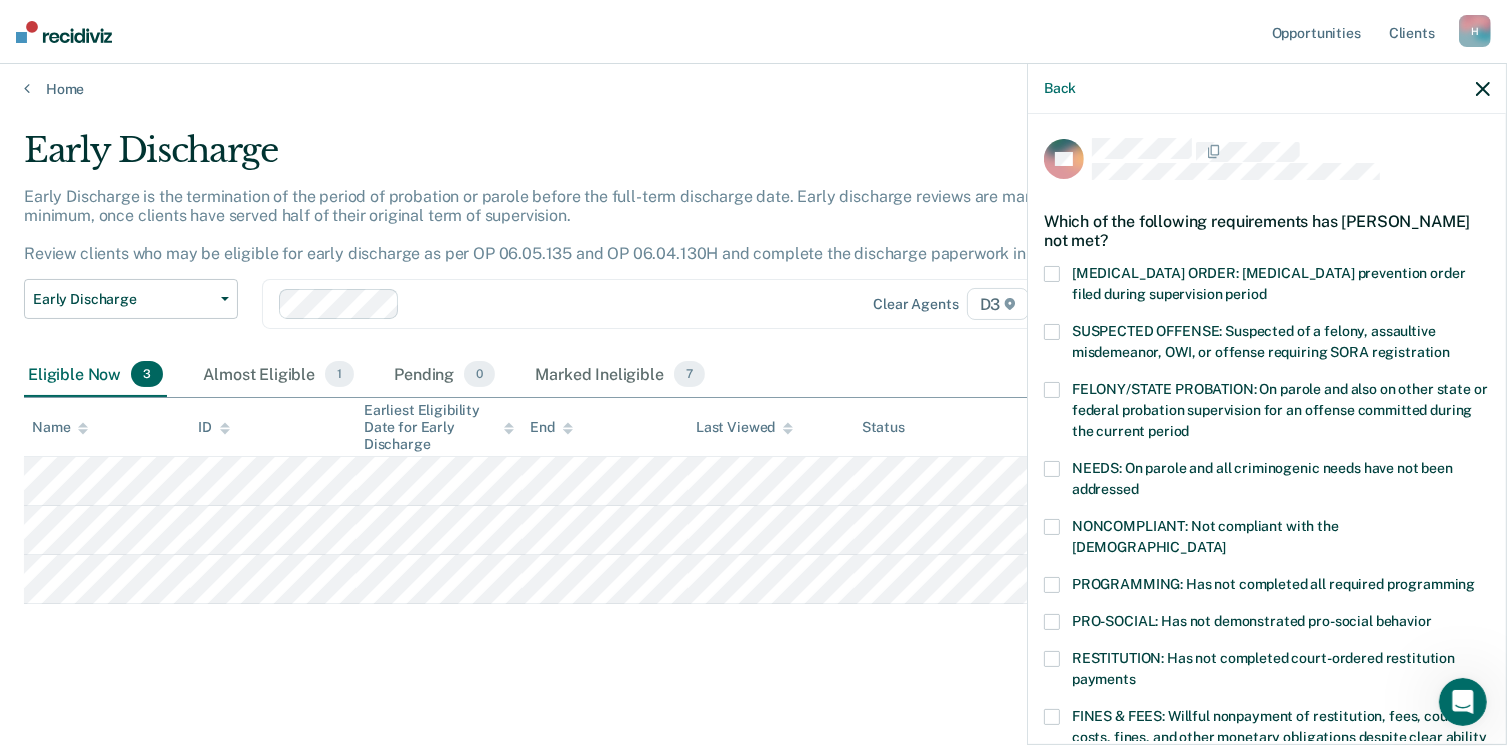 click on "FELONY/STATE PROBATION: On parole and also on other state or federal probation supervision for an offense committed during the current period" at bounding box center (1280, 410) 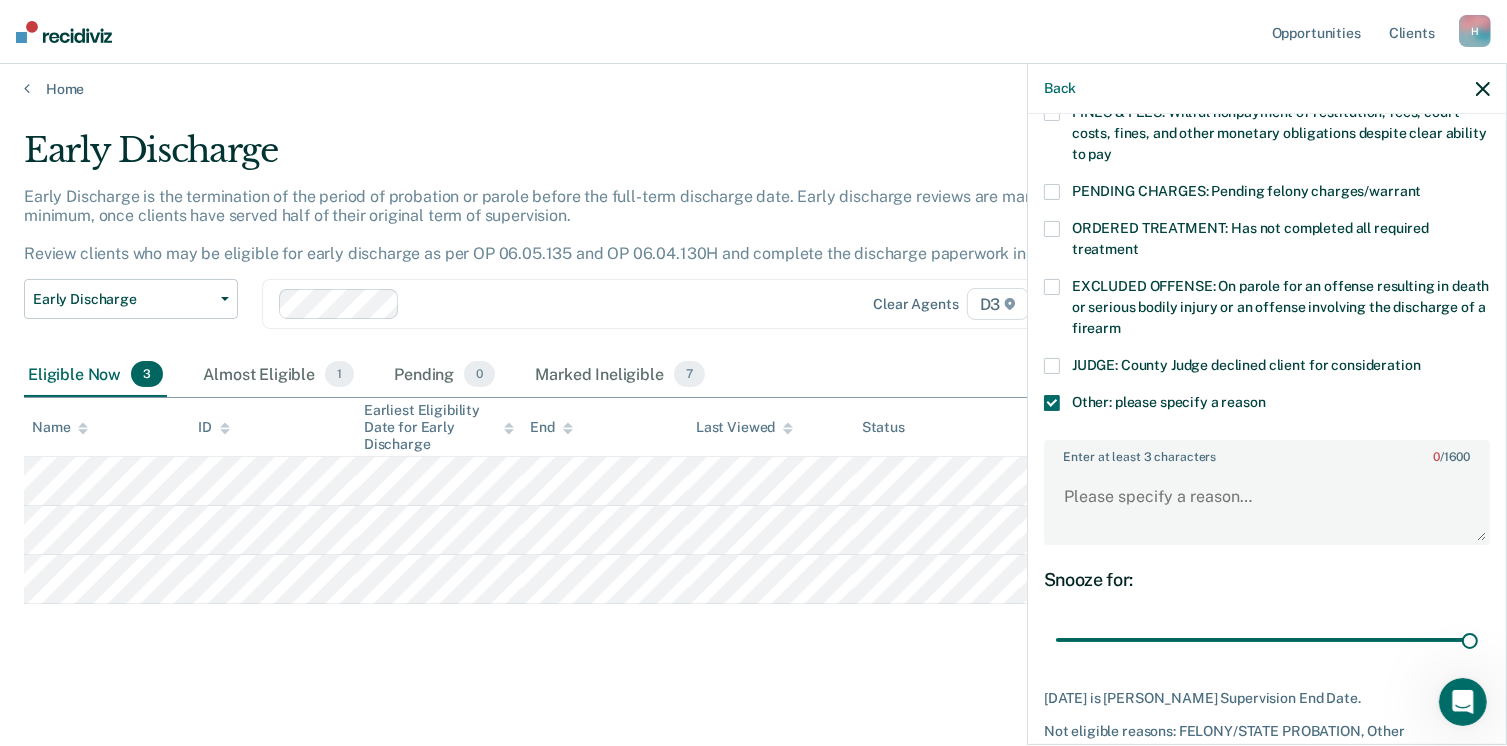 scroll, scrollTop: 606, scrollLeft: 0, axis: vertical 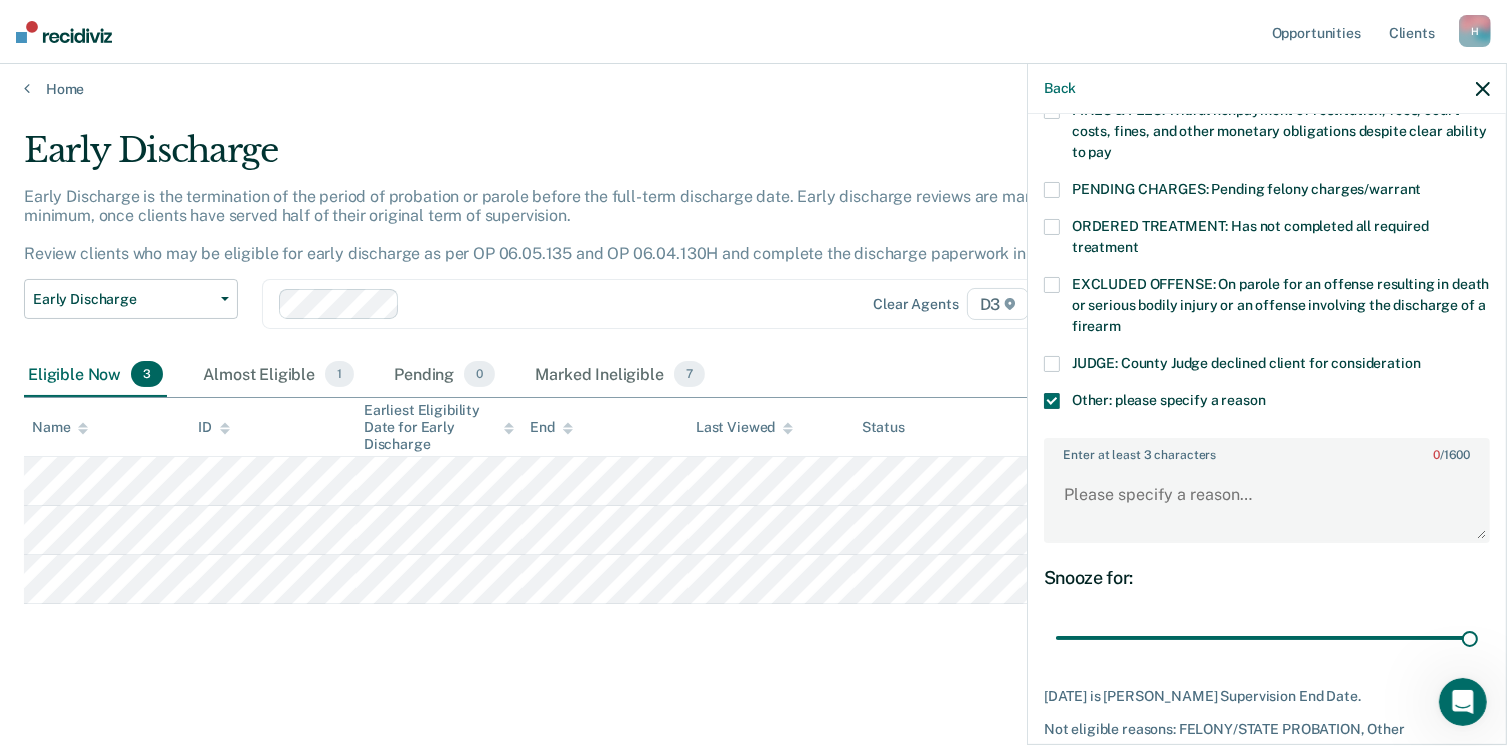 click at bounding box center [1052, 401] 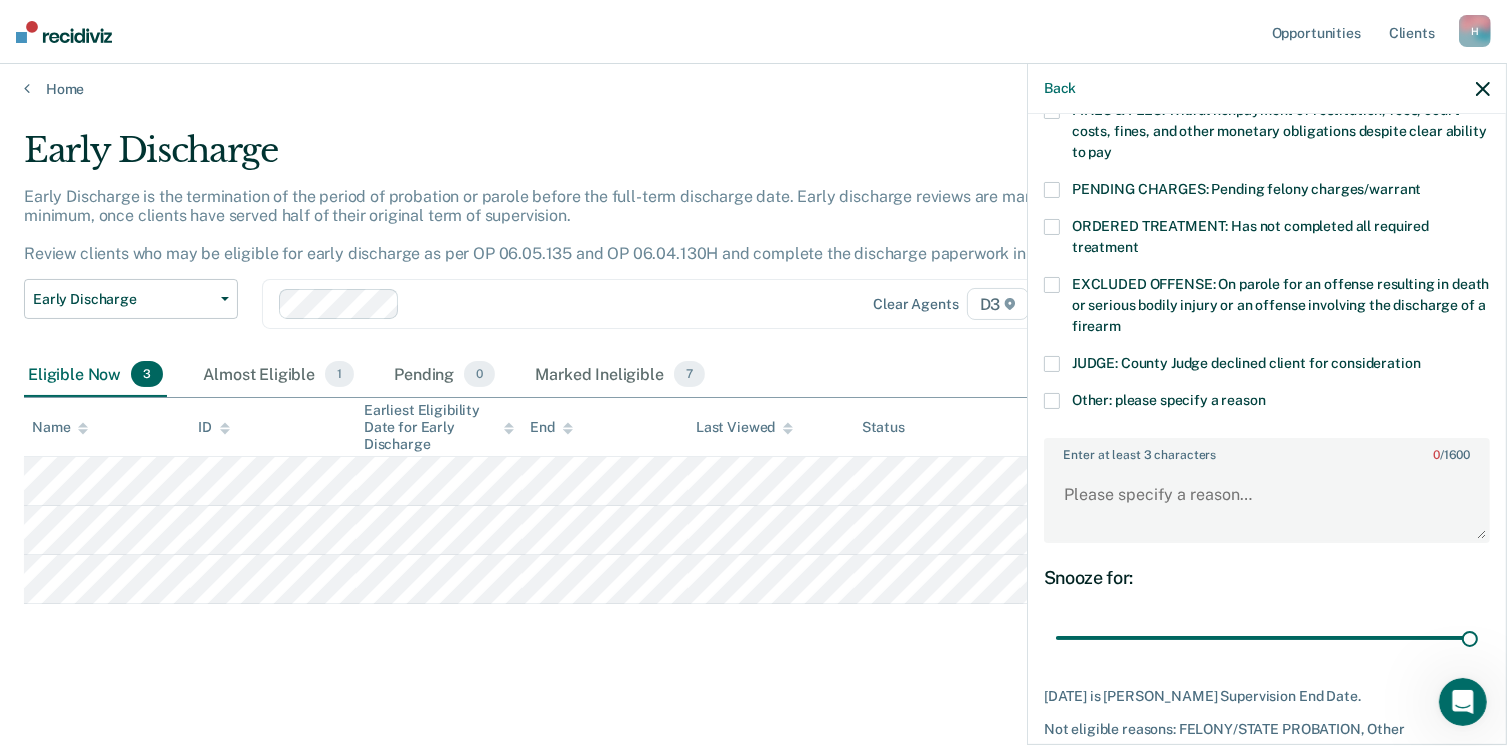 scroll, scrollTop: 551, scrollLeft: 0, axis: vertical 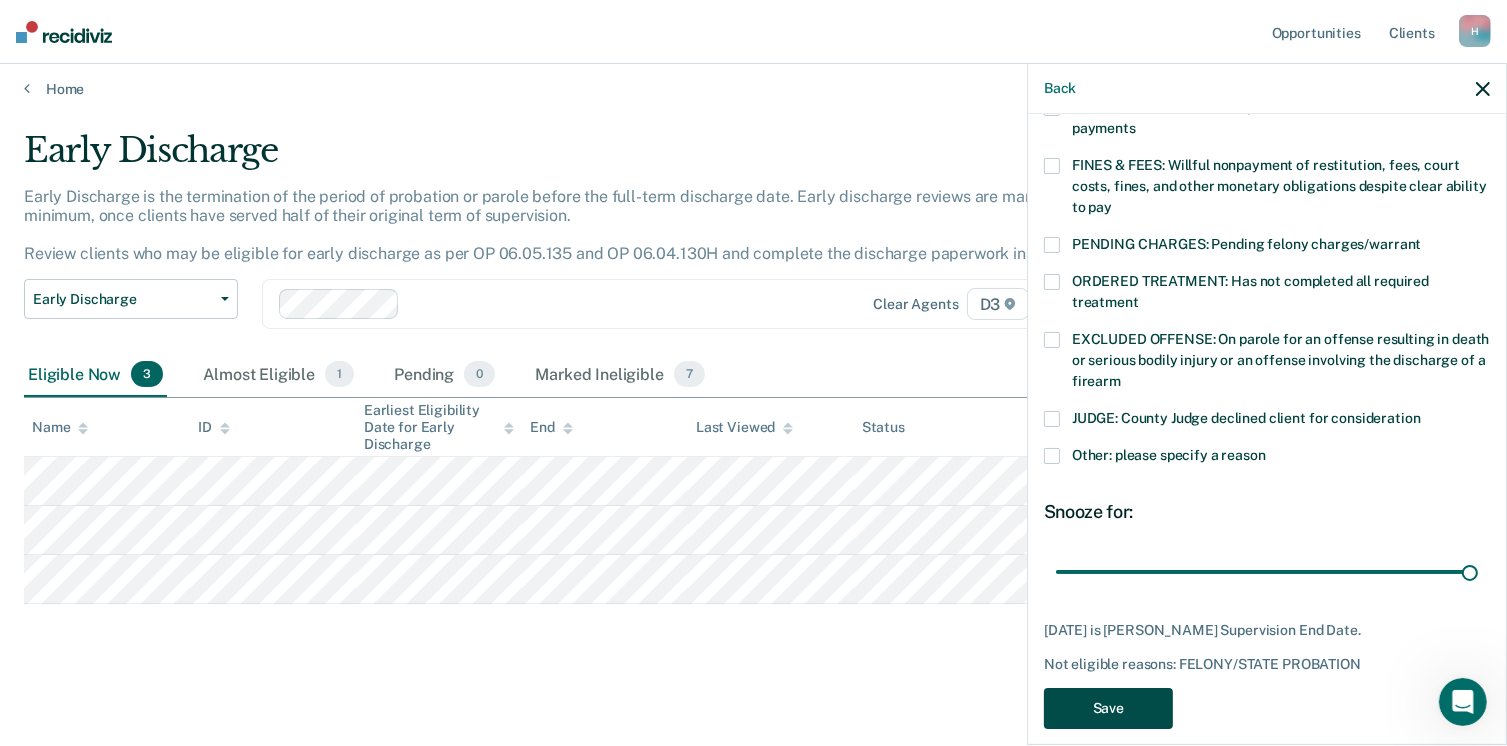 click on "Save" at bounding box center [1108, 708] 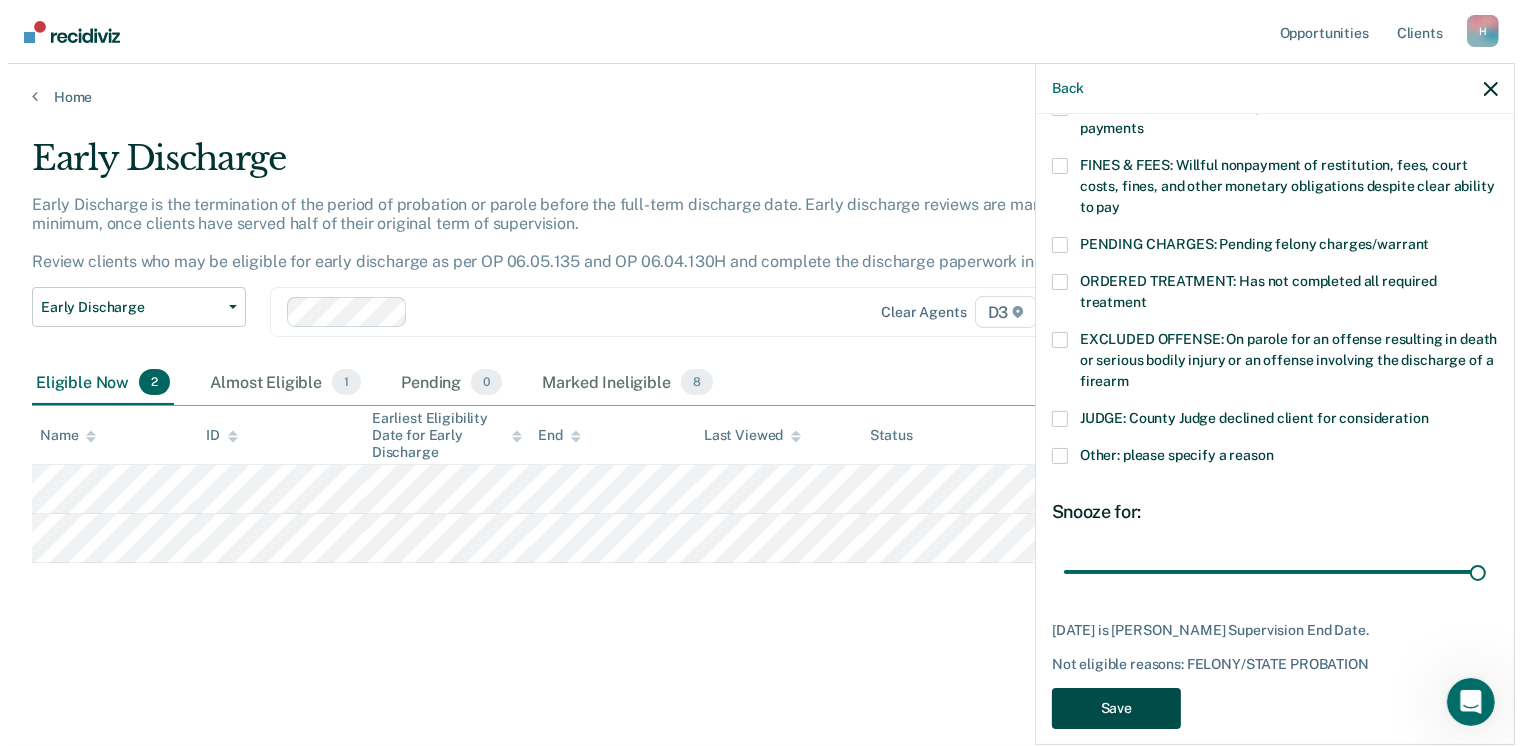 scroll, scrollTop: 0, scrollLeft: 0, axis: both 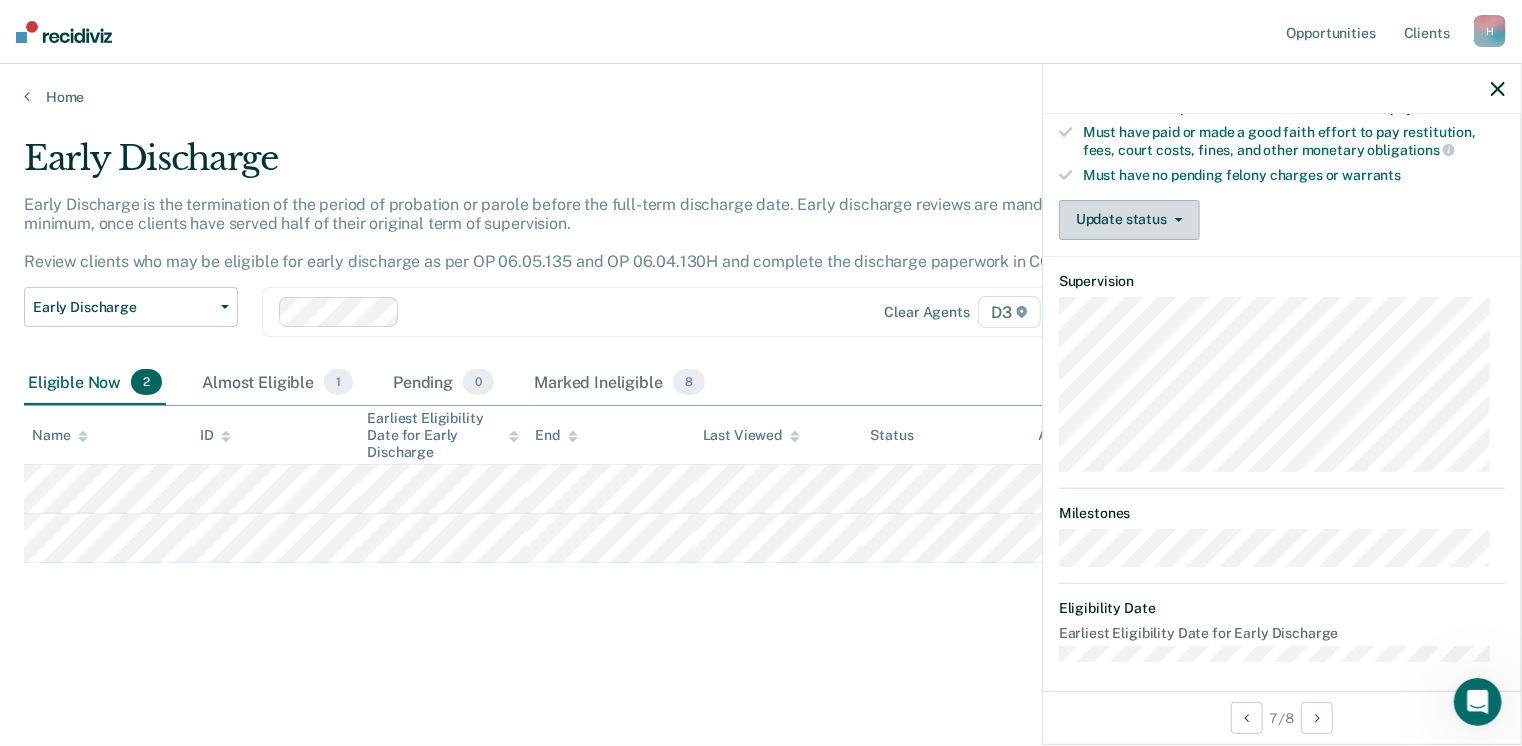 click 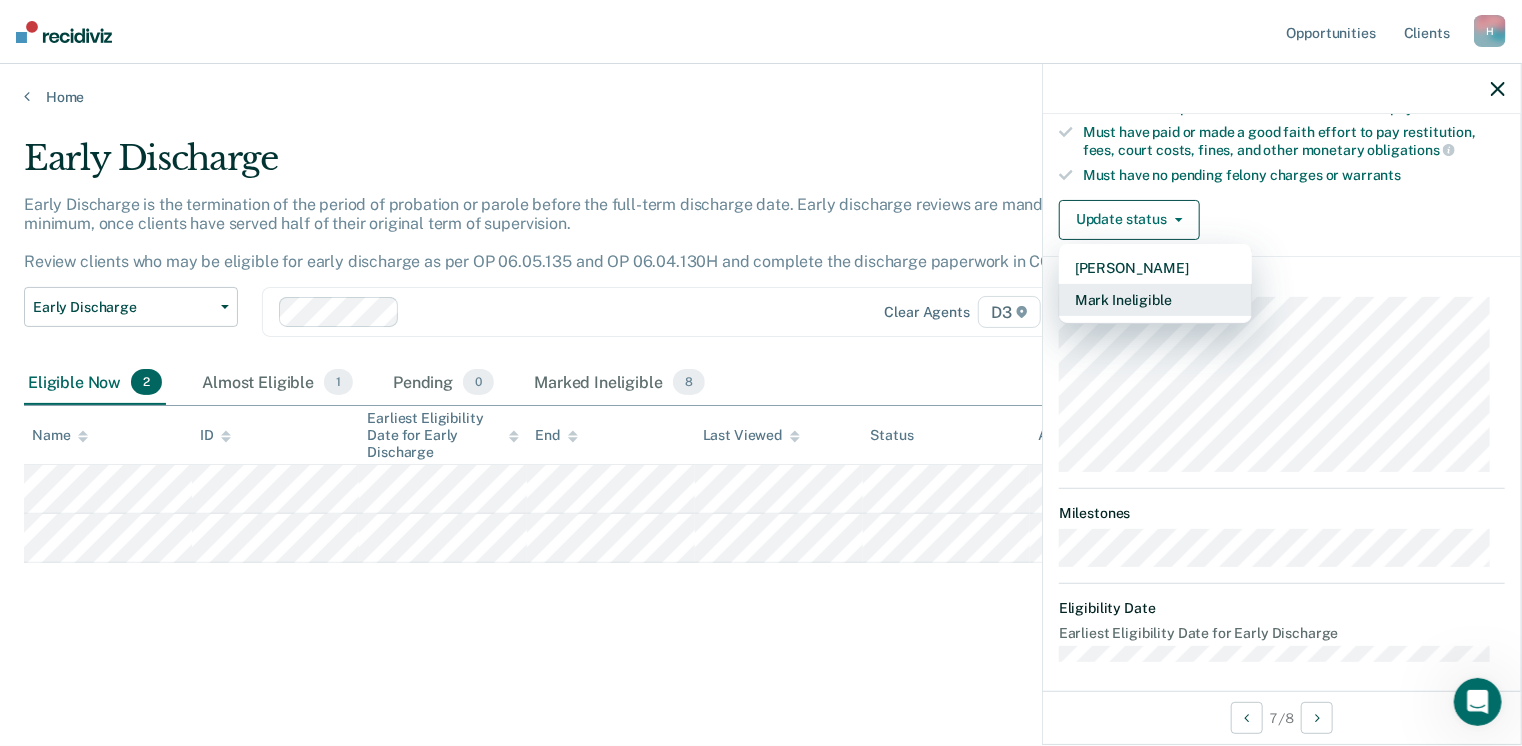 click on "Mark Ineligible" at bounding box center (1155, 300) 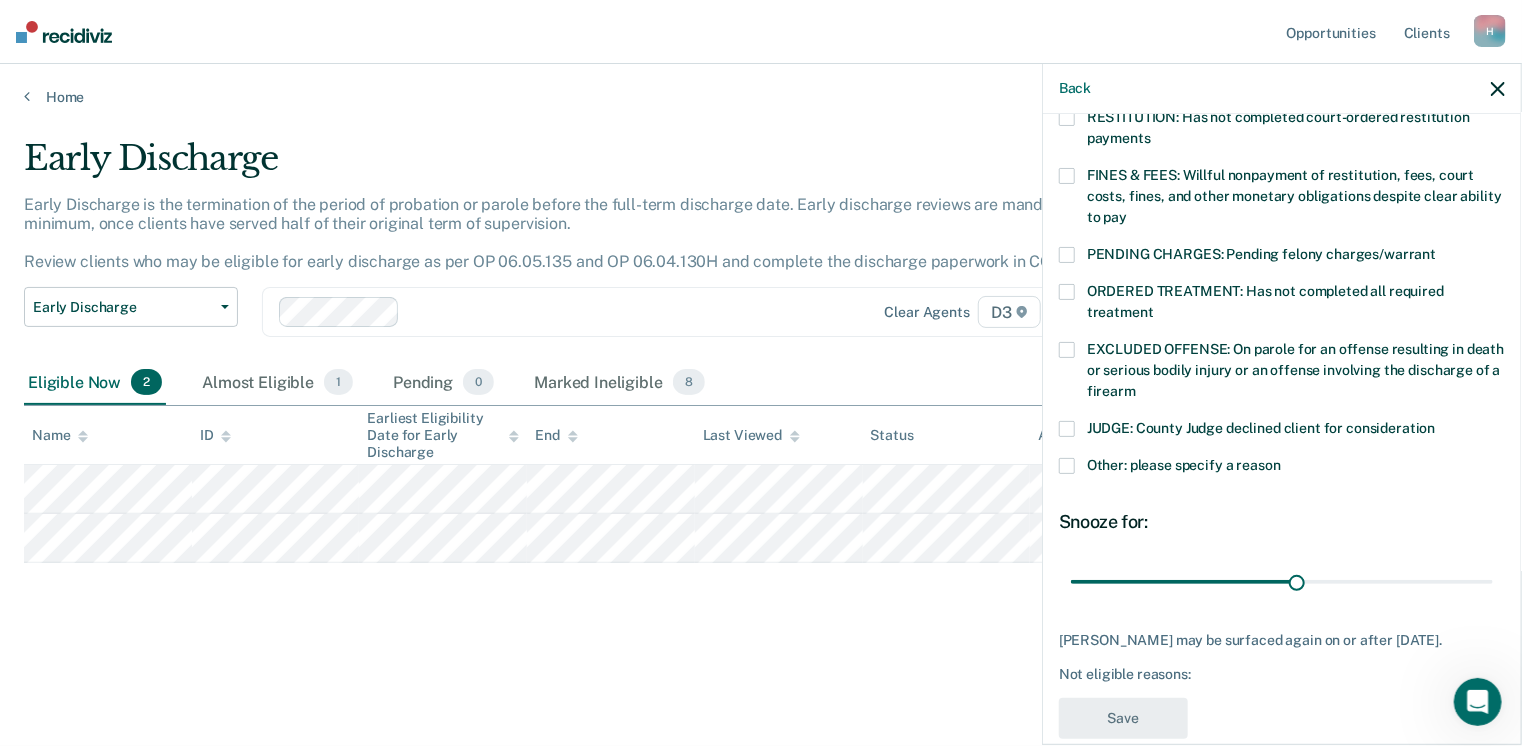 click on "ORDERED TREATMENT: Has not completed all required treatment" at bounding box center (1265, 301) 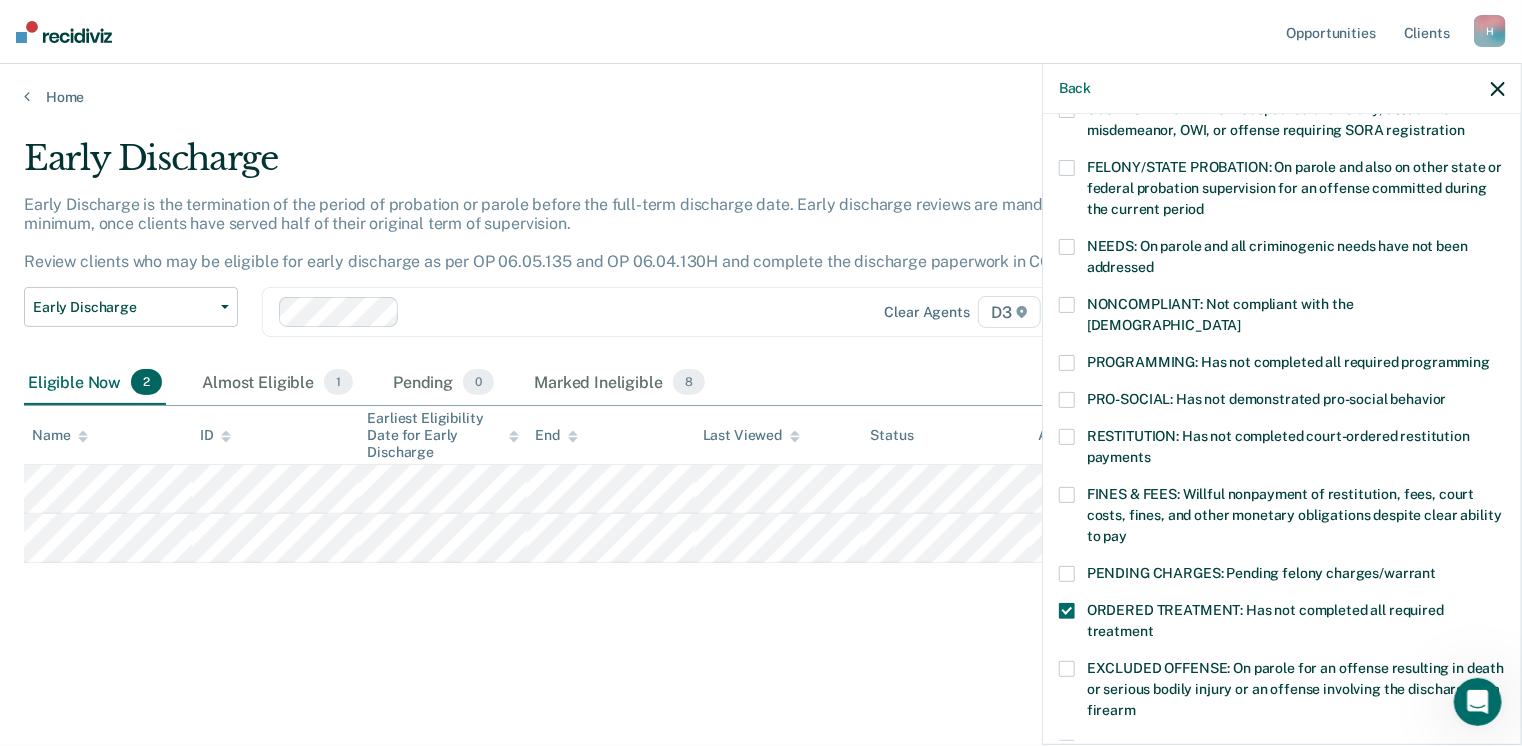 scroll, scrollTop: 221, scrollLeft: 0, axis: vertical 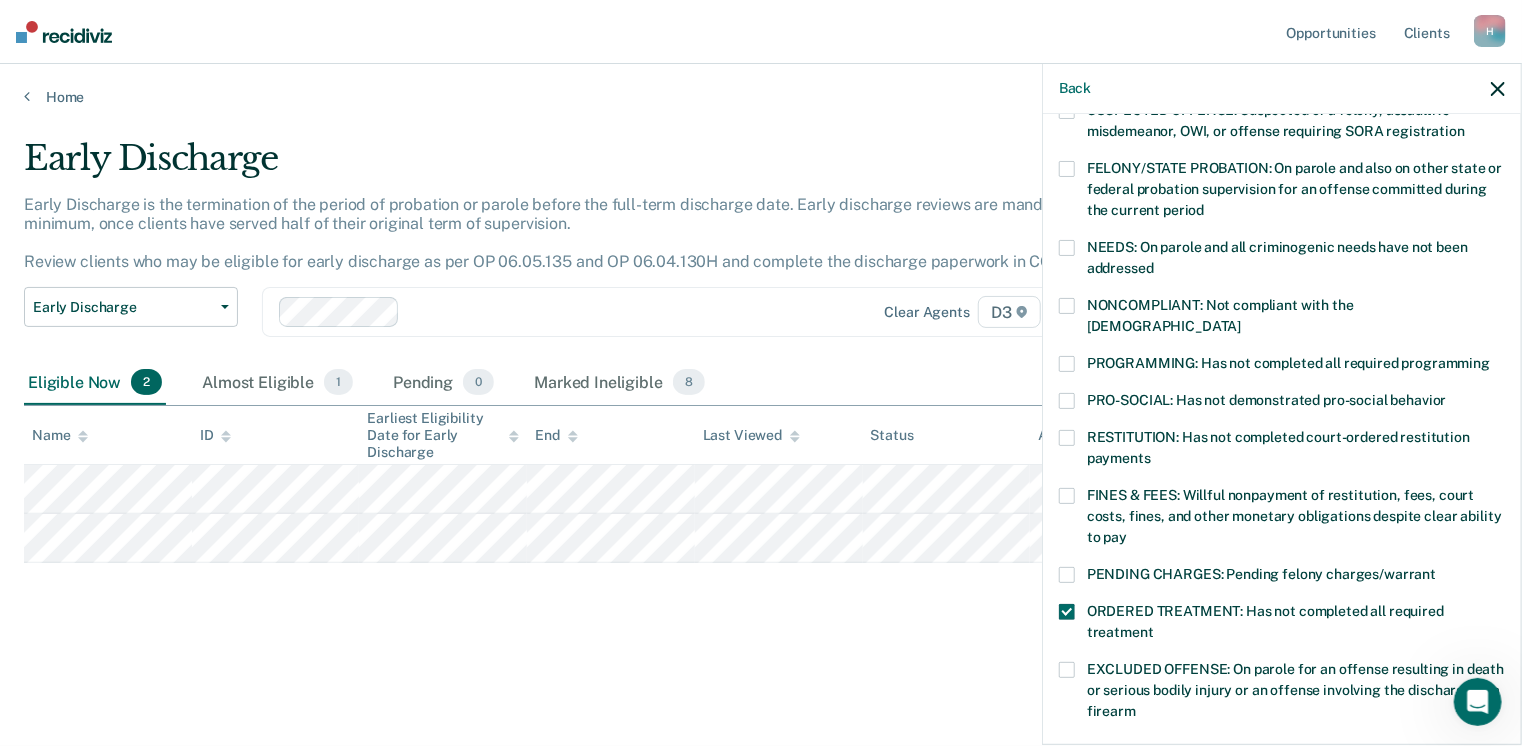 click at bounding box center (1067, 612) 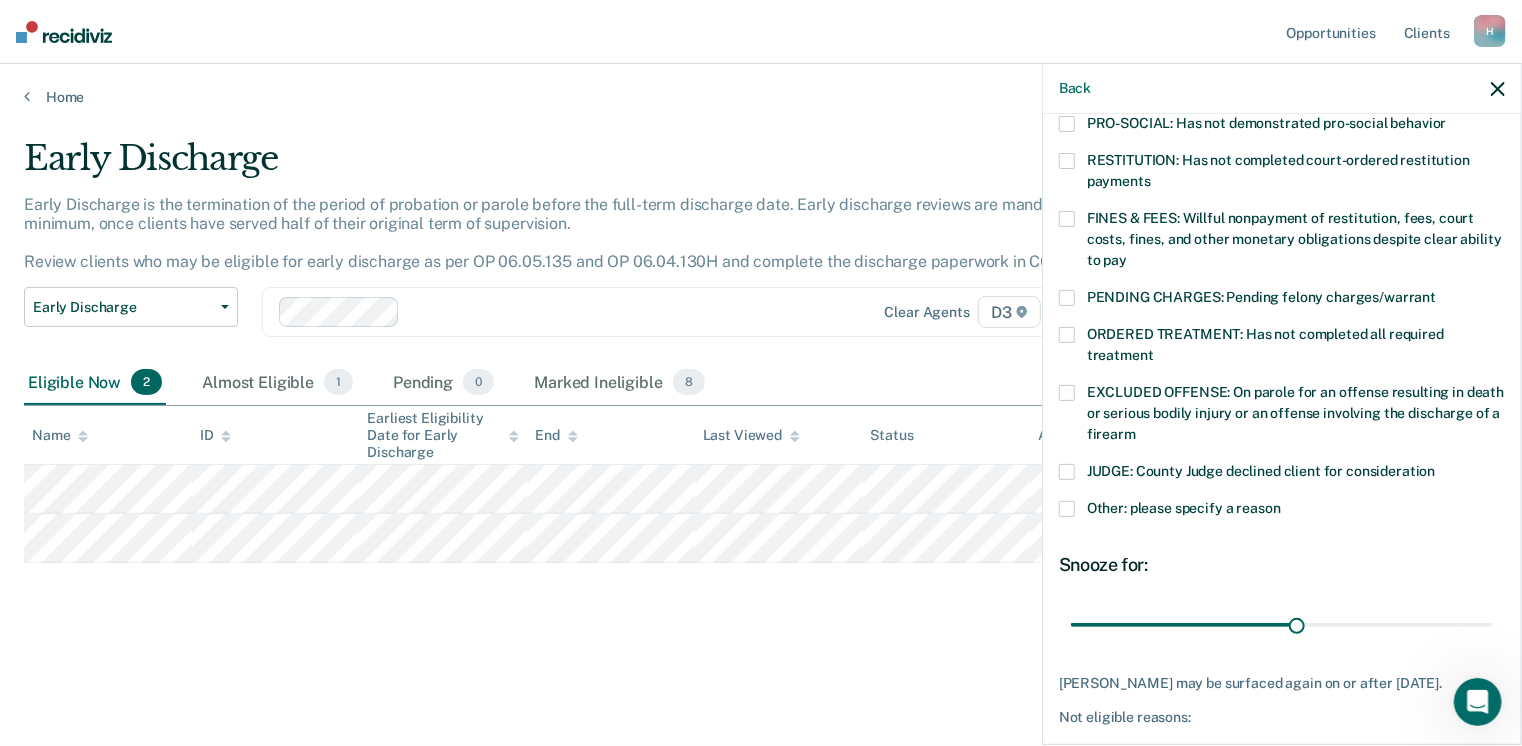 scroll, scrollTop: 505, scrollLeft: 0, axis: vertical 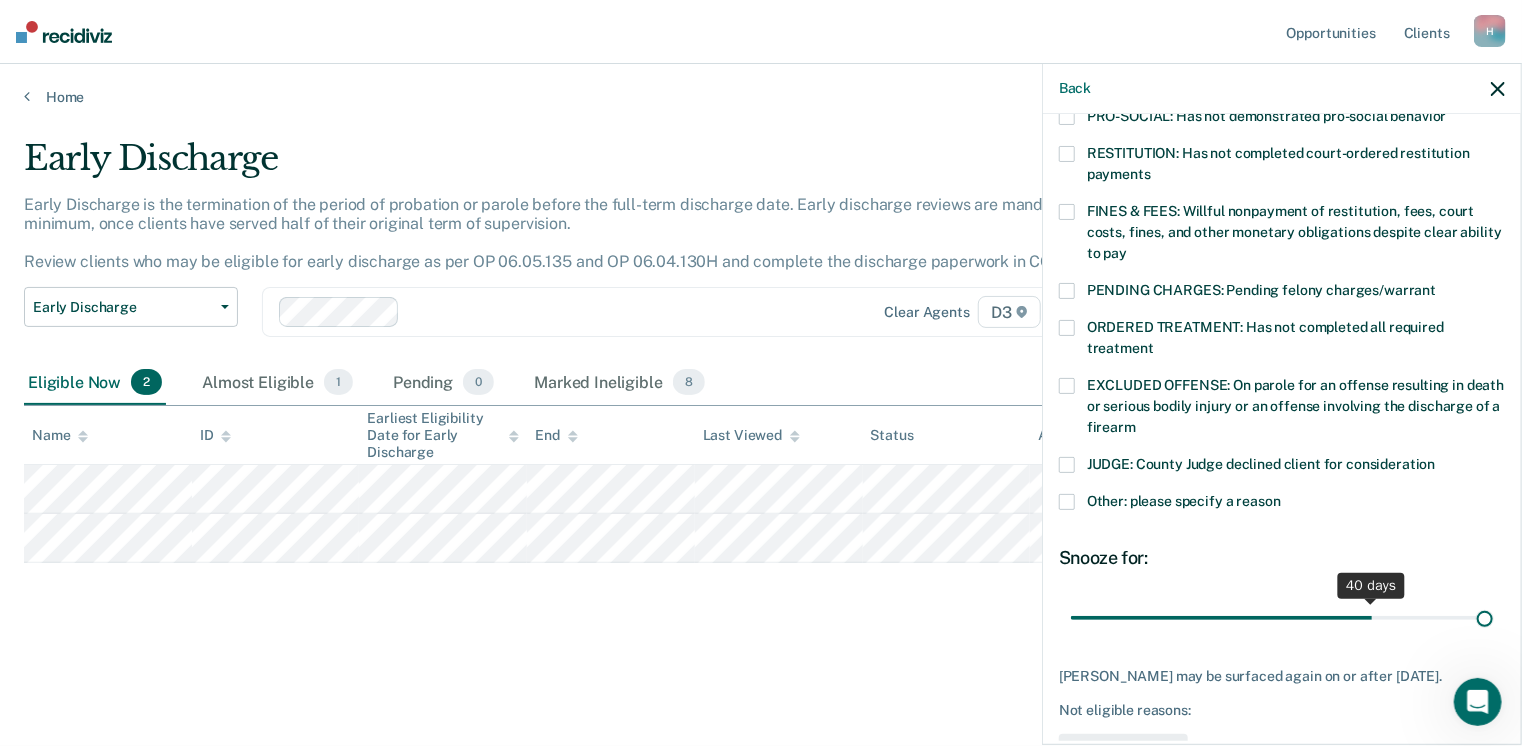 drag, startPoint x: 1288, startPoint y: 593, endPoint x: 1488, endPoint y: 597, distance: 200.04 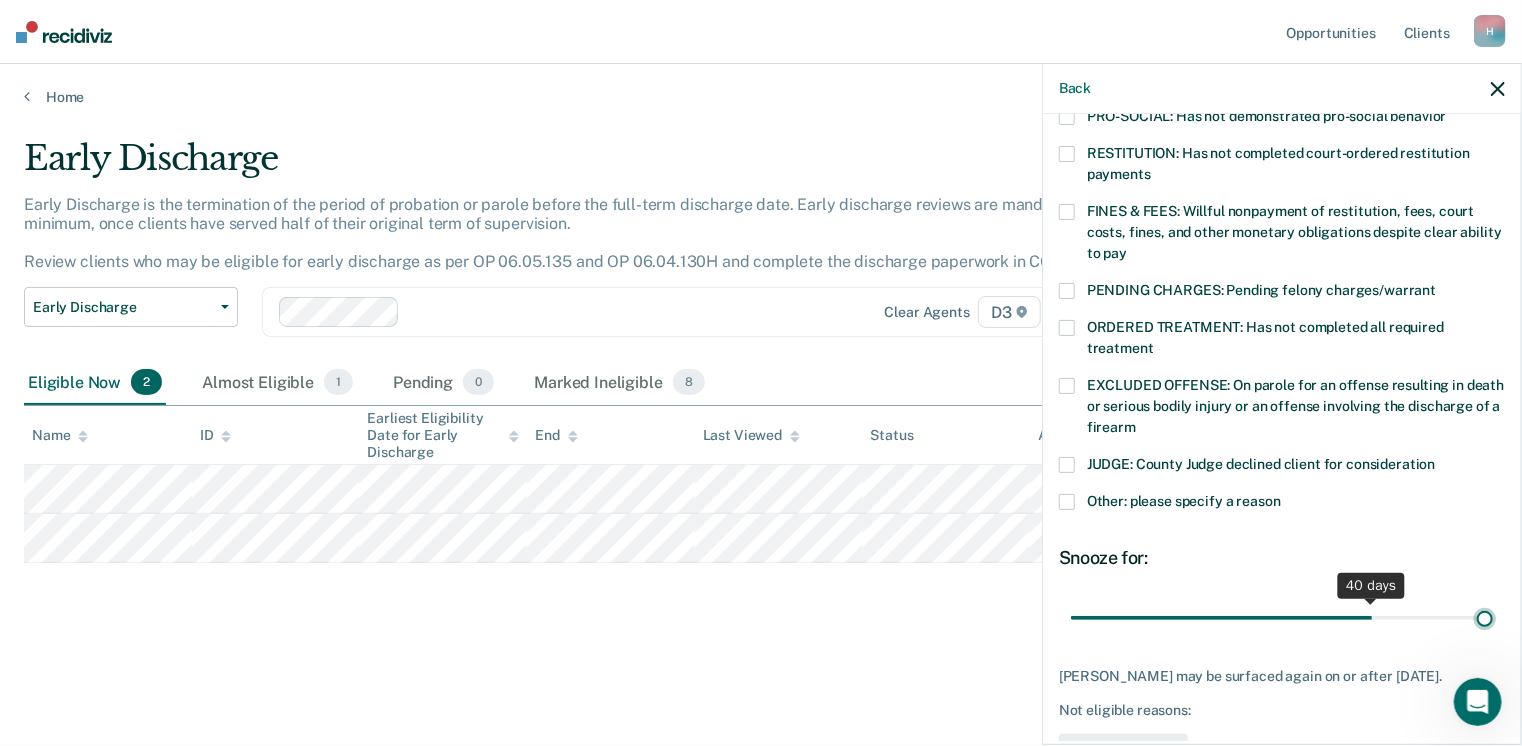 type on "55" 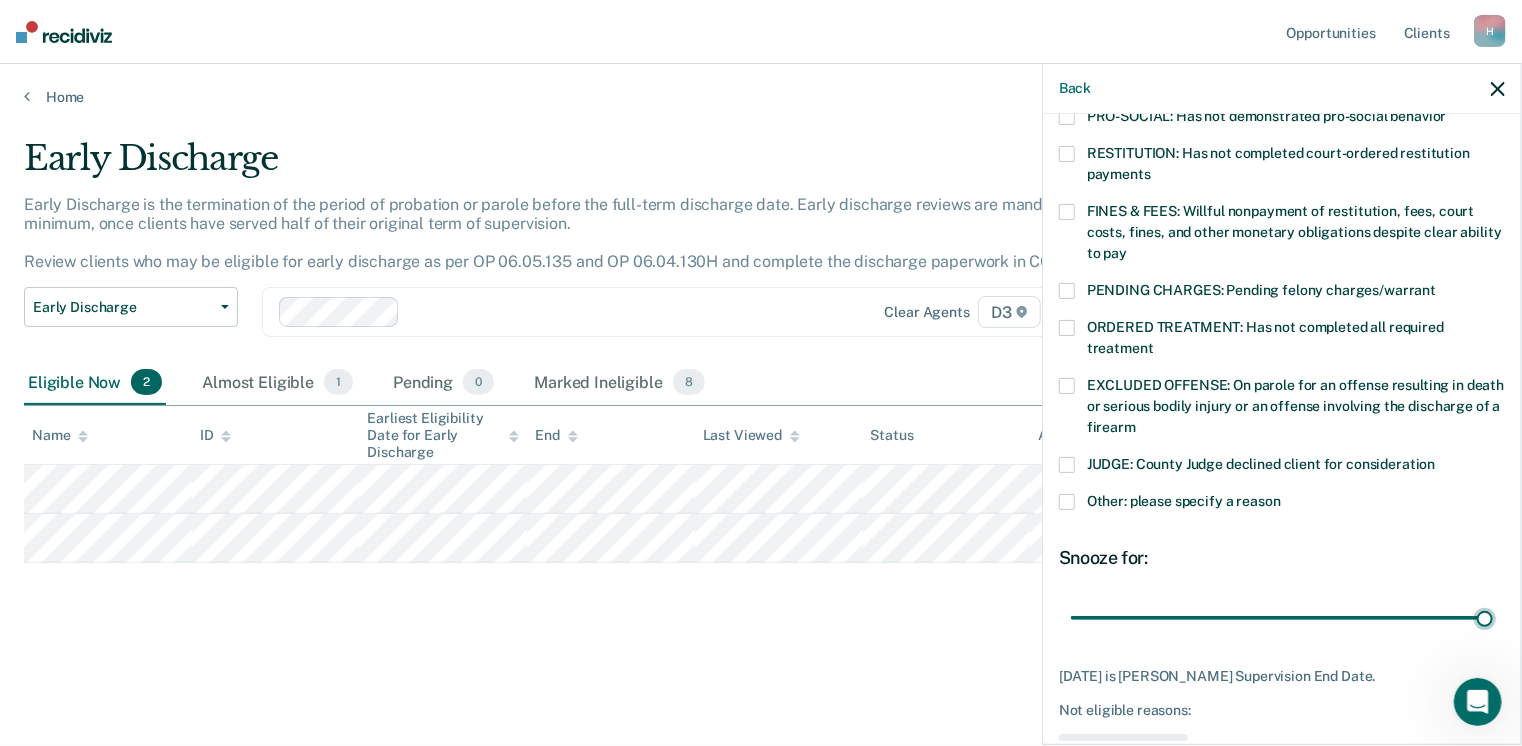 scroll, scrollTop: 551, scrollLeft: 0, axis: vertical 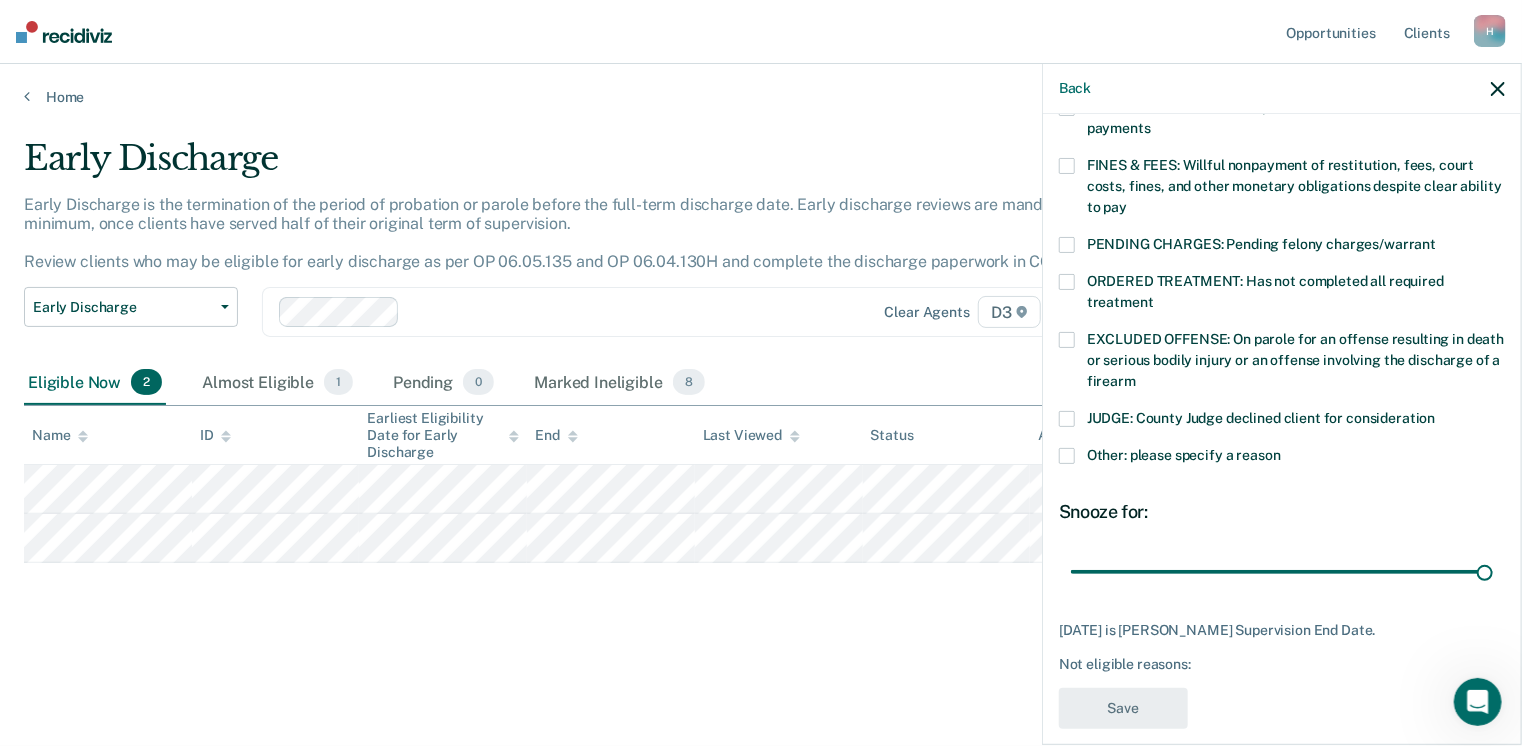 click at bounding box center (1067, 456) 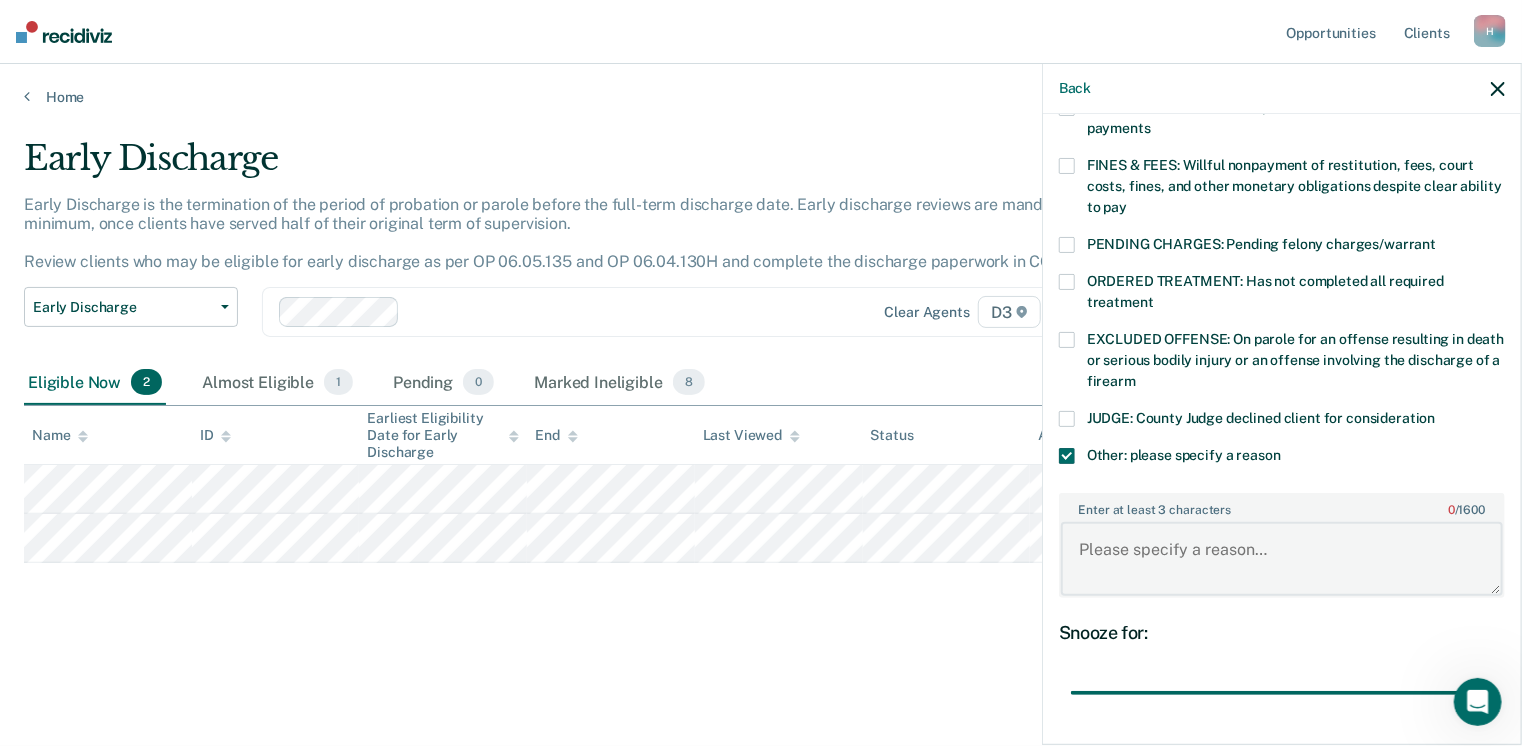 click on "Enter at least 3 characters 0  /  1600" at bounding box center [1282, 559] 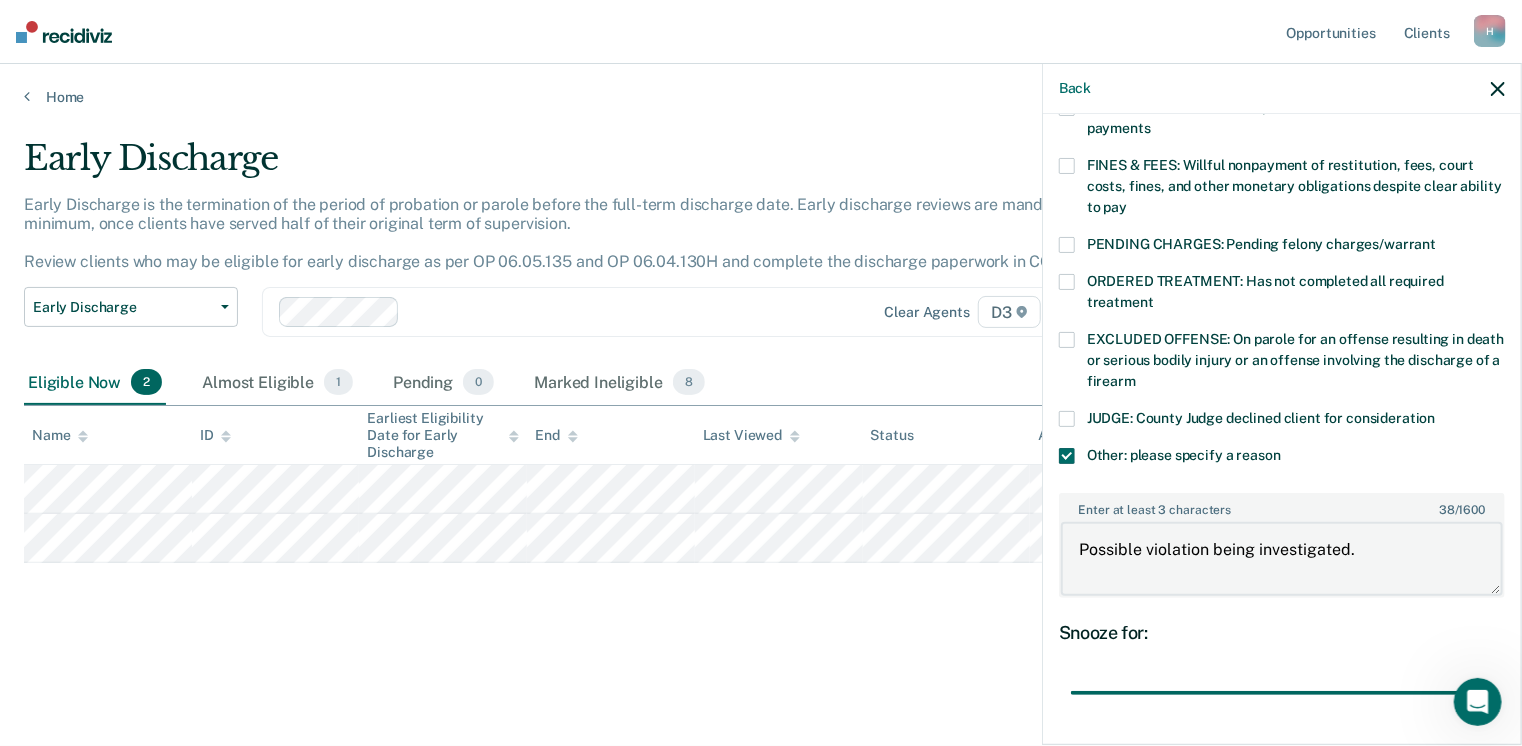 scroll, scrollTop: 670, scrollLeft: 0, axis: vertical 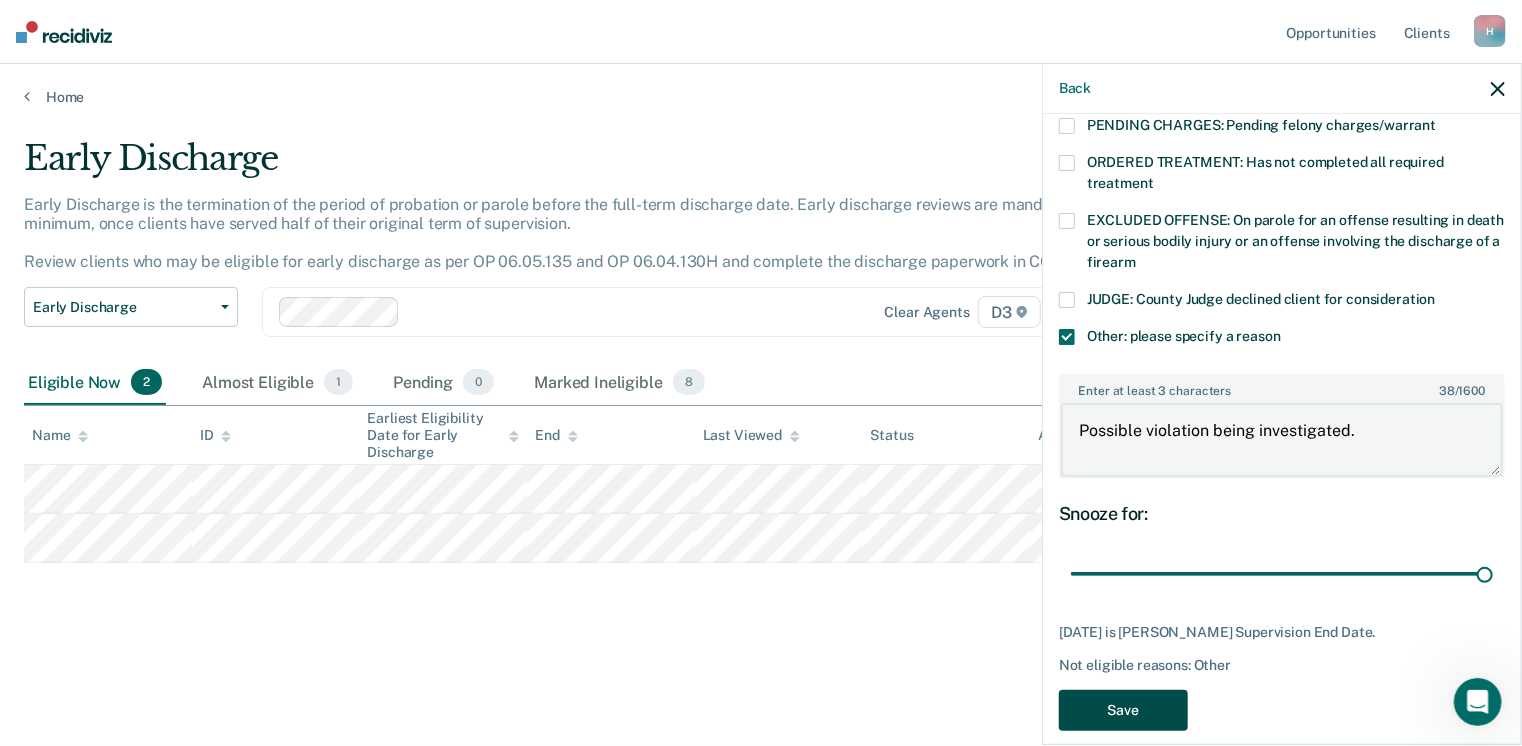 type on "Possible violation being investigated." 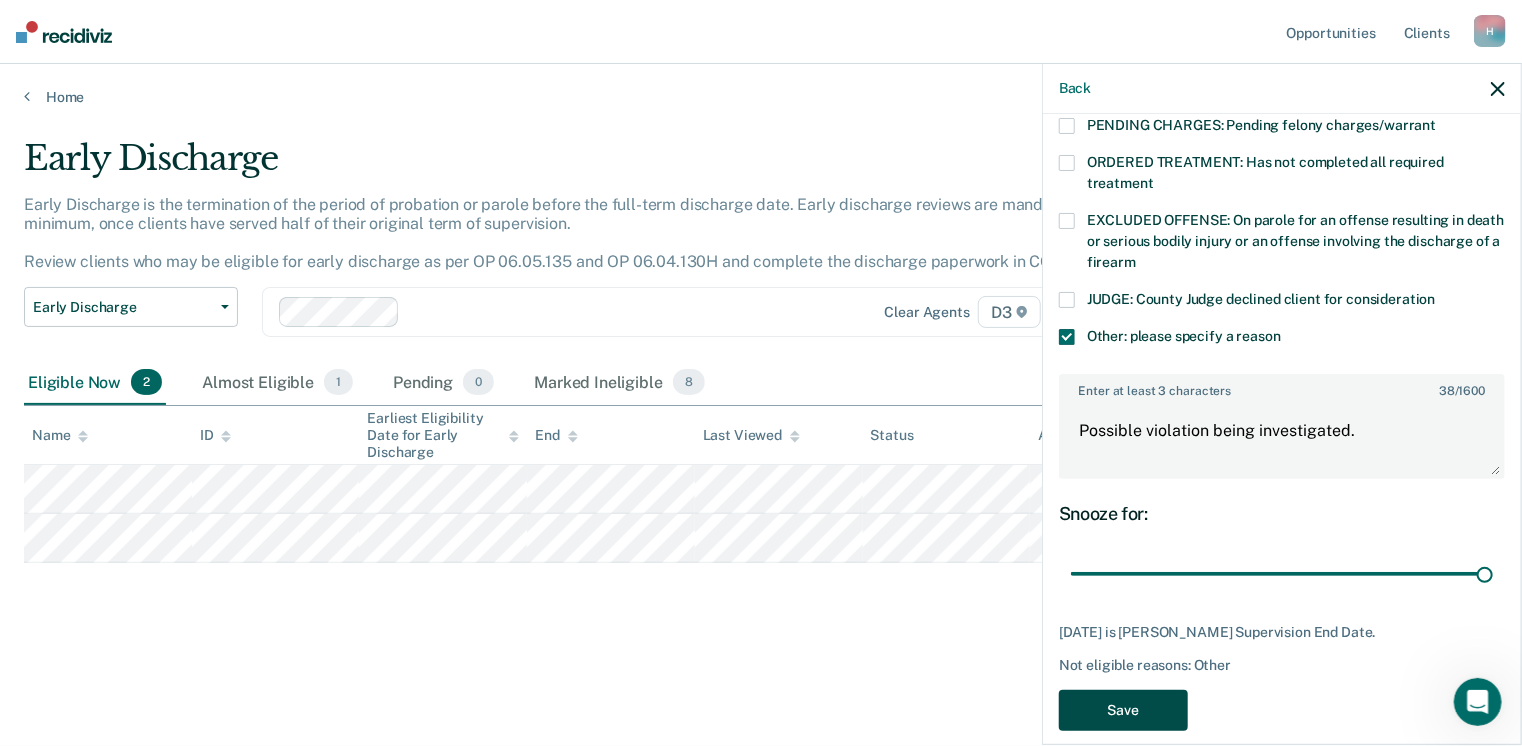 click on "Save" at bounding box center (1123, 710) 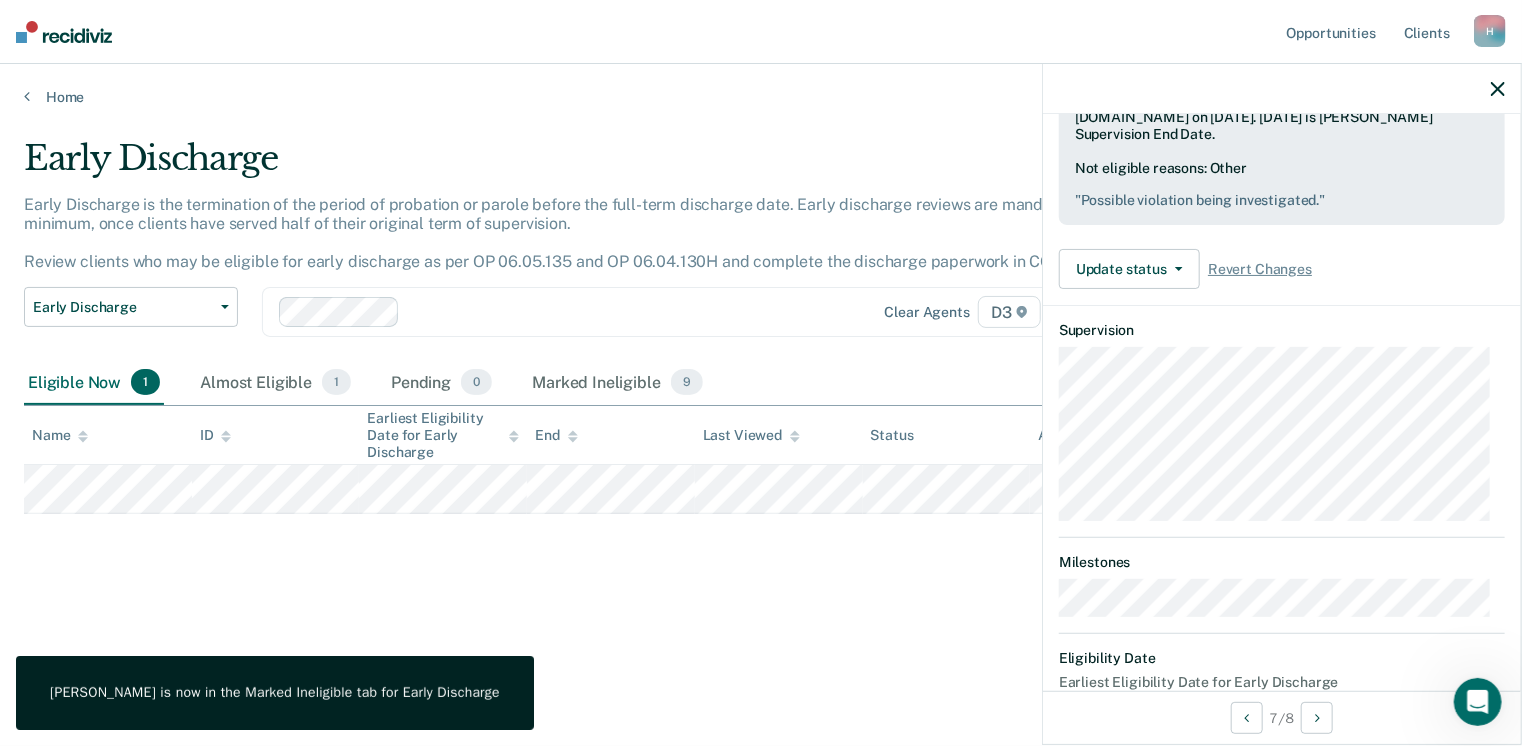 scroll, scrollTop: 506, scrollLeft: 0, axis: vertical 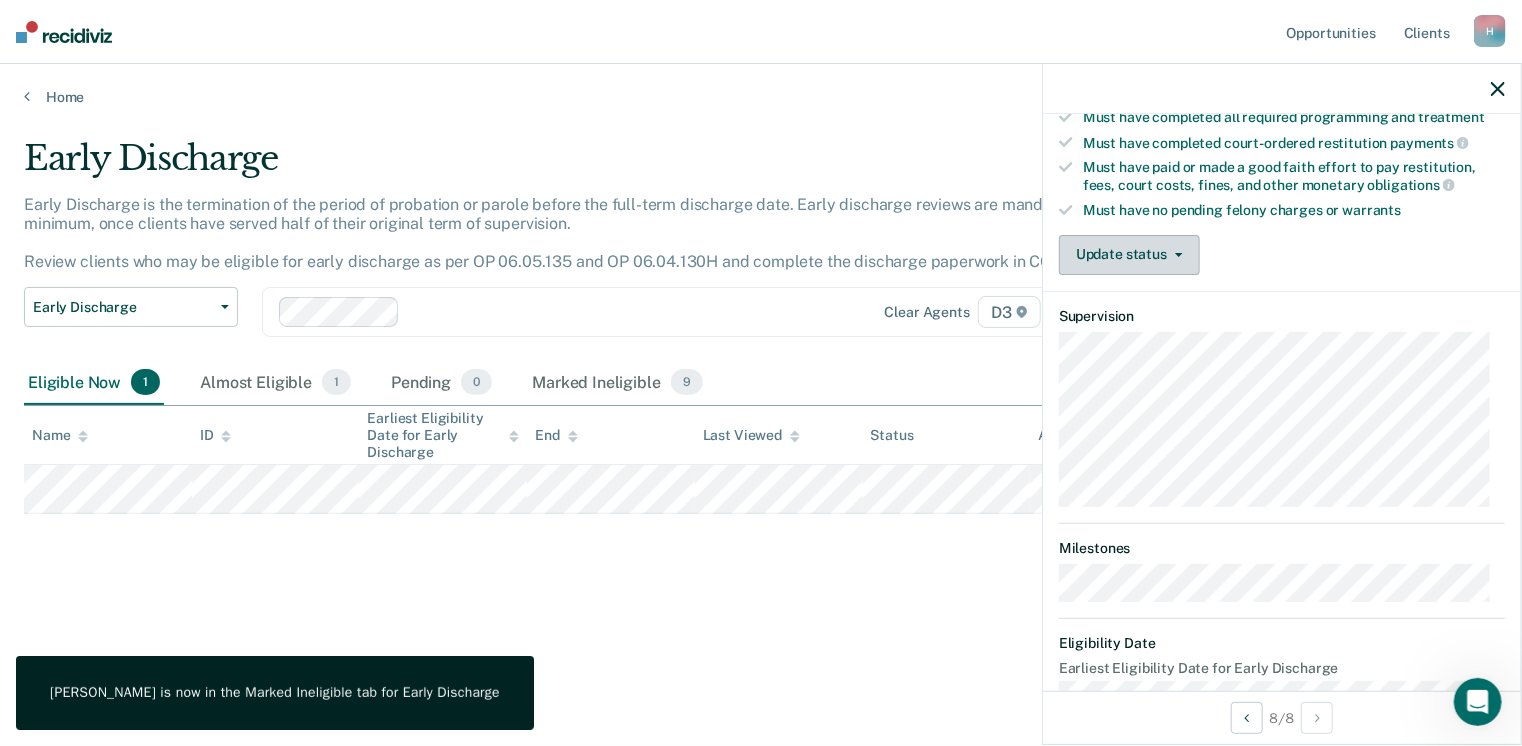 click on "Update status" at bounding box center (1129, 255) 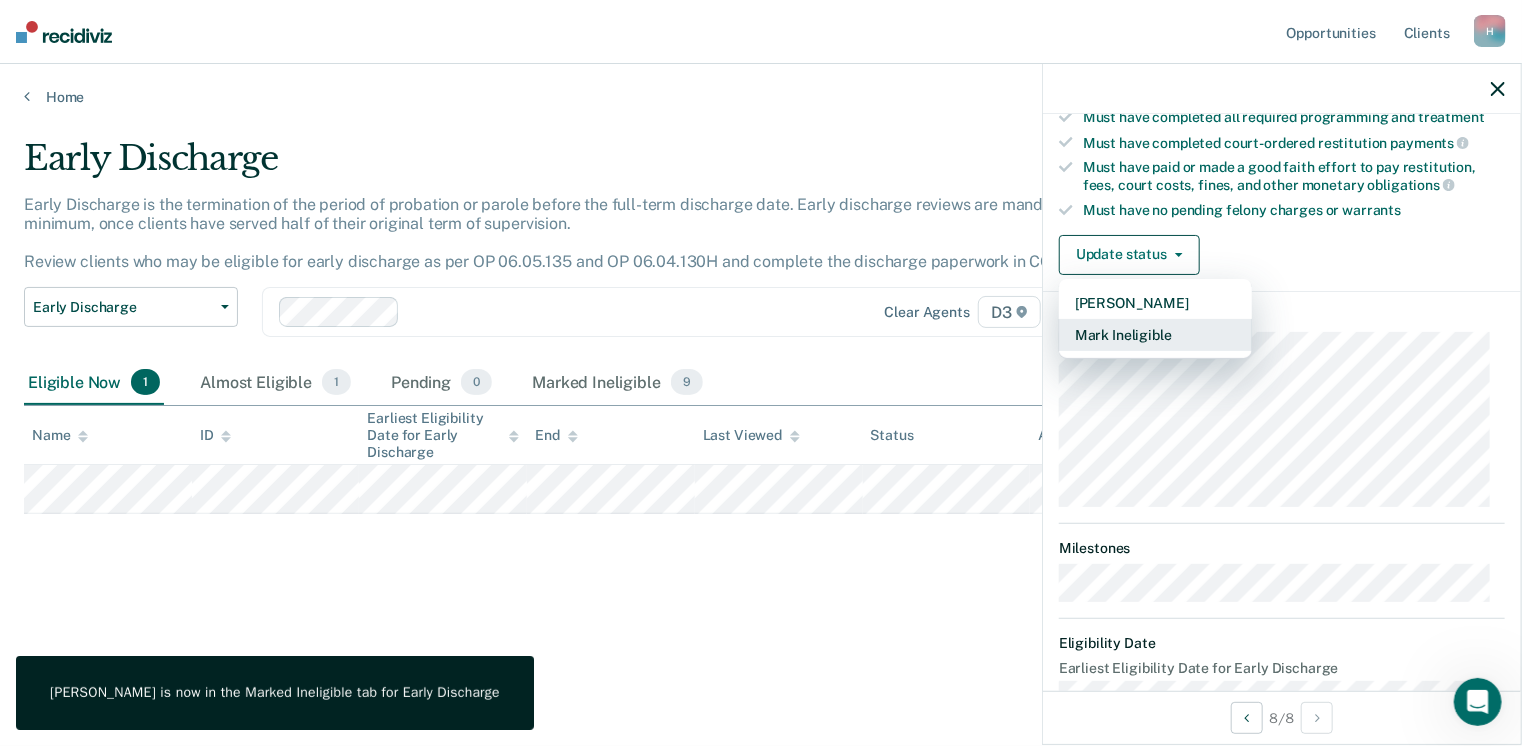 click on "Mark Ineligible" at bounding box center [1155, 335] 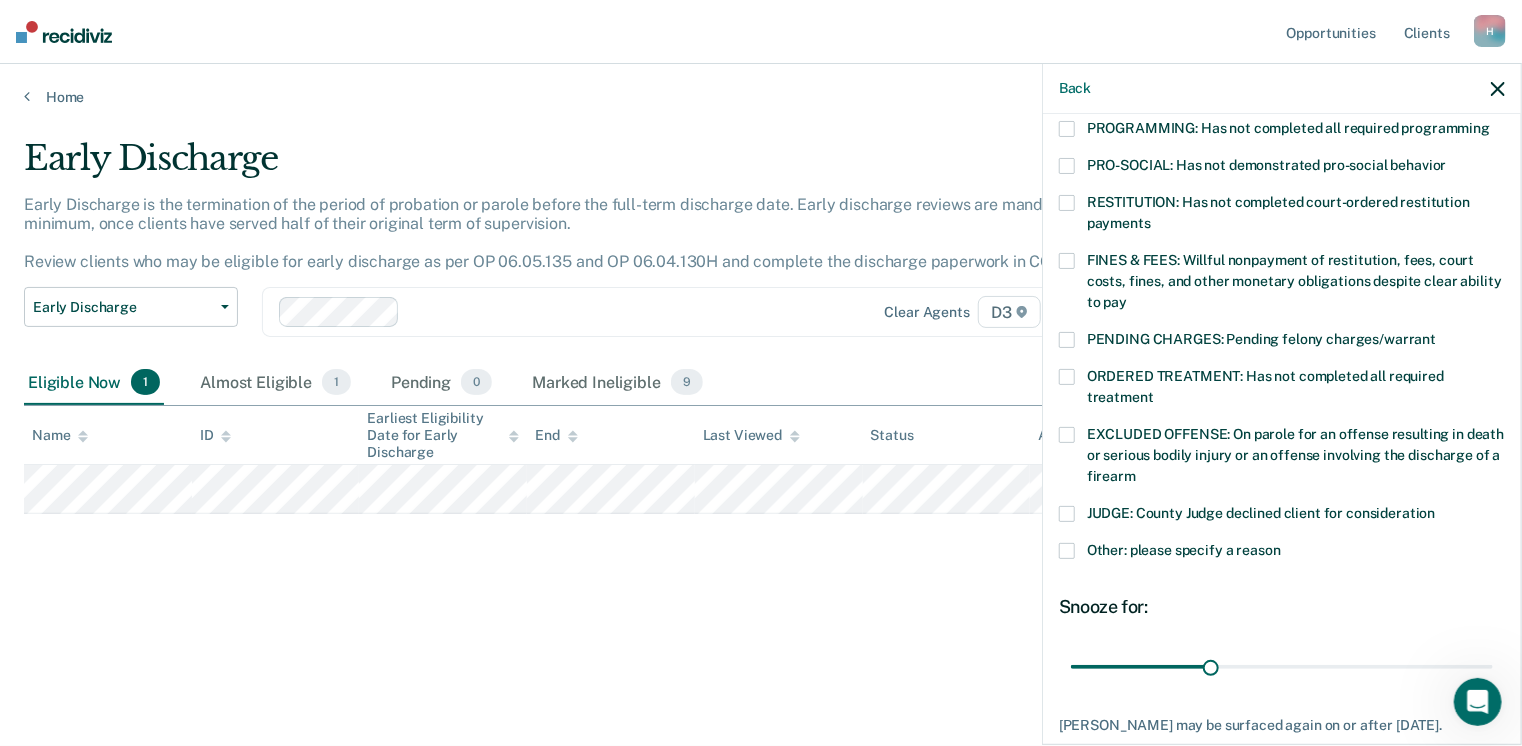 scroll, scrollTop: 551, scrollLeft: 0, axis: vertical 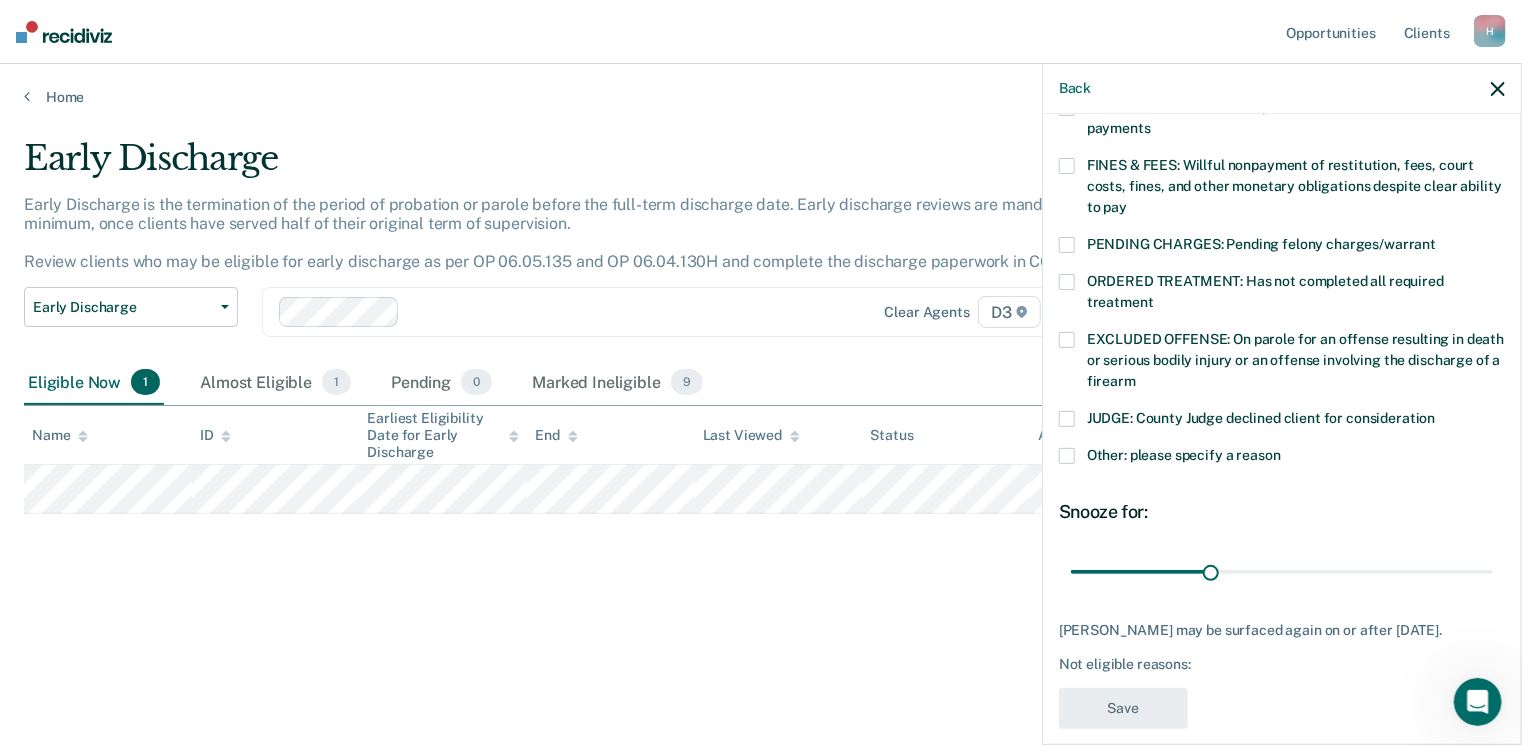 click at bounding box center (1067, 456) 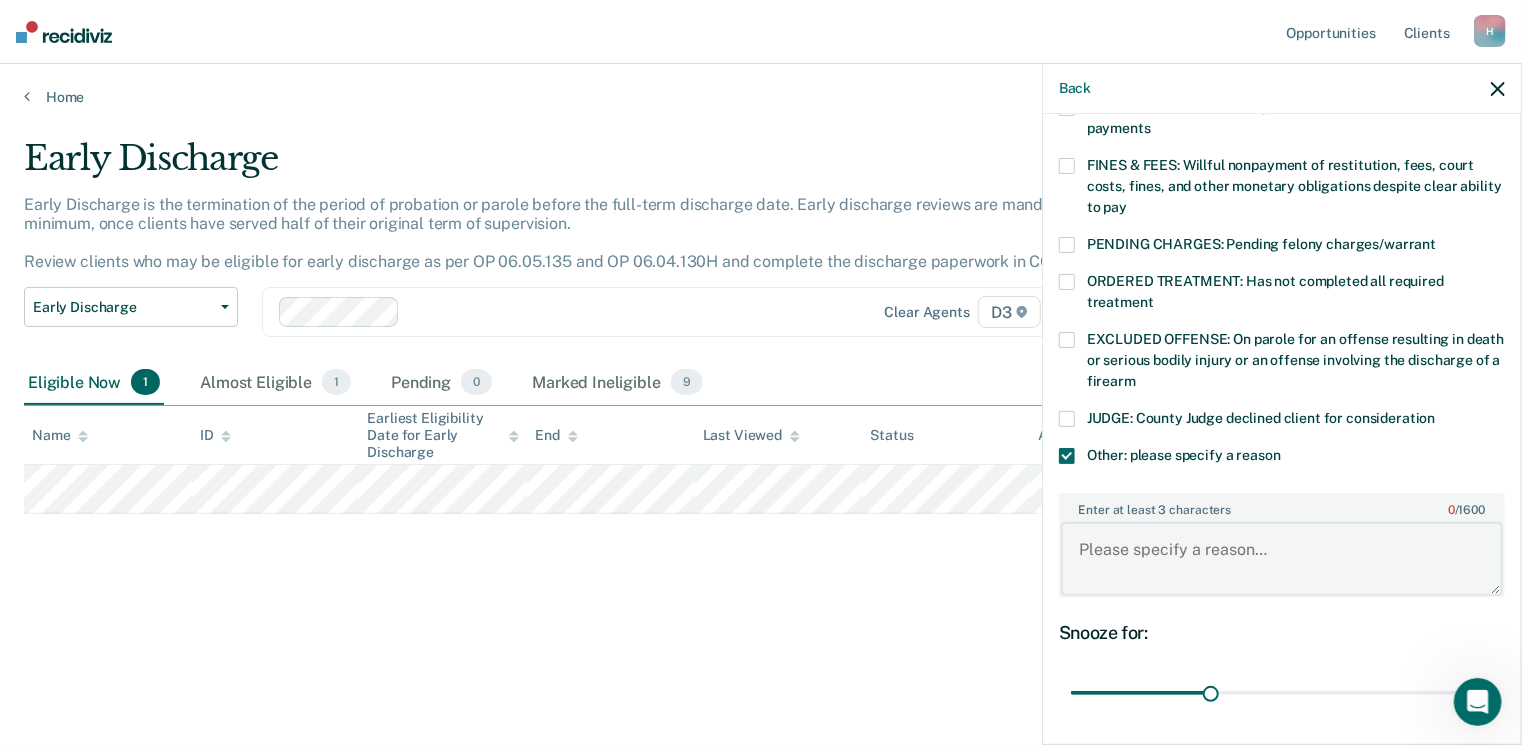 click on "Enter at least 3 characters 0  /  1600" at bounding box center [1282, 559] 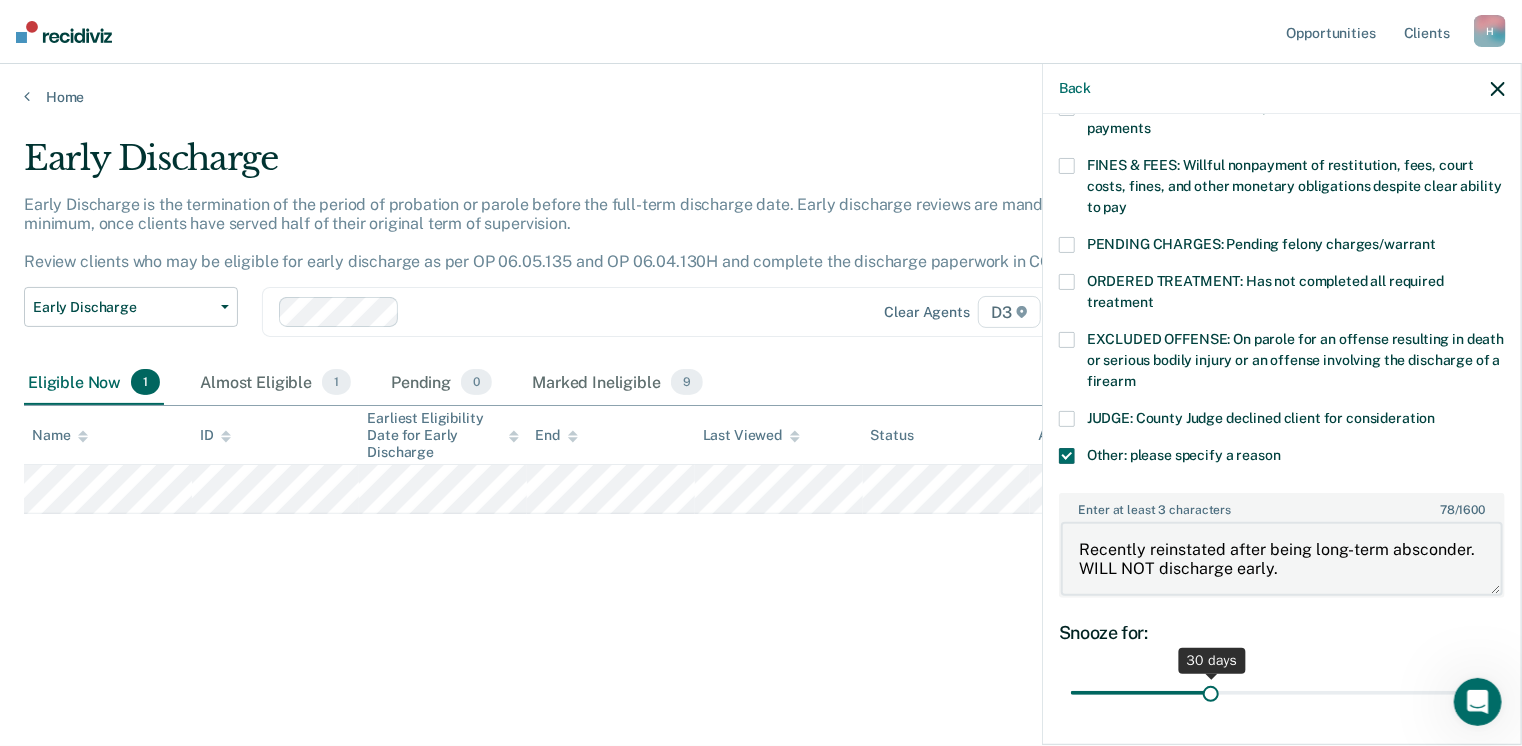 type on "Recently reinstated after being long-term absconder. WILL NOT discharge early." 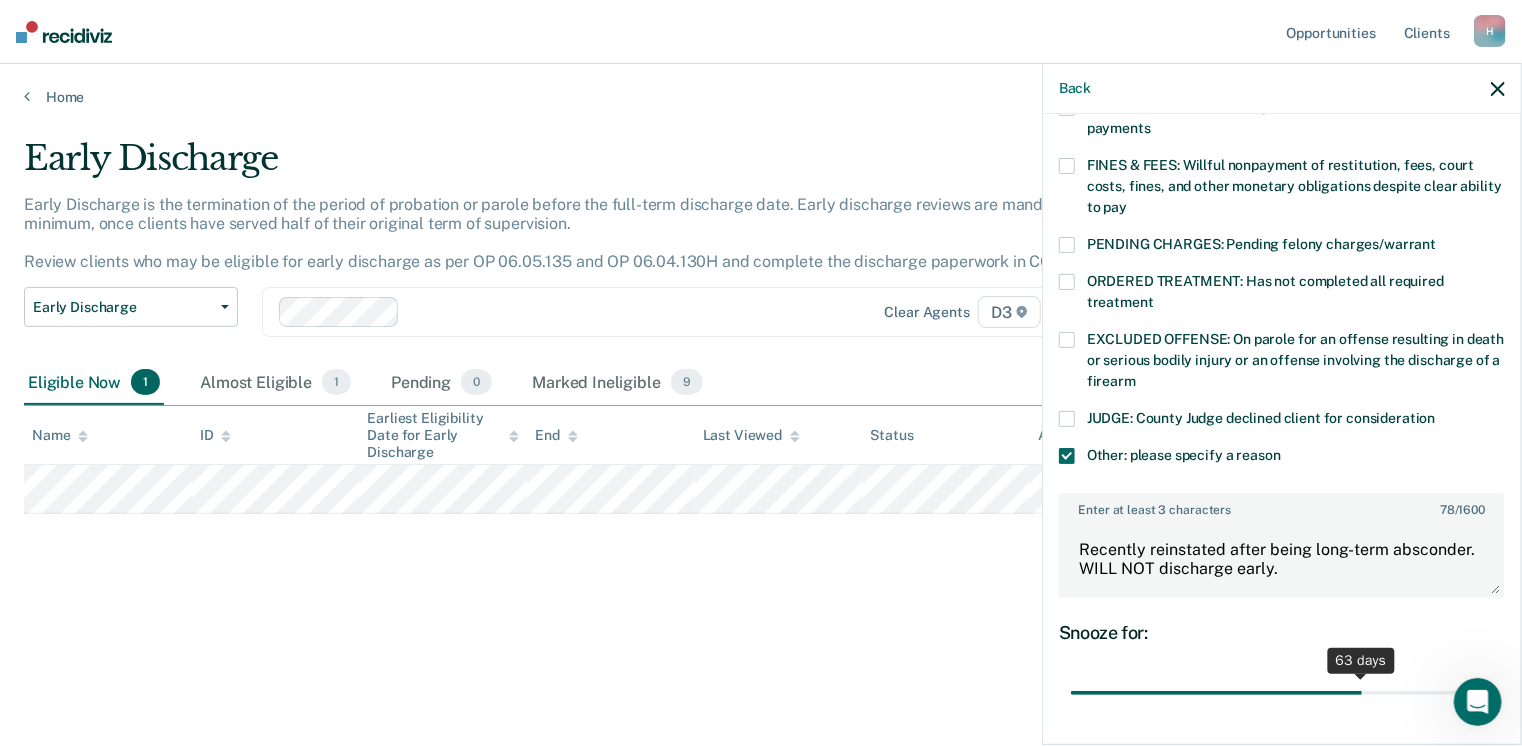drag, startPoint x: 1208, startPoint y: 665, endPoint x: 1496, endPoint y: 646, distance: 288.62607 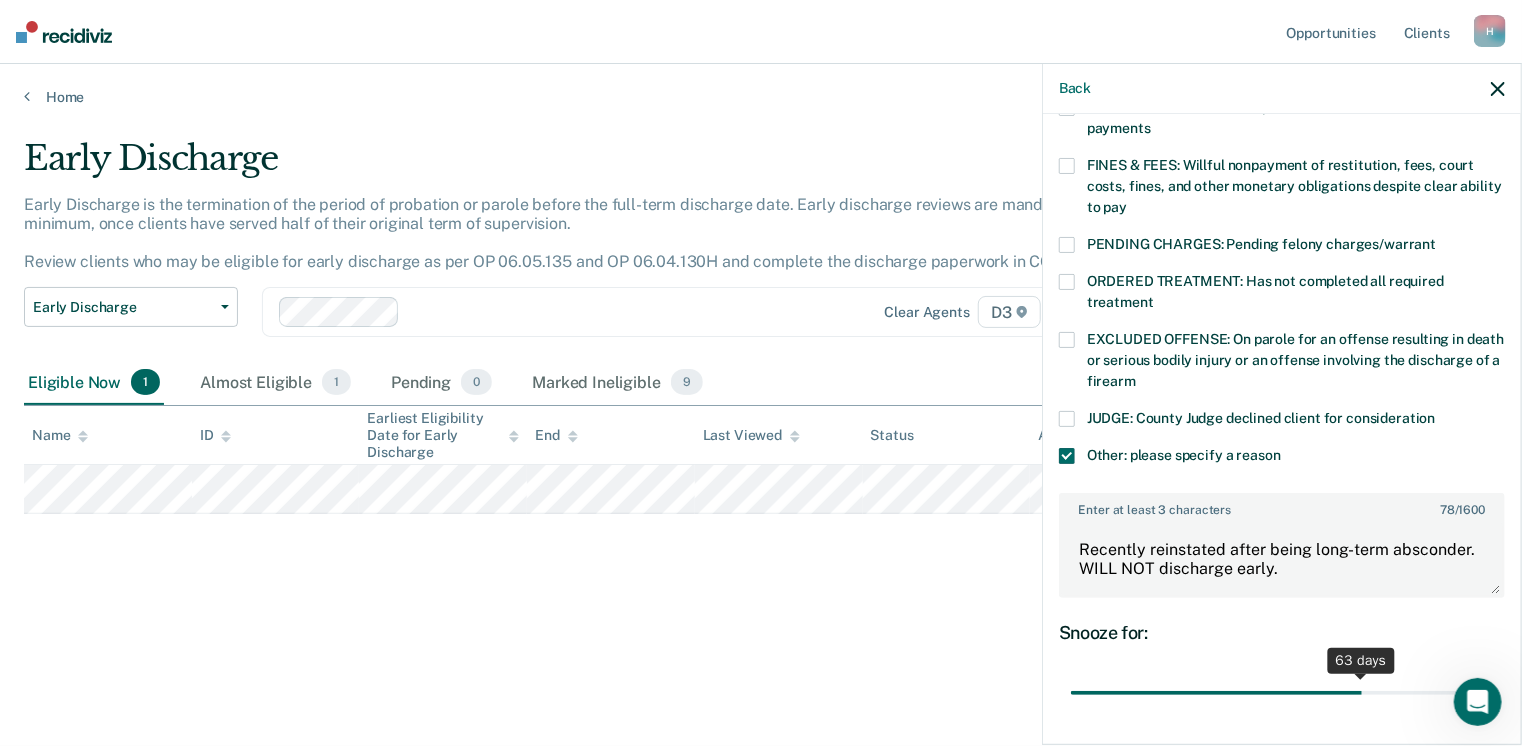 type on "90" 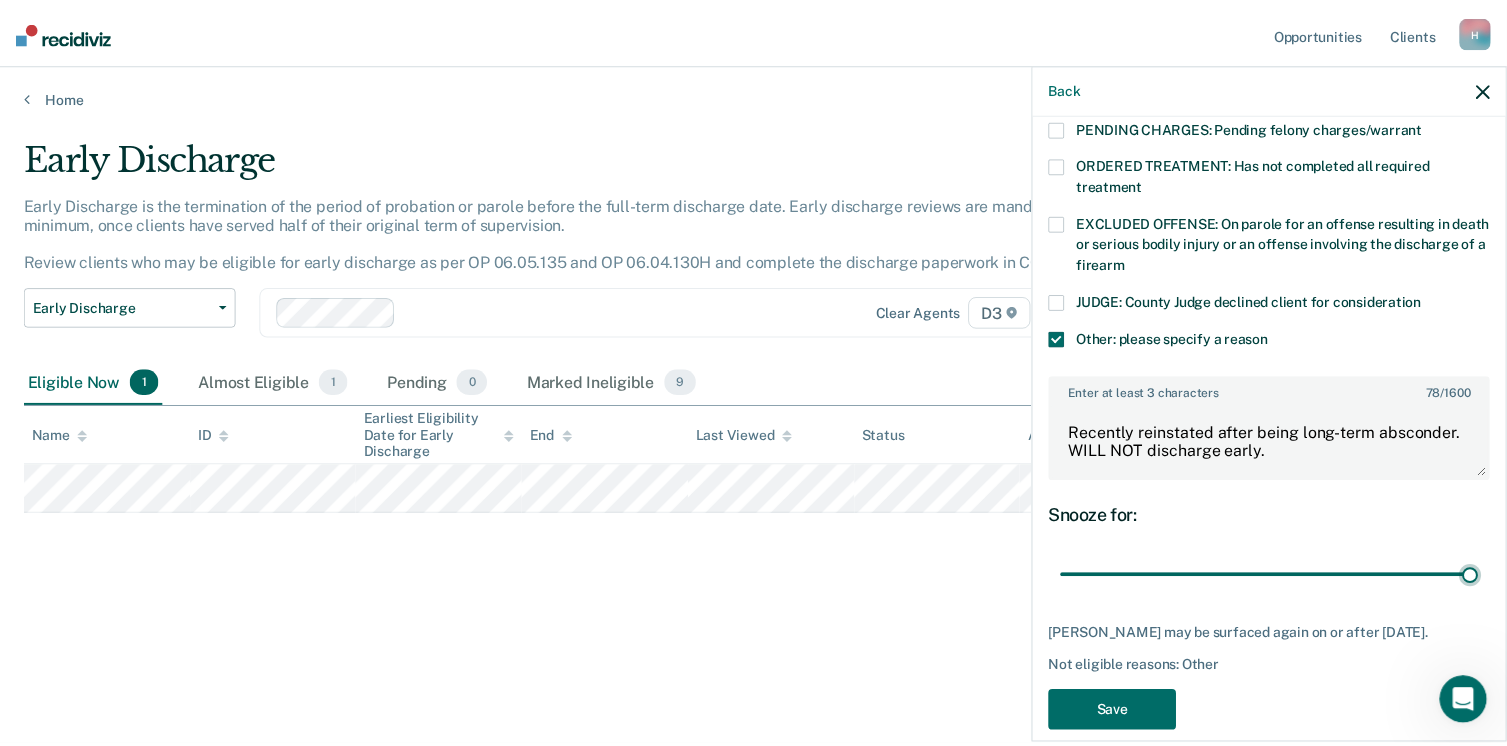 scroll, scrollTop: 670, scrollLeft: 0, axis: vertical 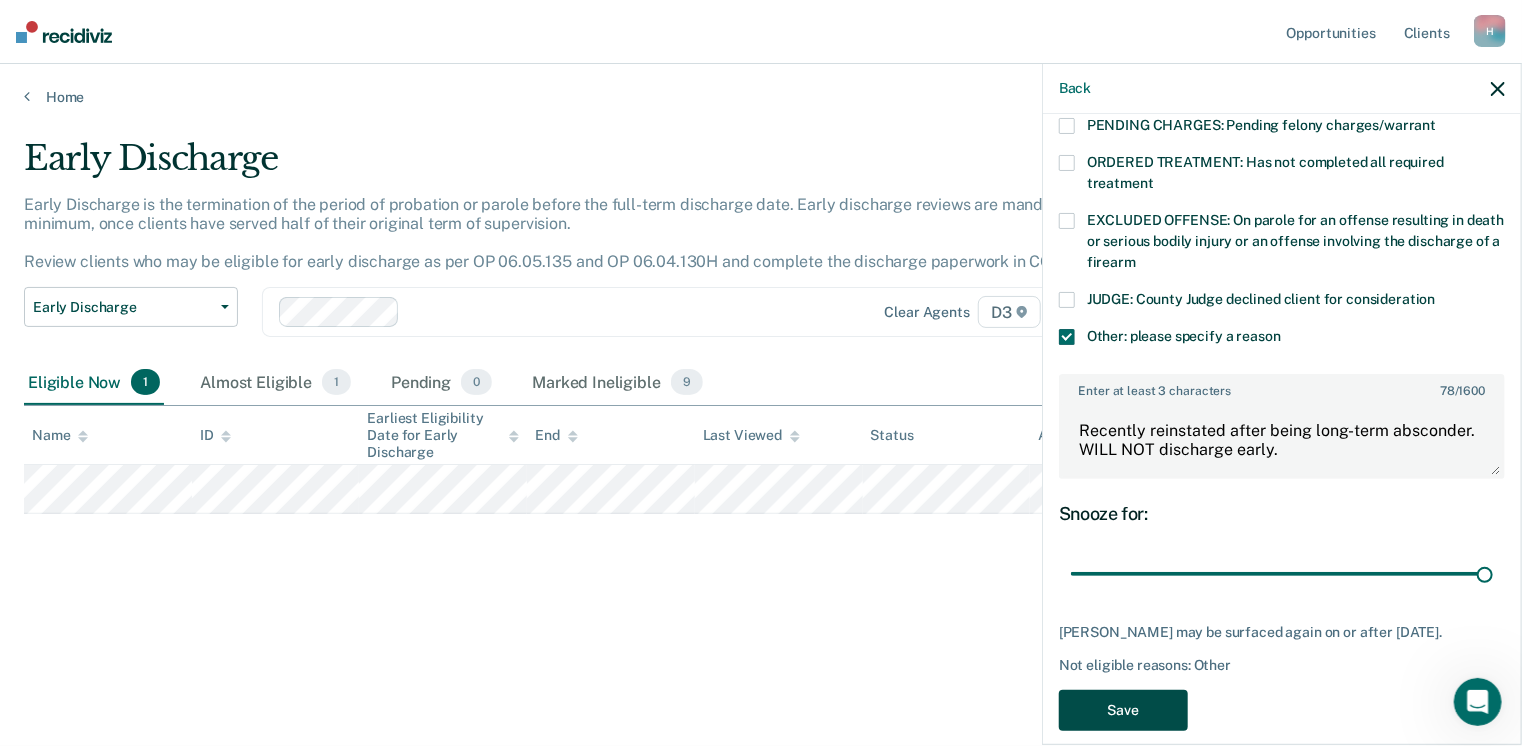 click on "Save" at bounding box center (1123, 710) 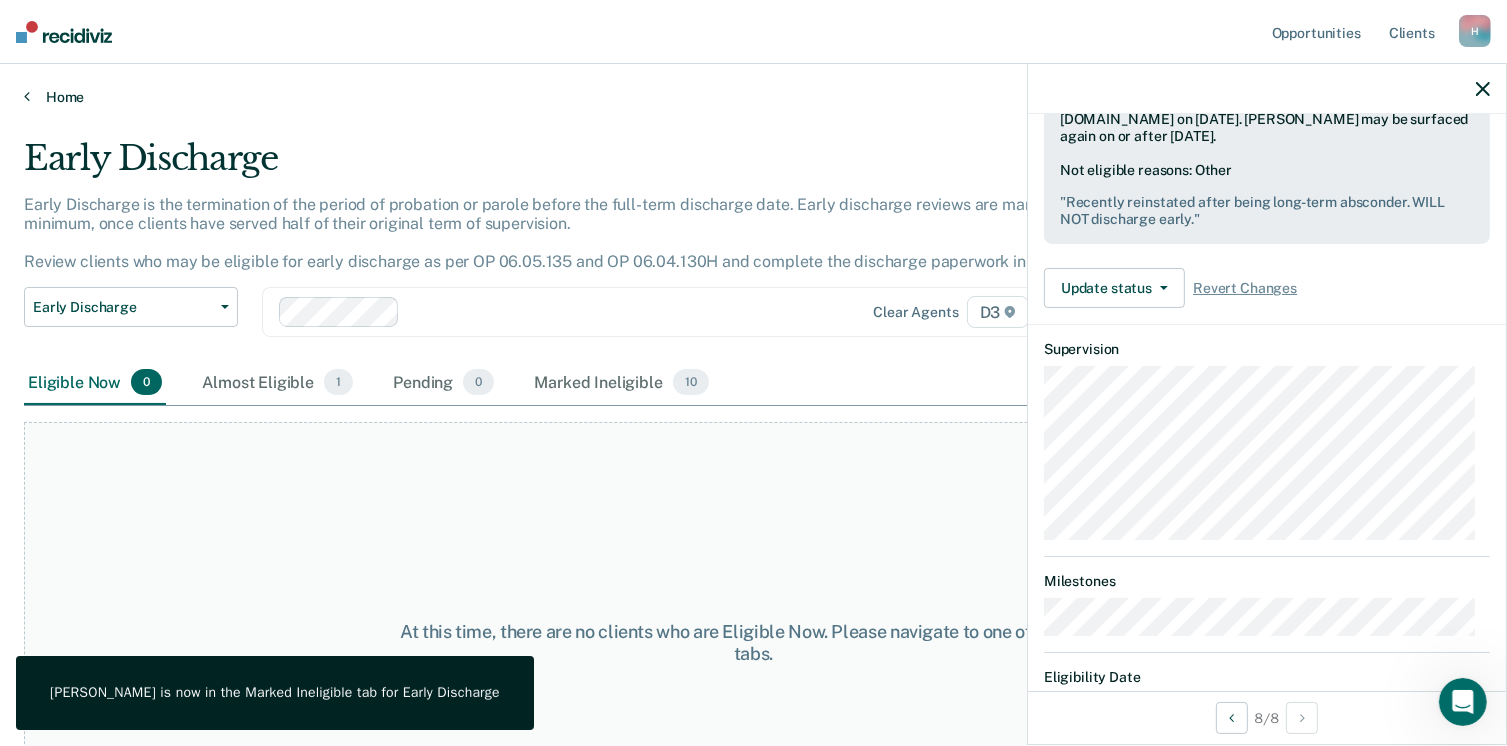 click on "Home" at bounding box center [753, 97] 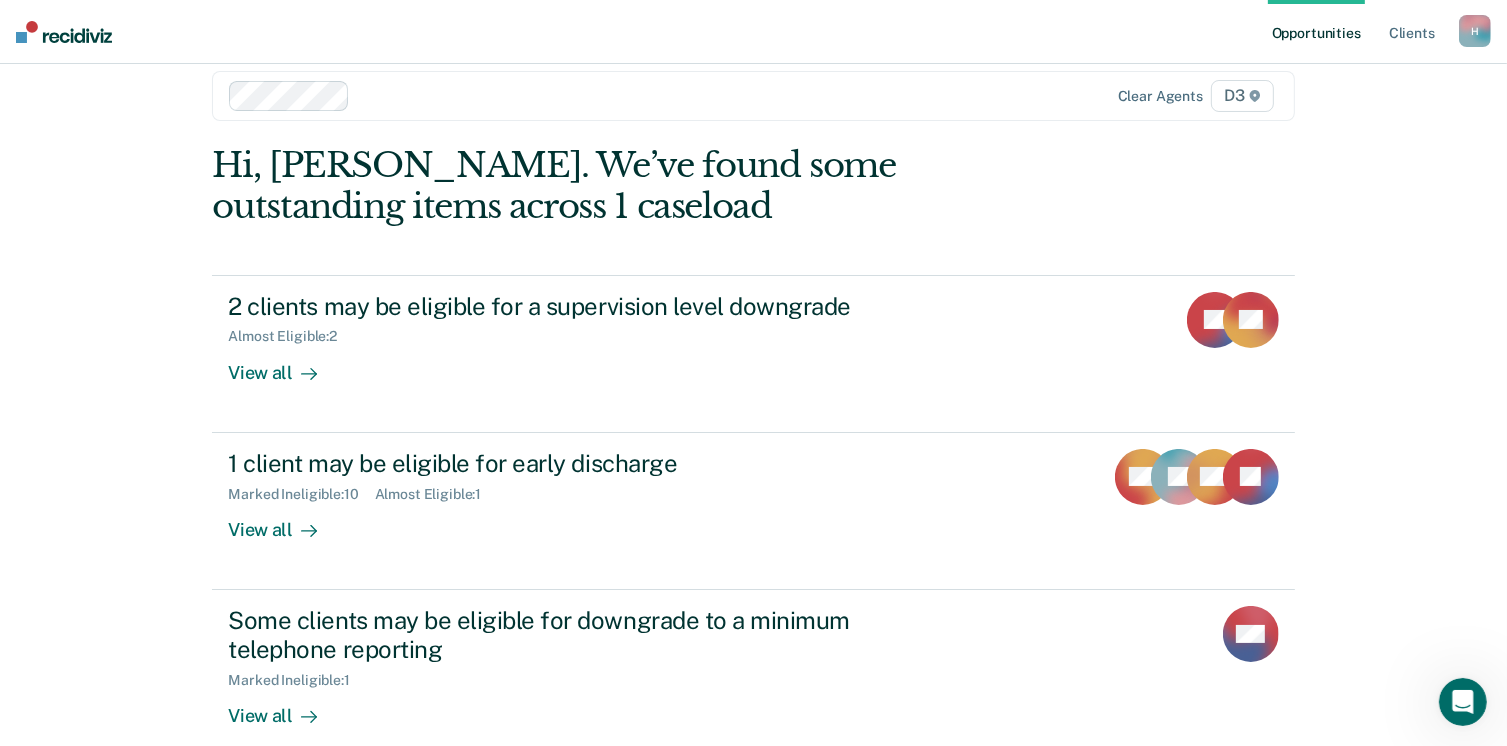 scroll, scrollTop: 24, scrollLeft: 0, axis: vertical 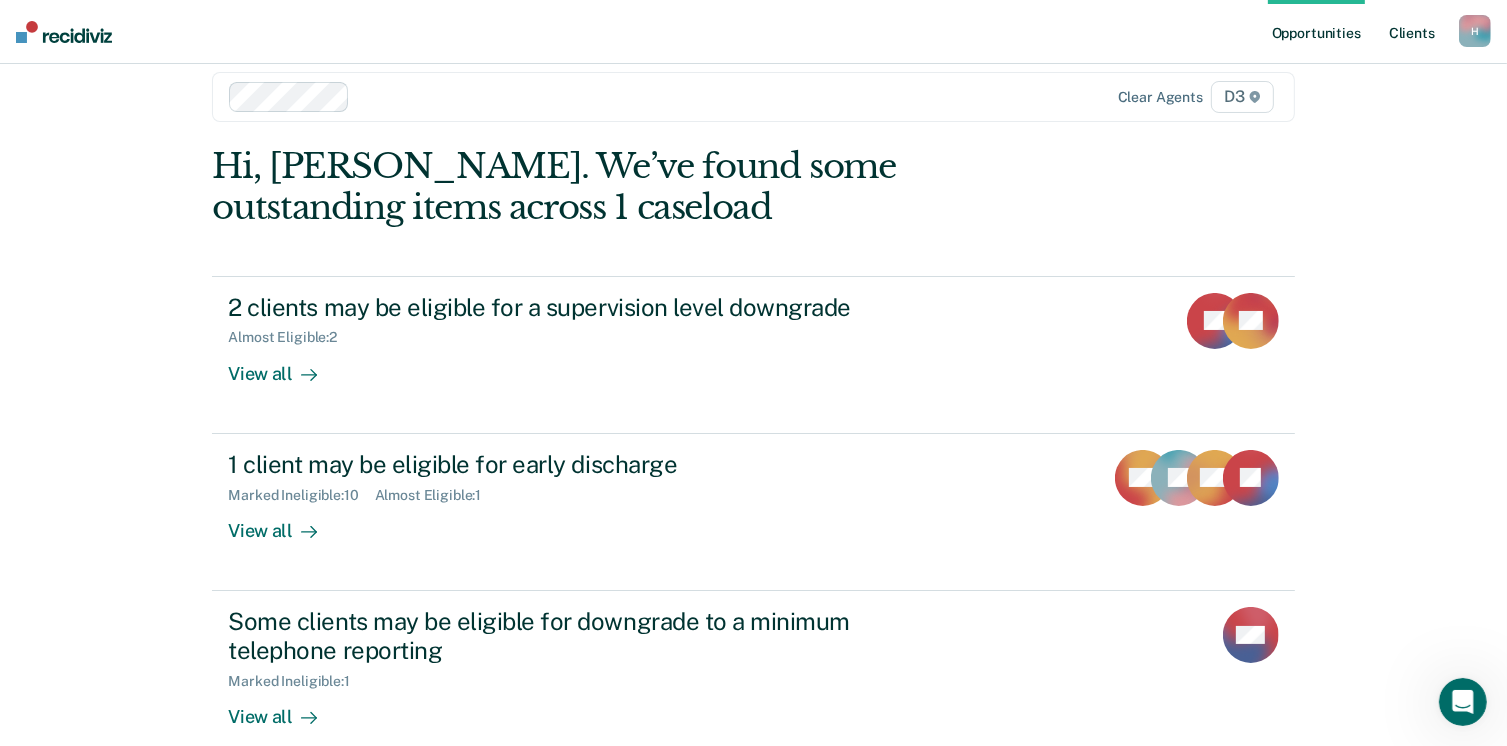 click on "Client s" at bounding box center (1412, 32) 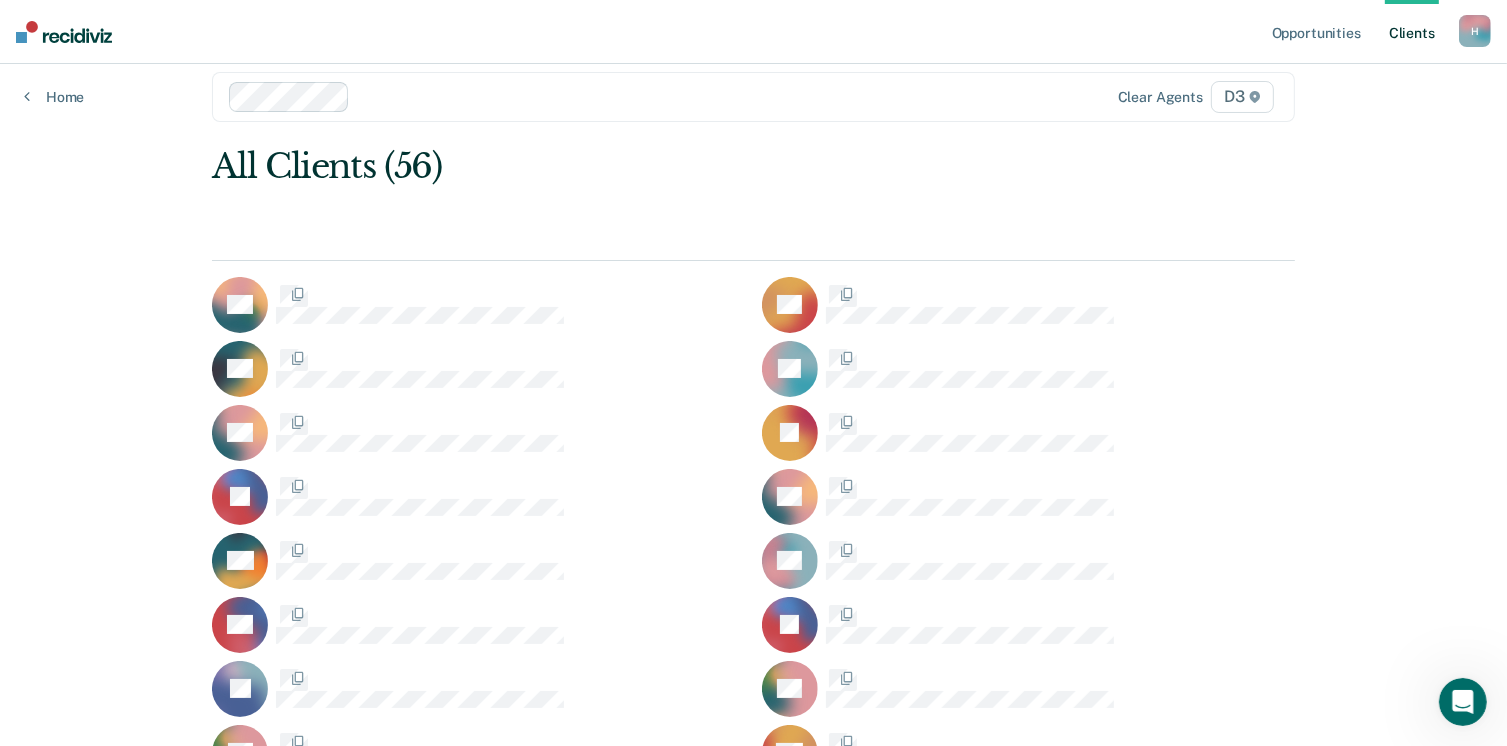 scroll, scrollTop: 0, scrollLeft: 0, axis: both 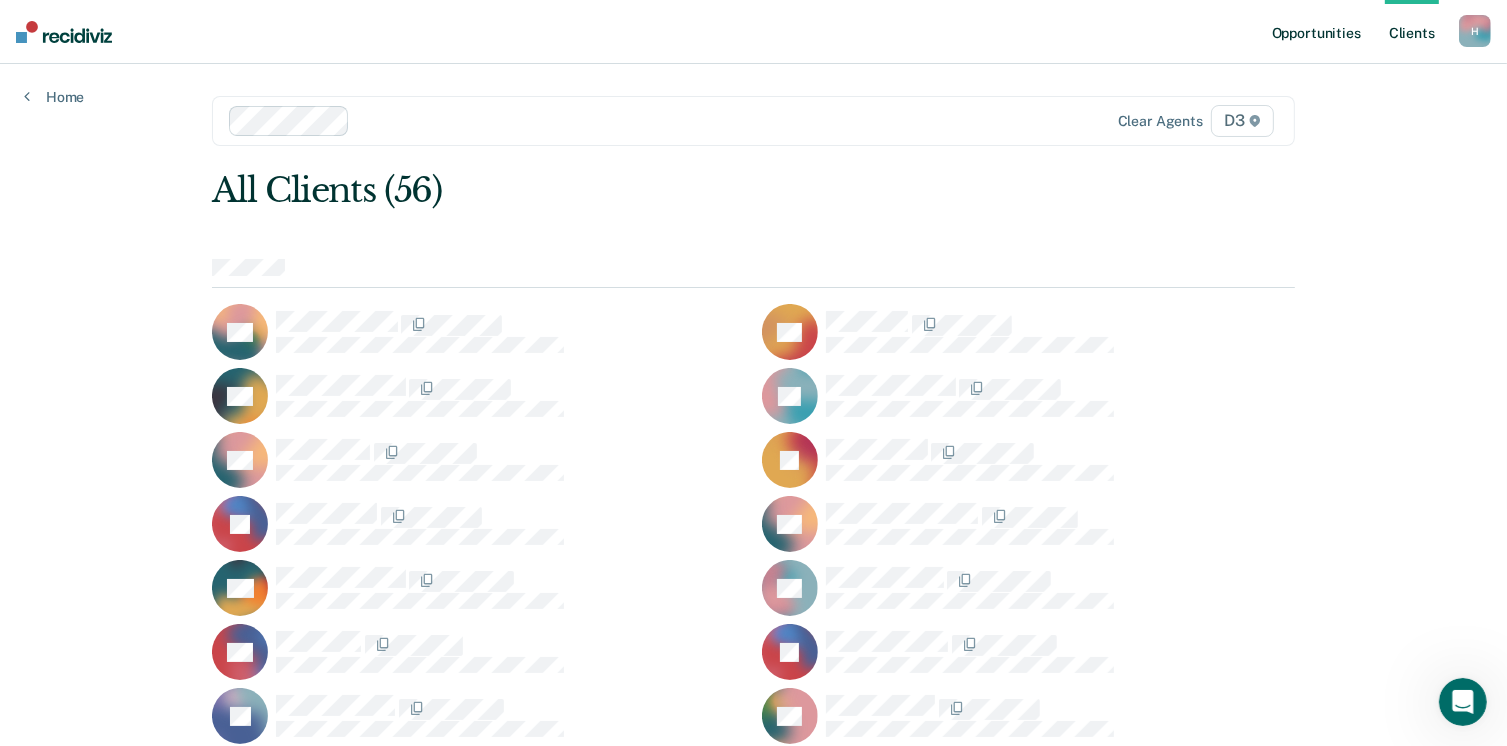 click on "Opportunities" at bounding box center [1316, 32] 